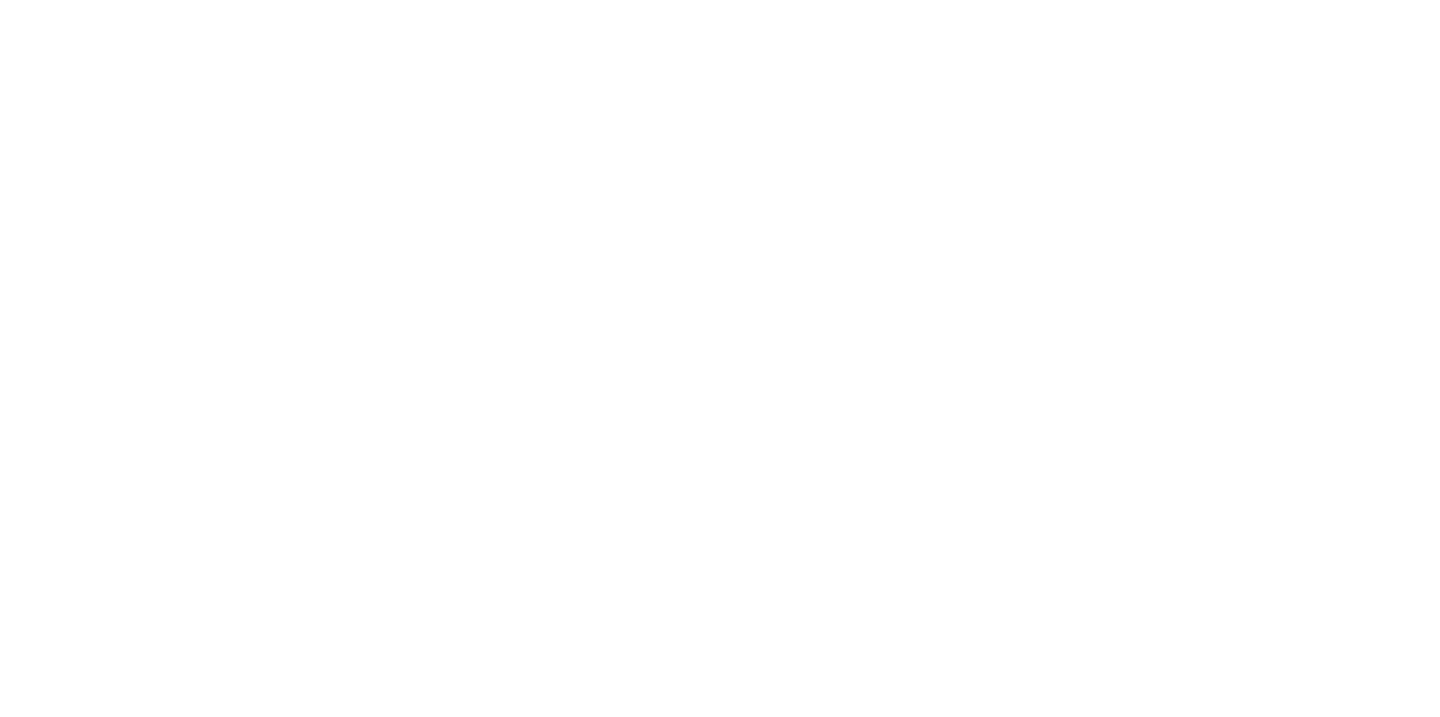 scroll, scrollTop: 0, scrollLeft: 0, axis: both 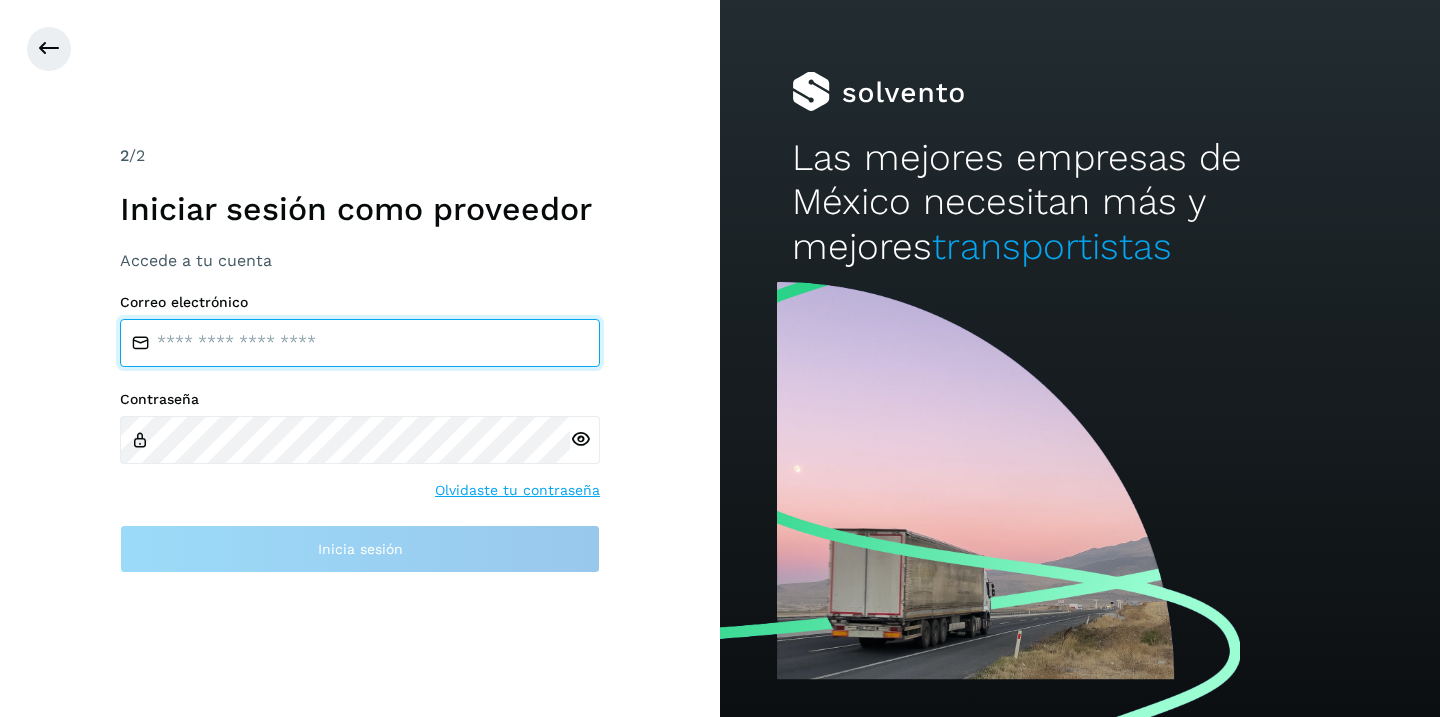 click at bounding box center (360, 343) 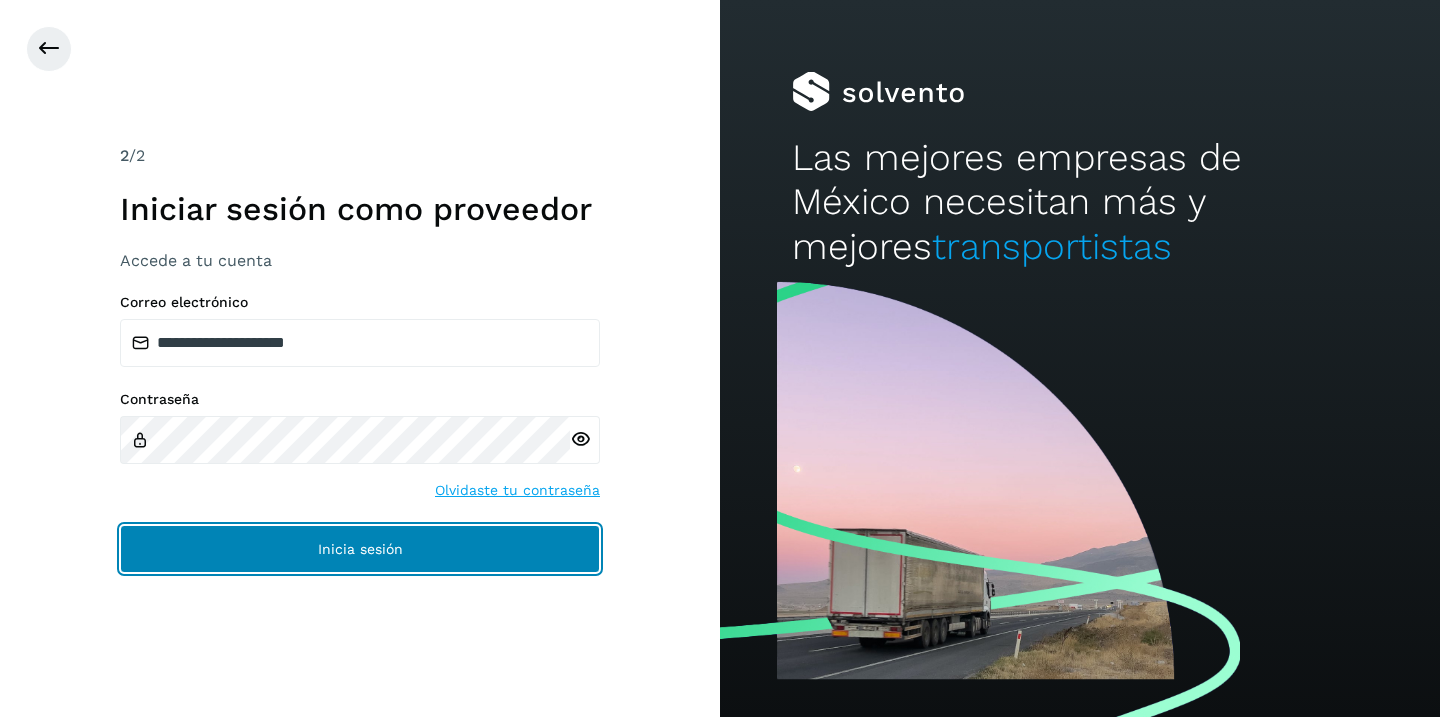 click on "Inicia sesión" 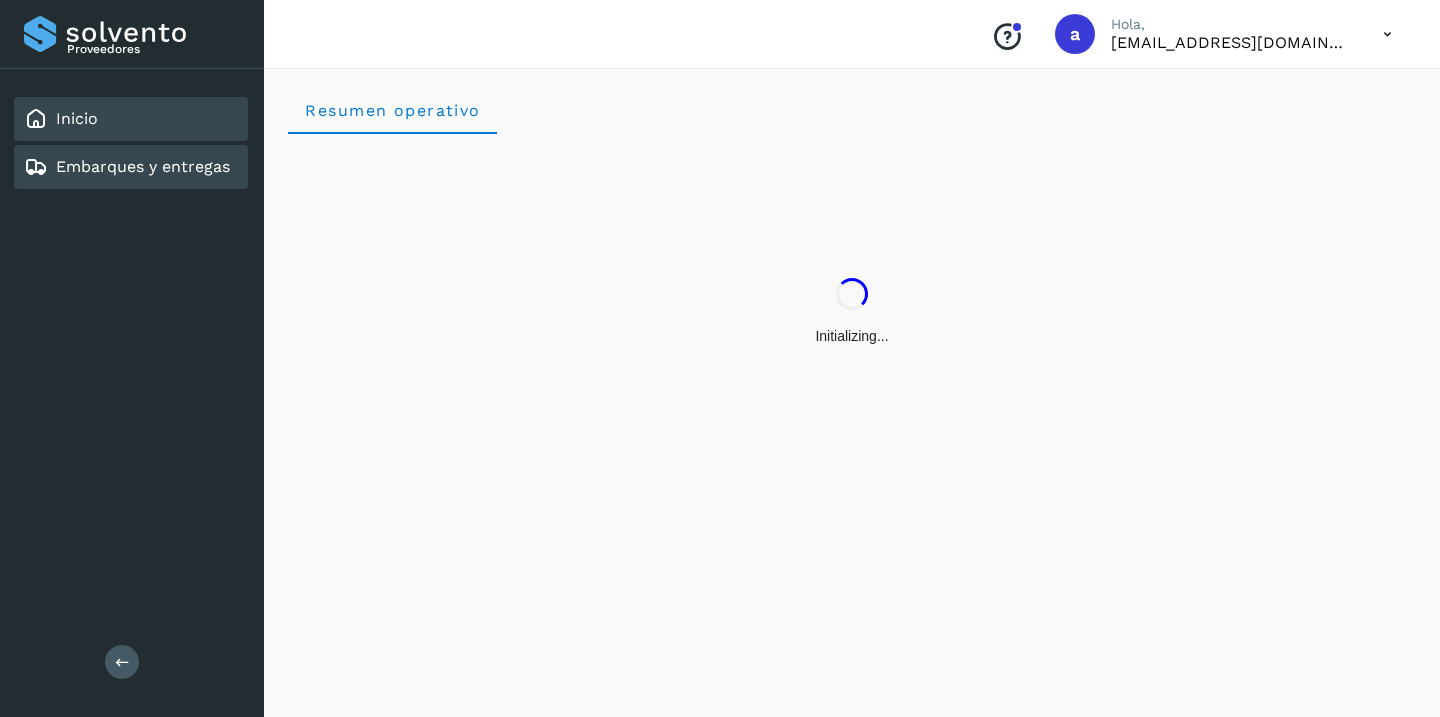 click on "Embarques y entregas" 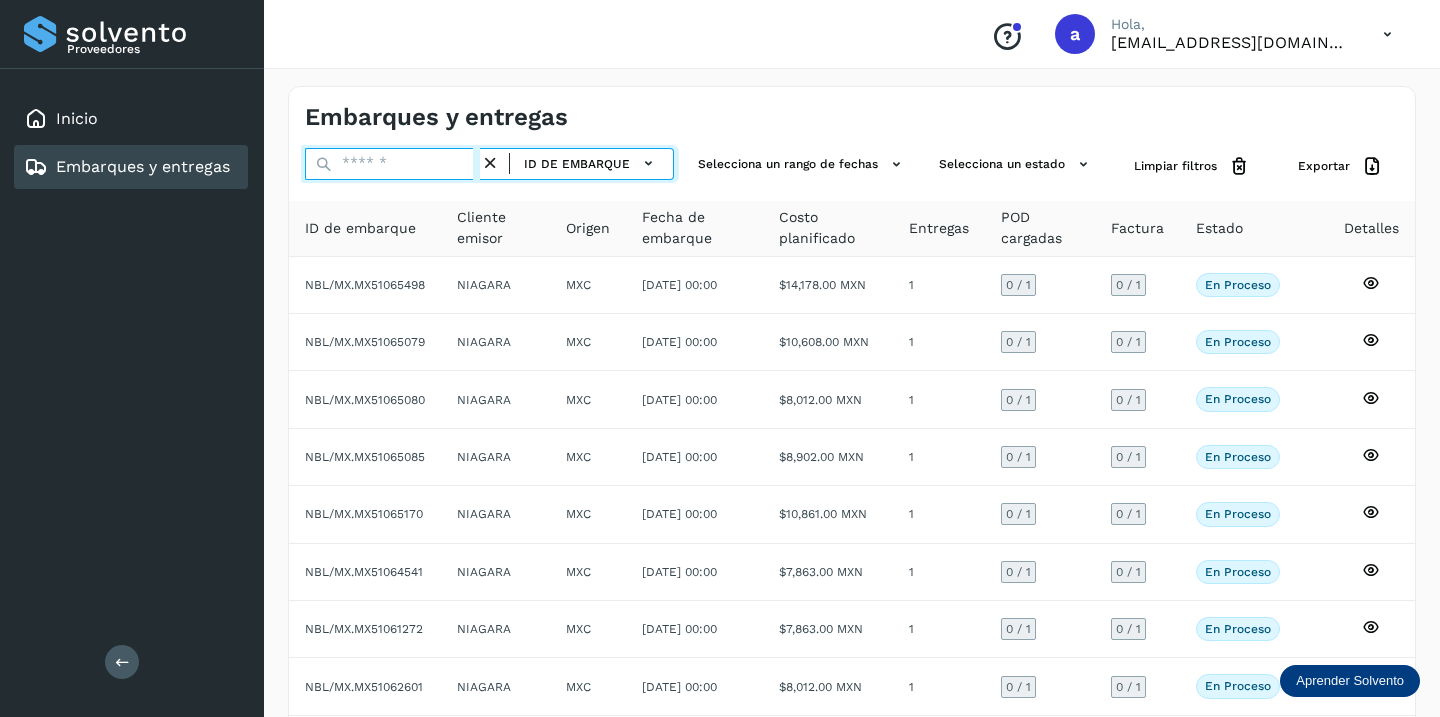 click at bounding box center (392, 164) 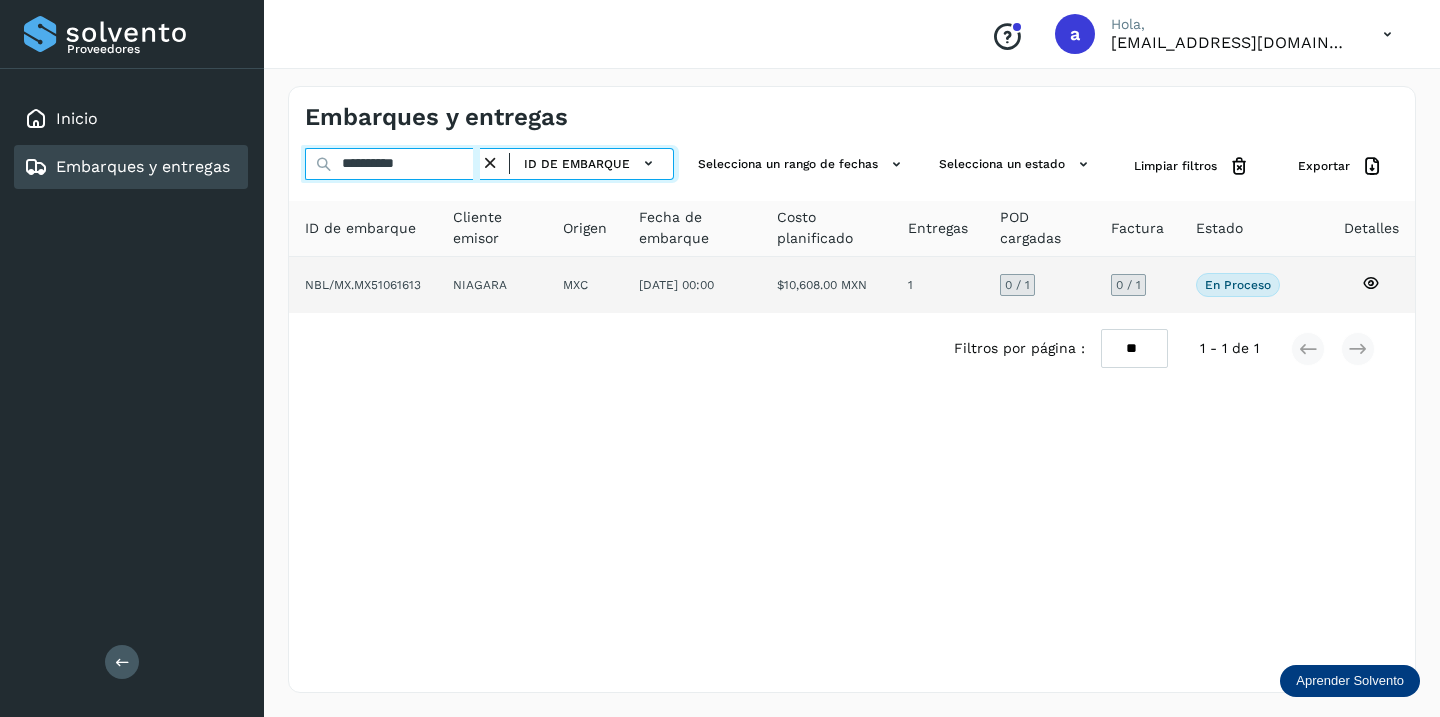 type on "**********" 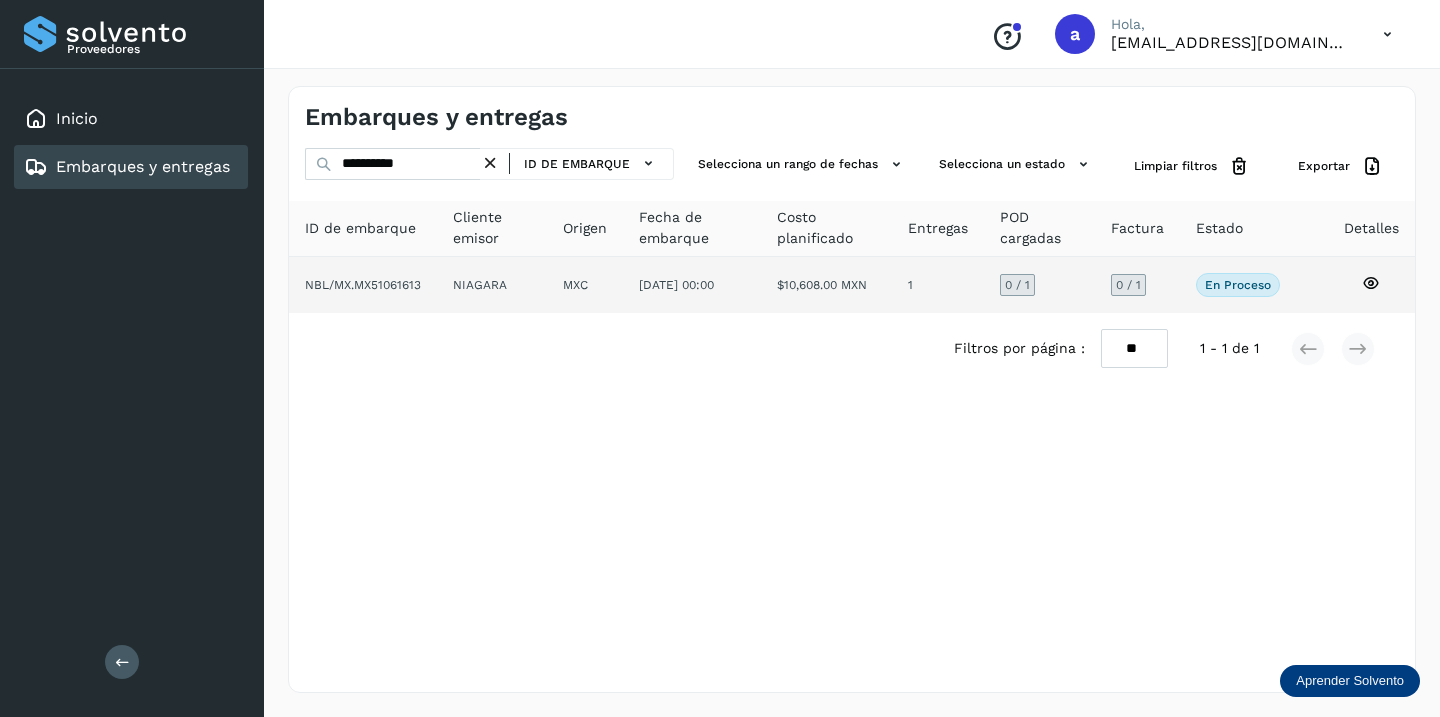 click on "0 / 1" at bounding box center [1128, 285] 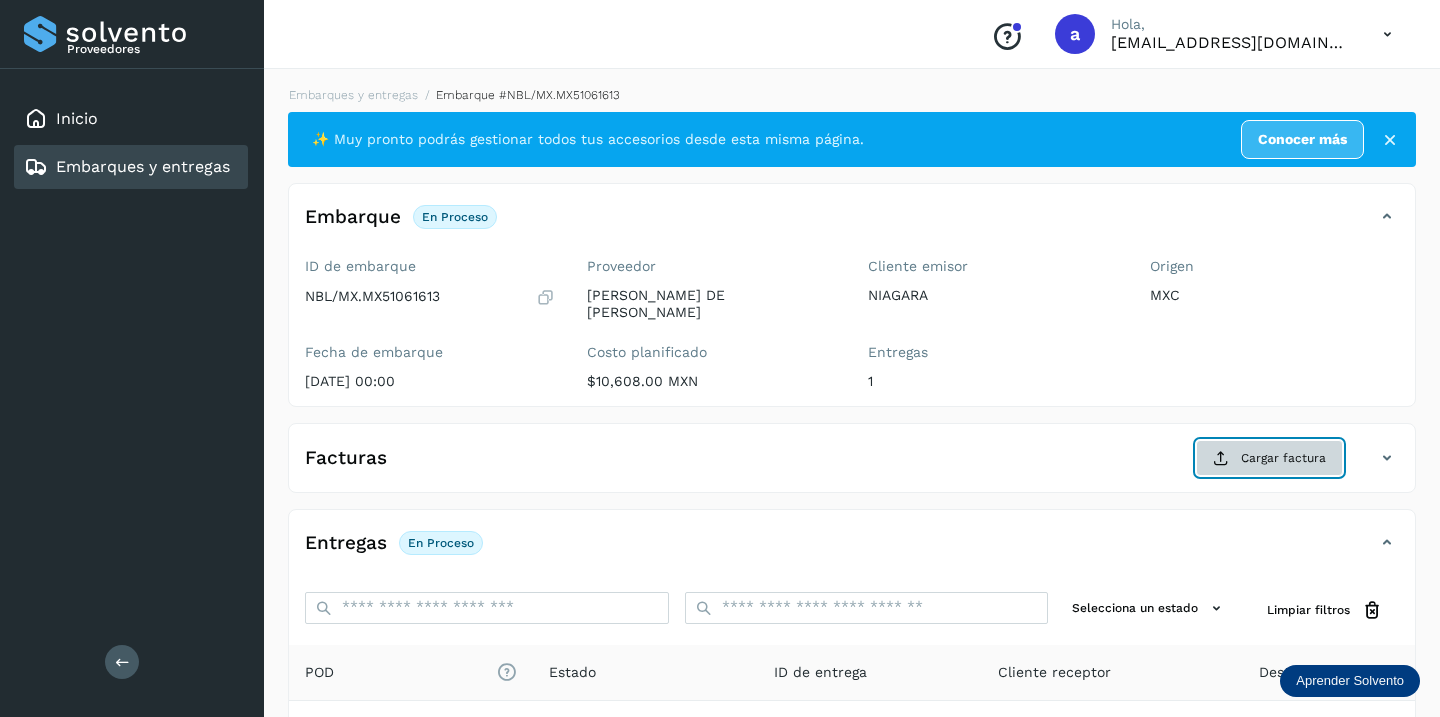 click on "Cargar factura" 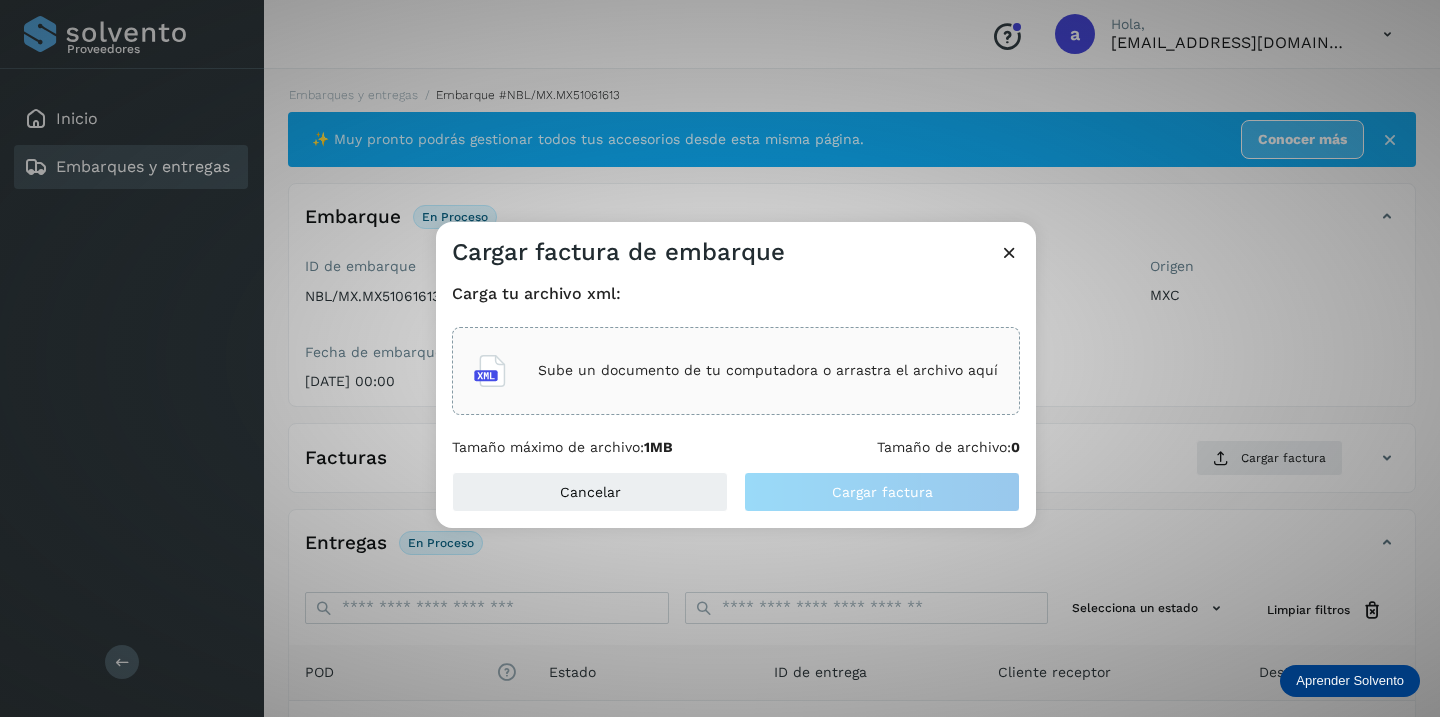 click on "Sube un documento de tu computadora o arrastra el archivo aquí" 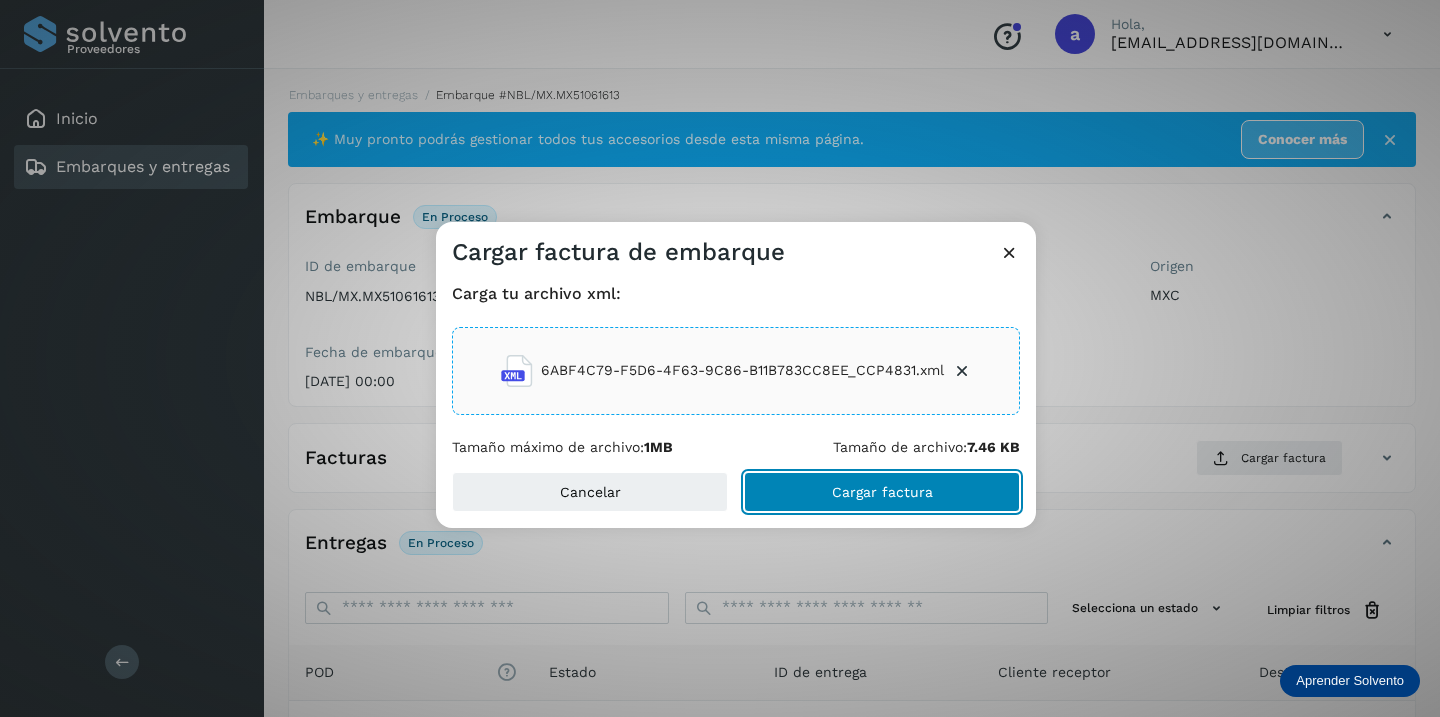 click on "Cargar factura" 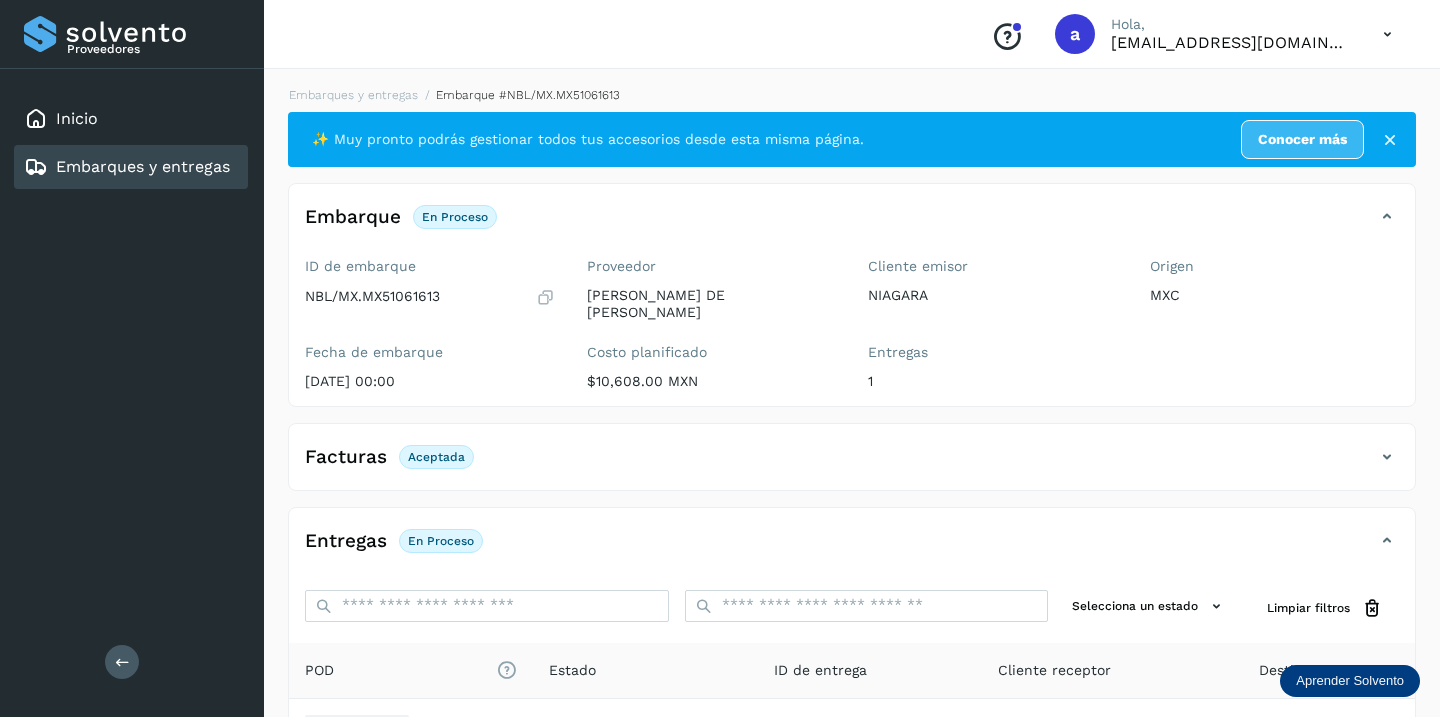 scroll, scrollTop: 230, scrollLeft: 0, axis: vertical 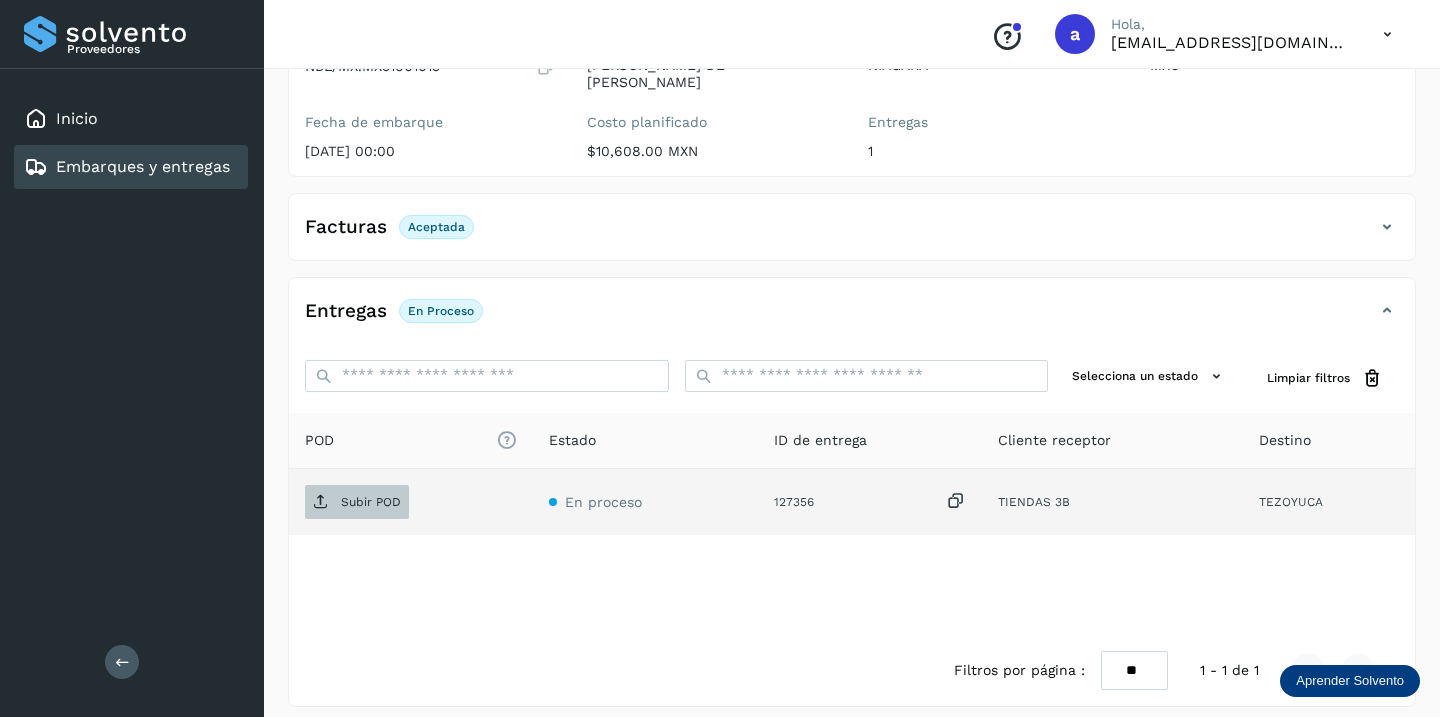 click on "Subir POD" at bounding box center [371, 502] 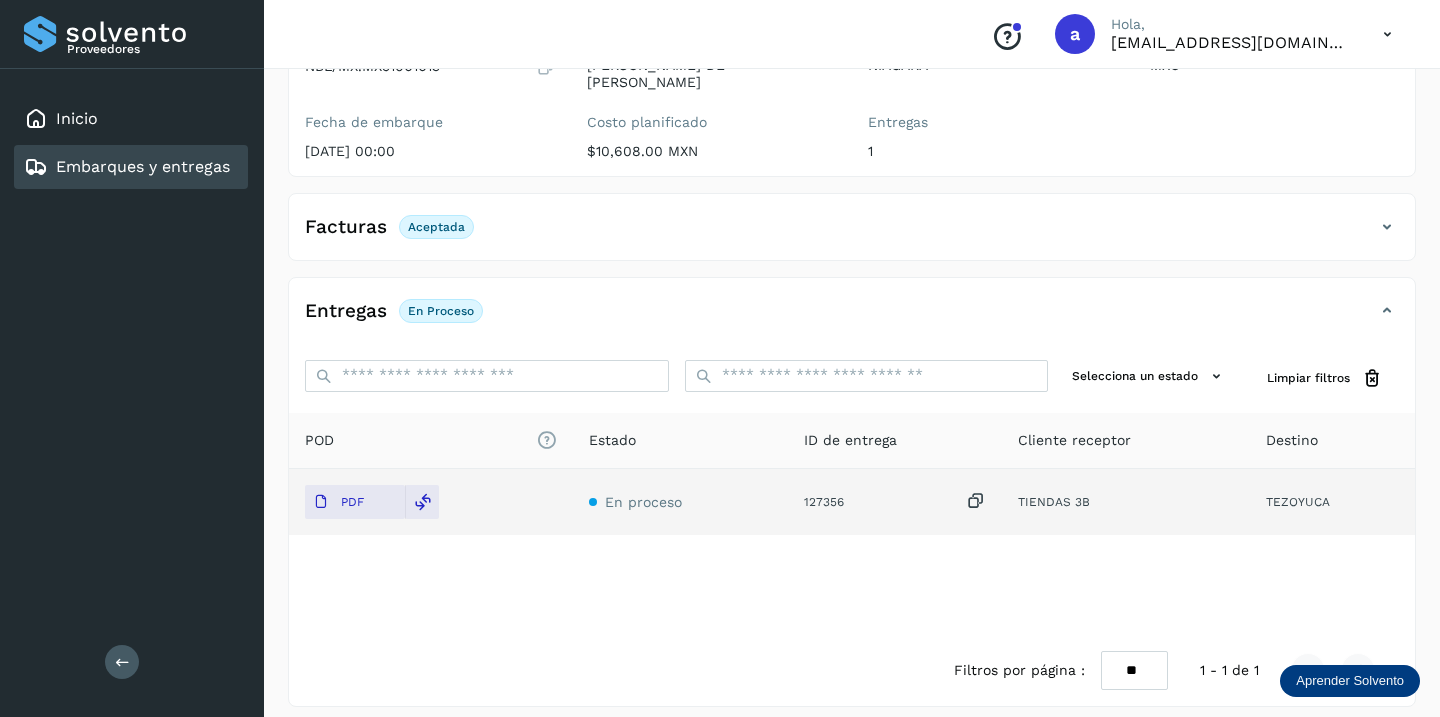 click on "Embarques y entregas" at bounding box center (127, 167) 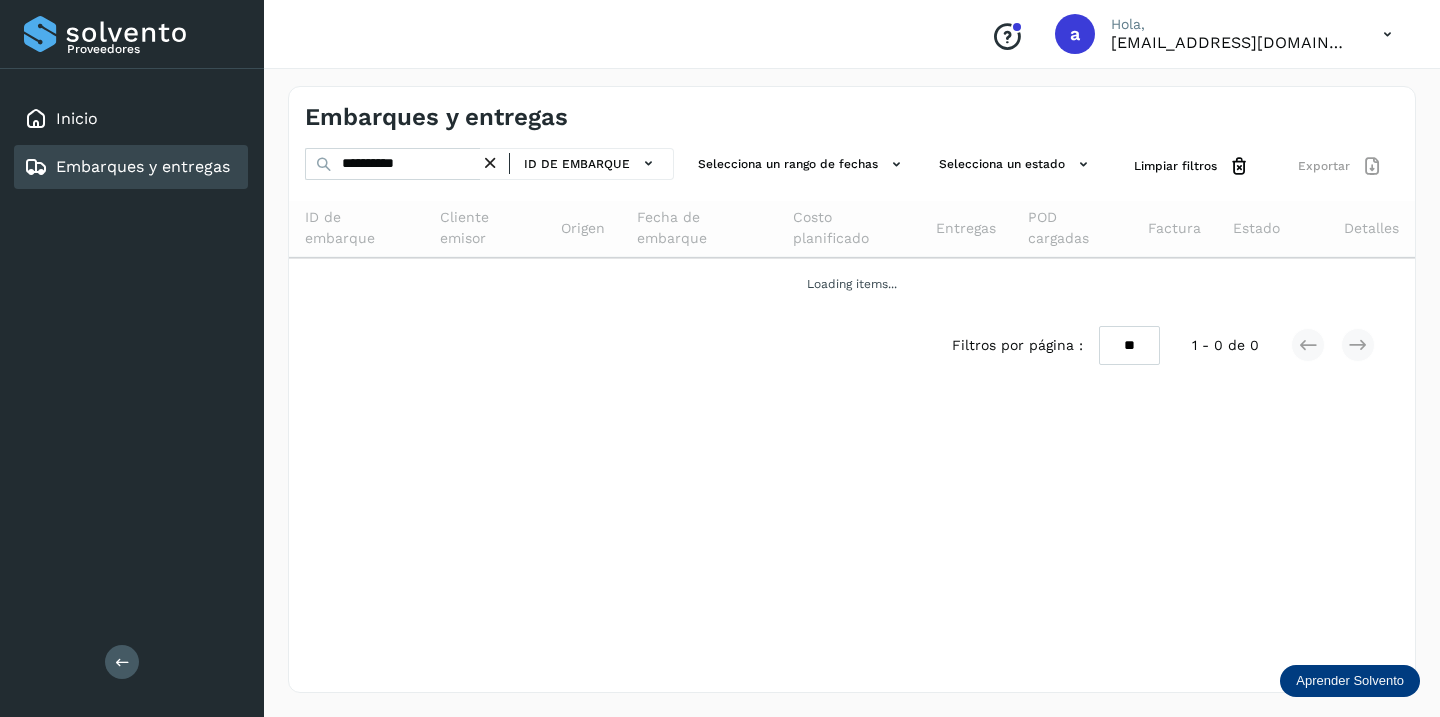 scroll, scrollTop: 0, scrollLeft: 0, axis: both 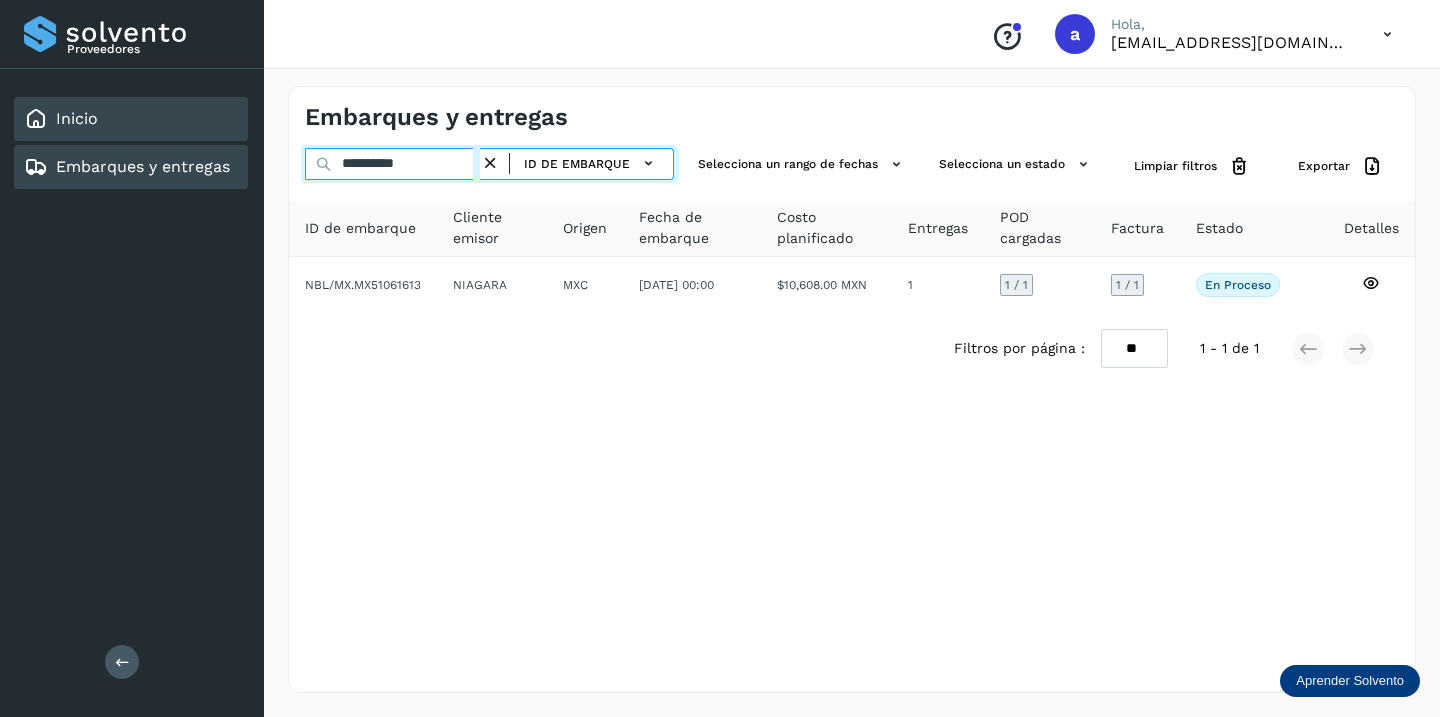 drag, startPoint x: 438, startPoint y: 164, endPoint x: 119, endPoint y: 138, distance: 320.0578 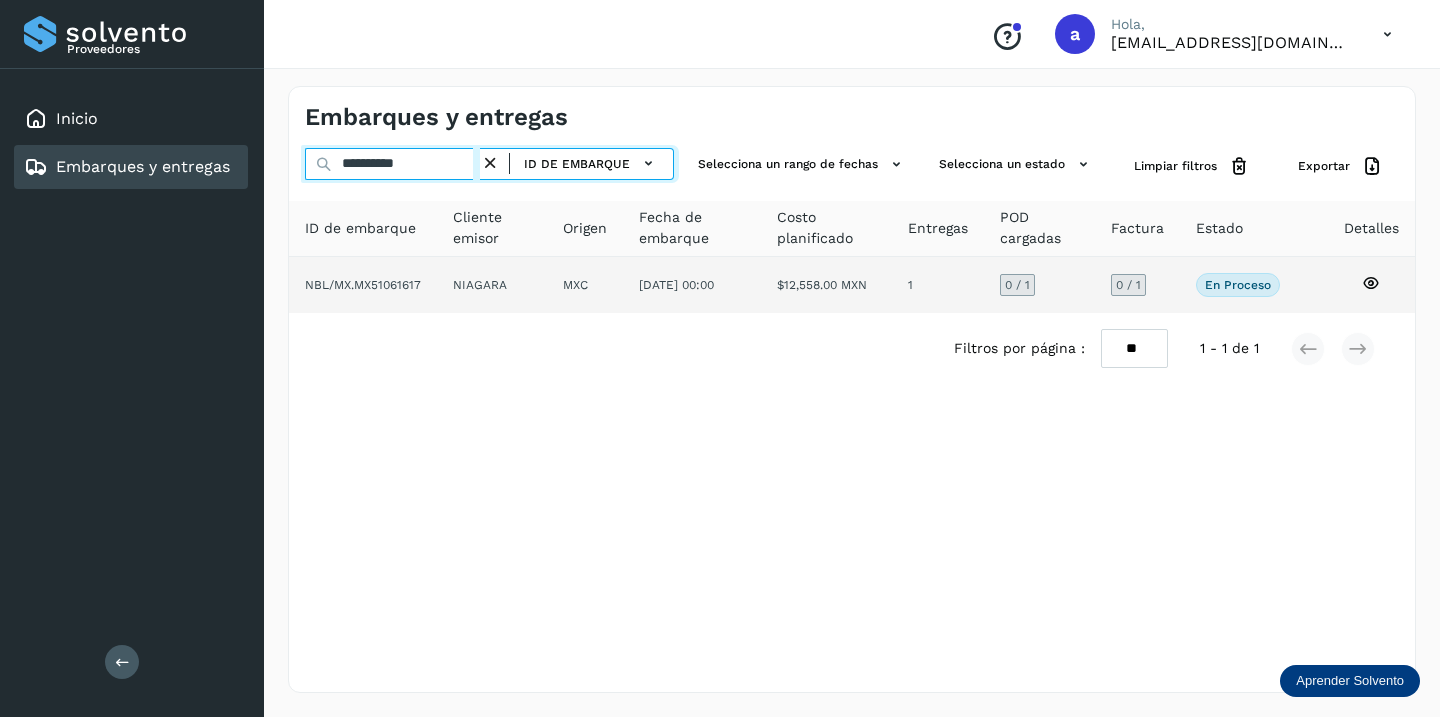 type on "**********" 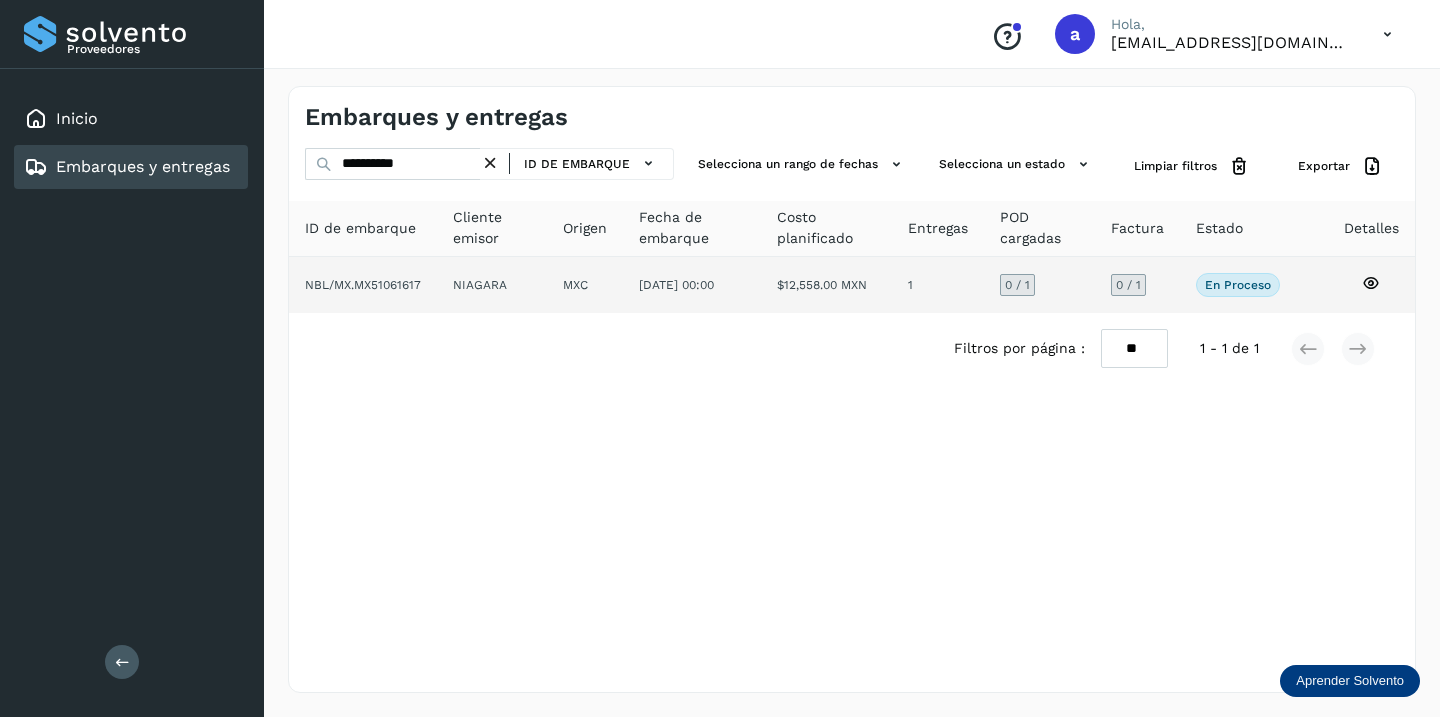 click on "0 / 1" at bounding box center [1128, 285] 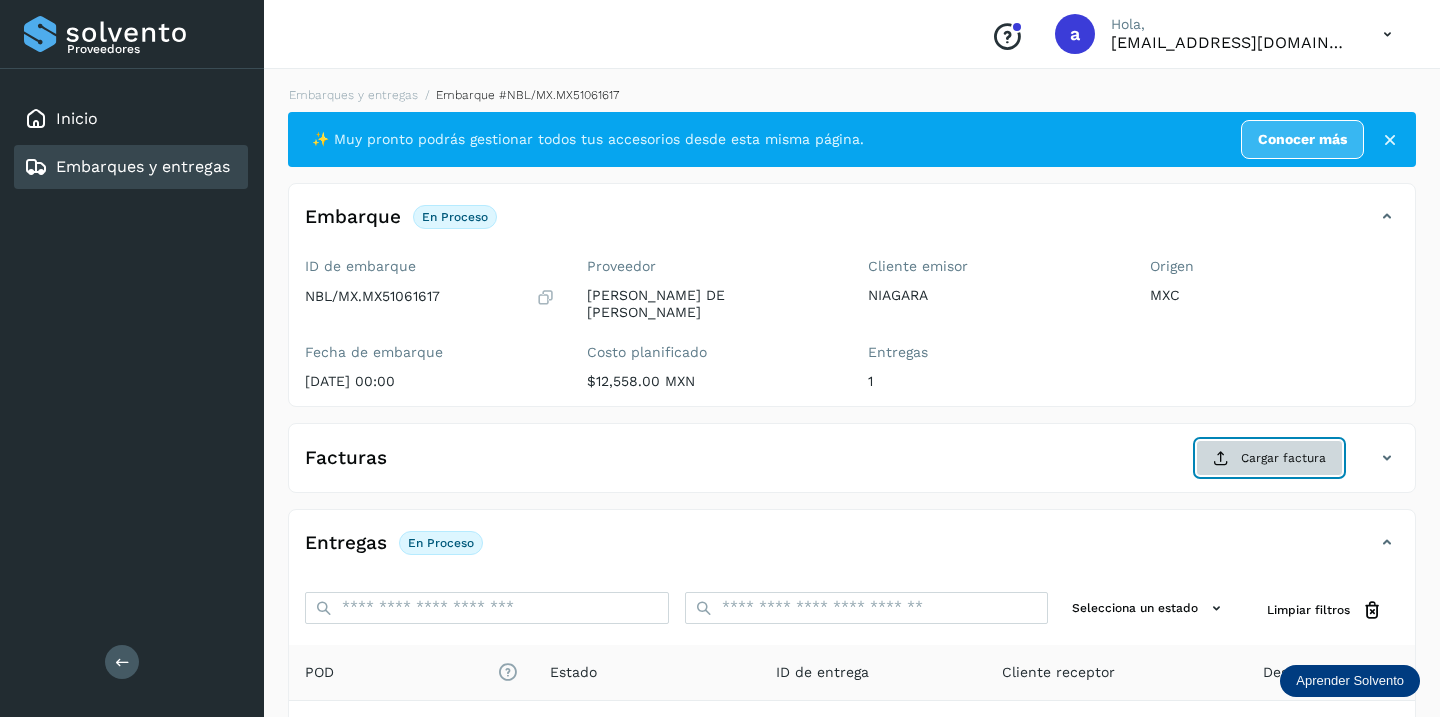 click on "Cargar factura" 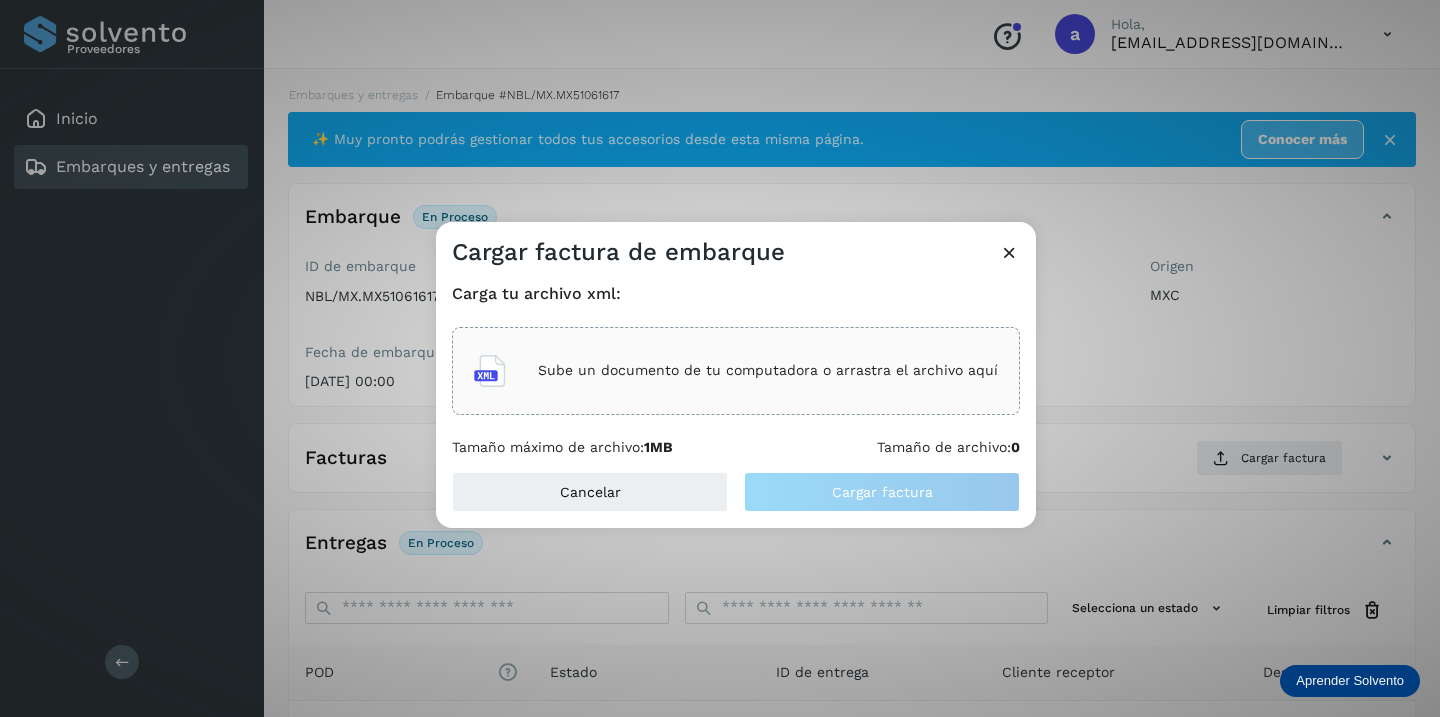 click on "Sube un documento de tu computadora o arrastra el archivo aquí" at bounding box center (768, 370) 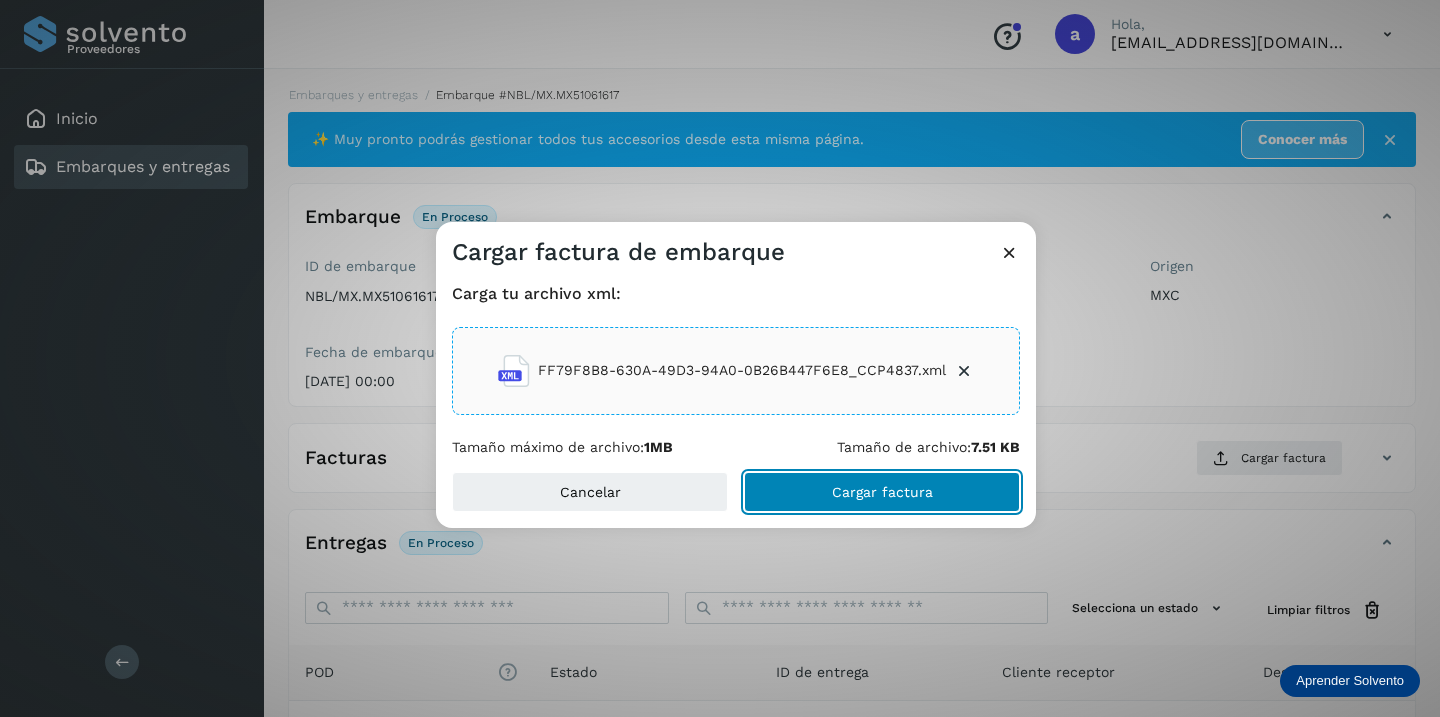 click on "Cargar factura" 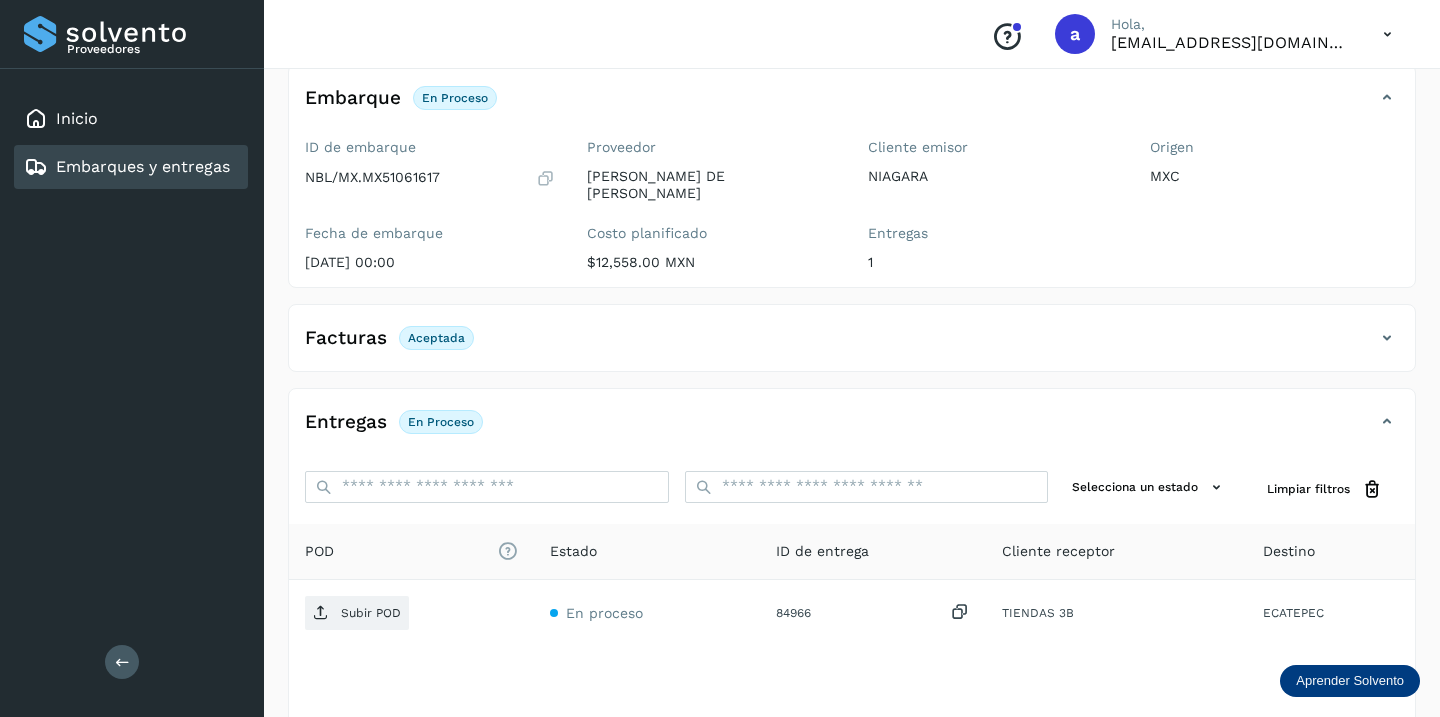 scroll, scrollTop: 230, scrollLeft: 0, axis: vertical 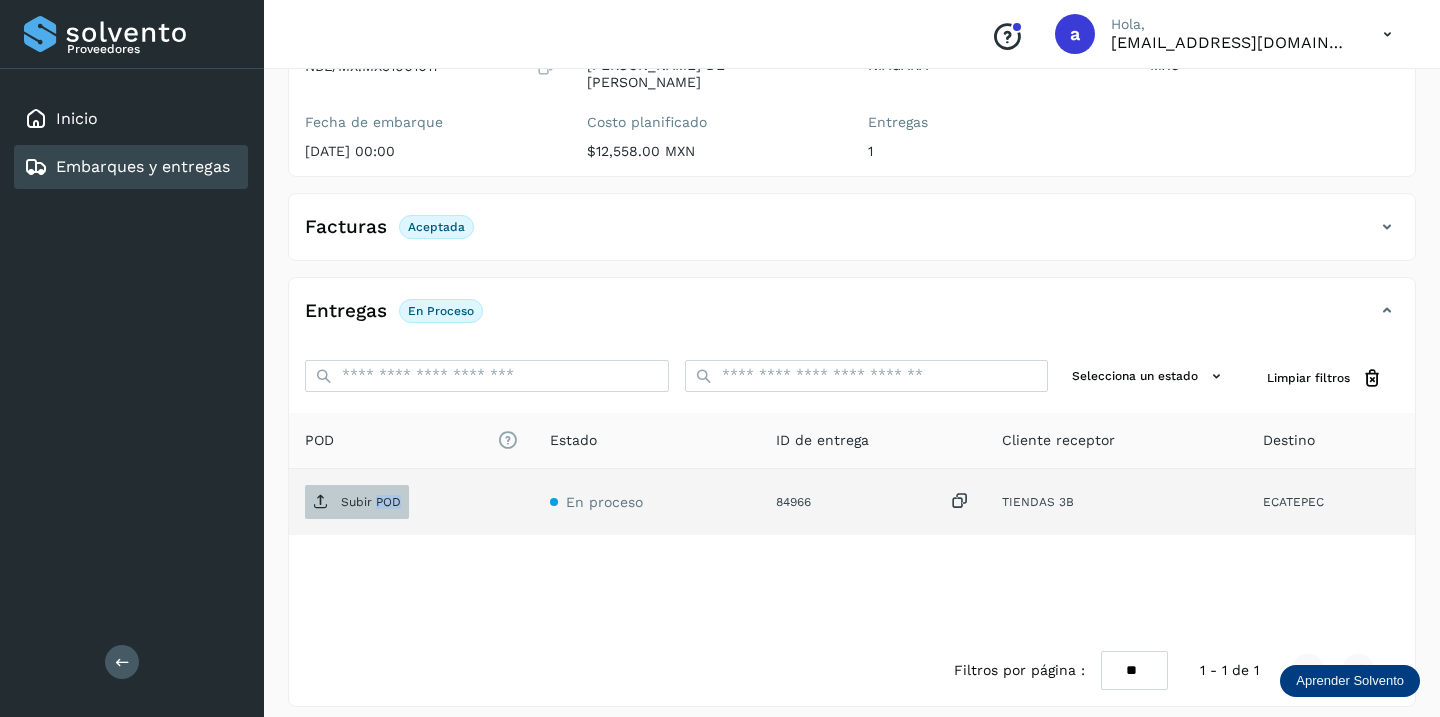 click on "Subir POD" at bounding box center [371, 502] 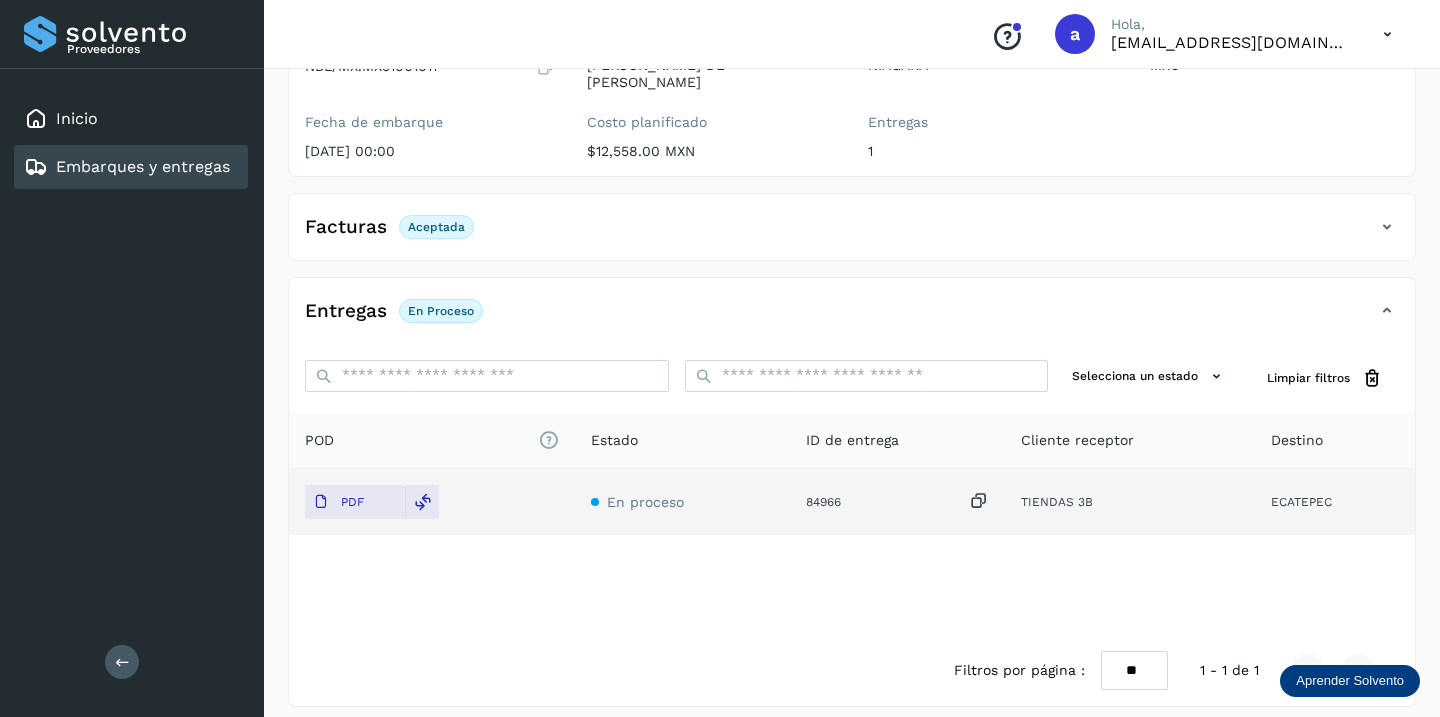 click on "Embarques y entregas" at bounding box center (143, 166) 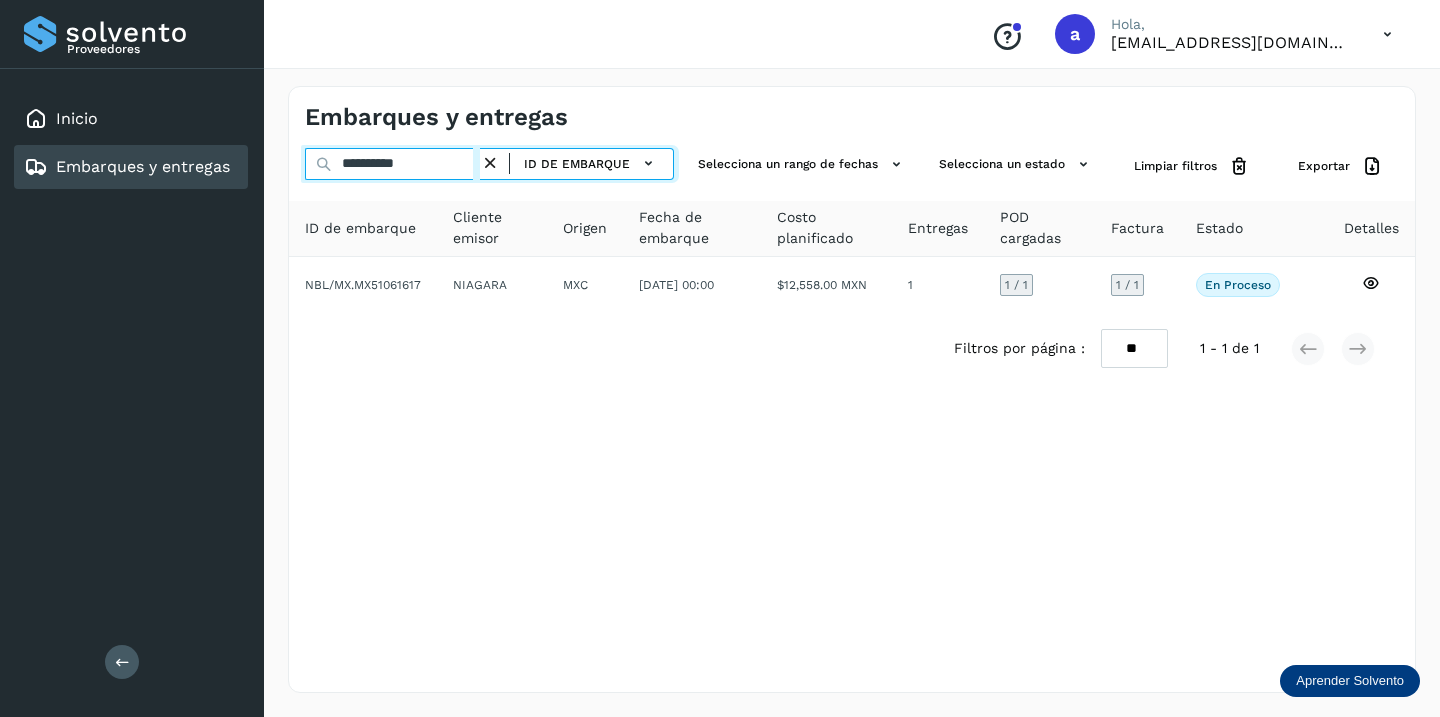 drag, startPoint x: 417, startPoint y: 162, endPoint x: 202, endPoint y: 147, distance: 215.52261 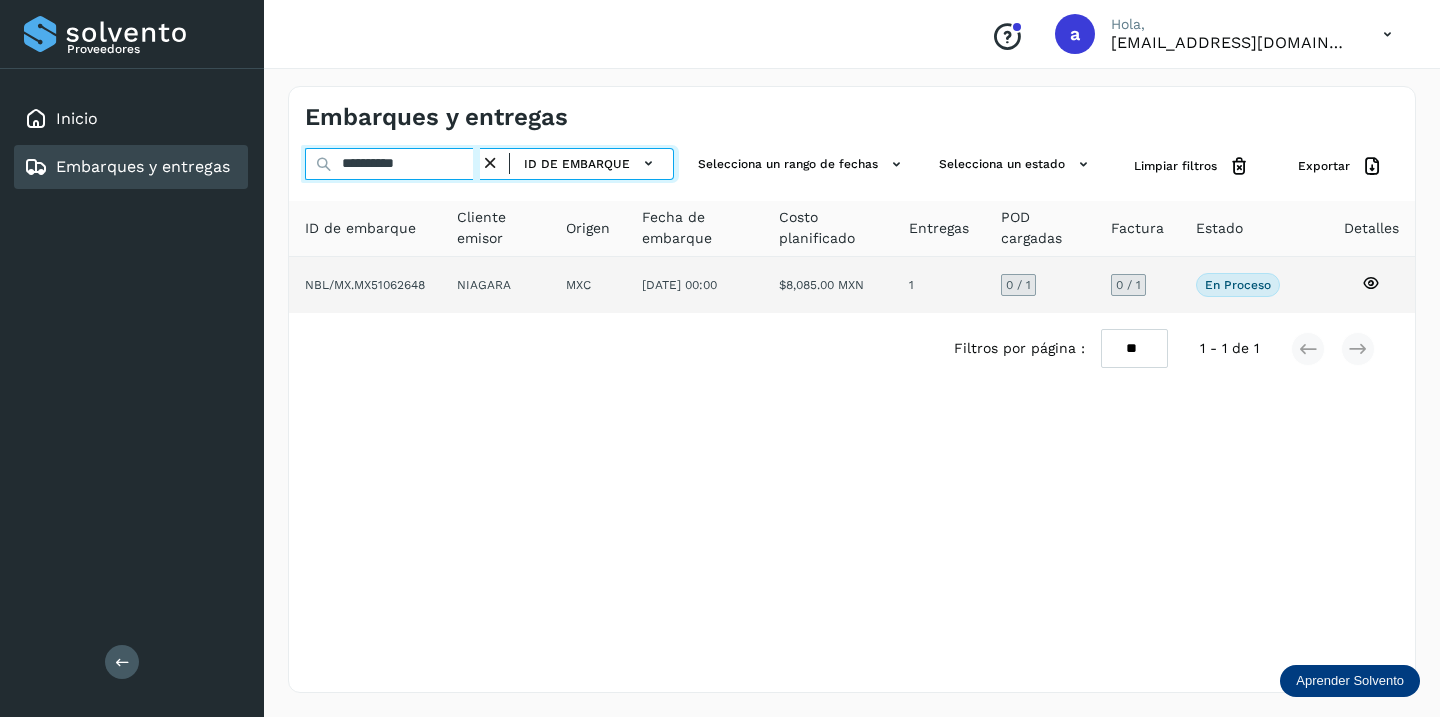 type on "**********" 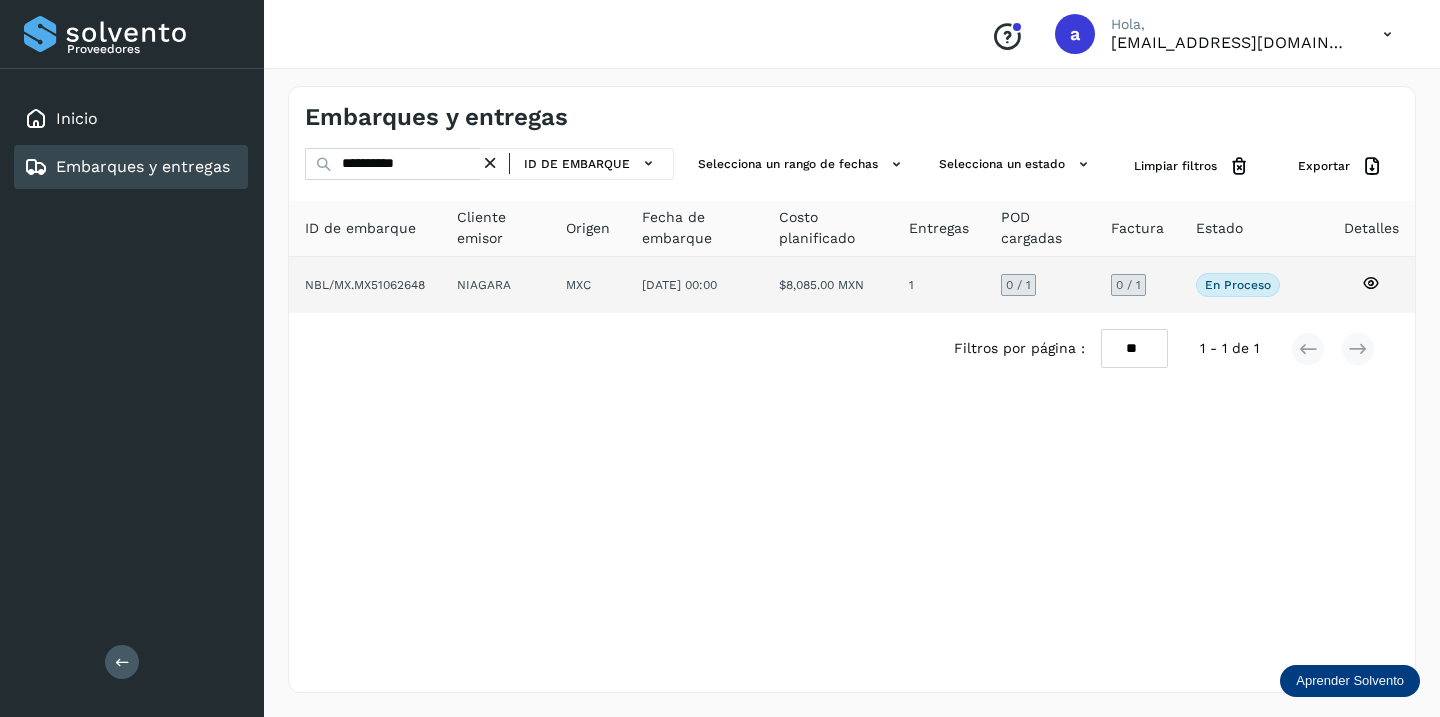 click on "0 / 1" 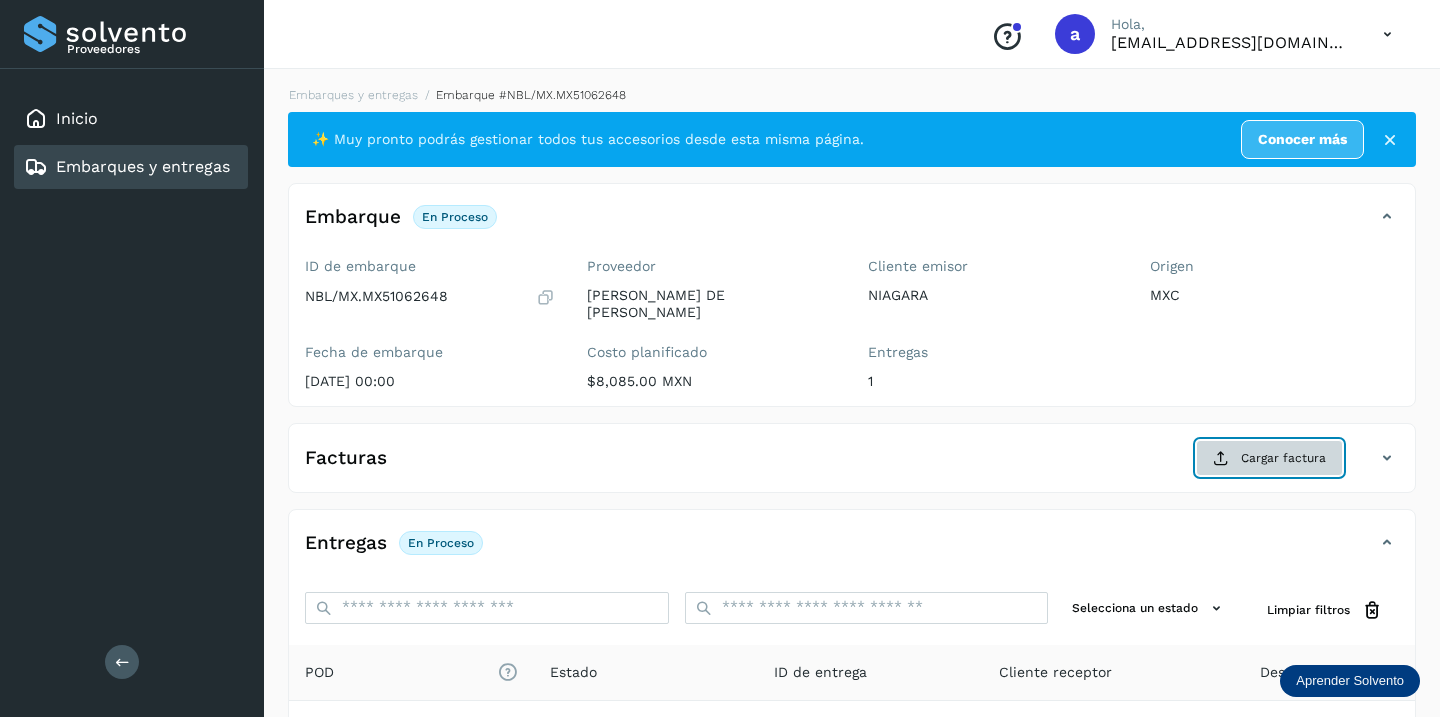 click on "Cargar factura" 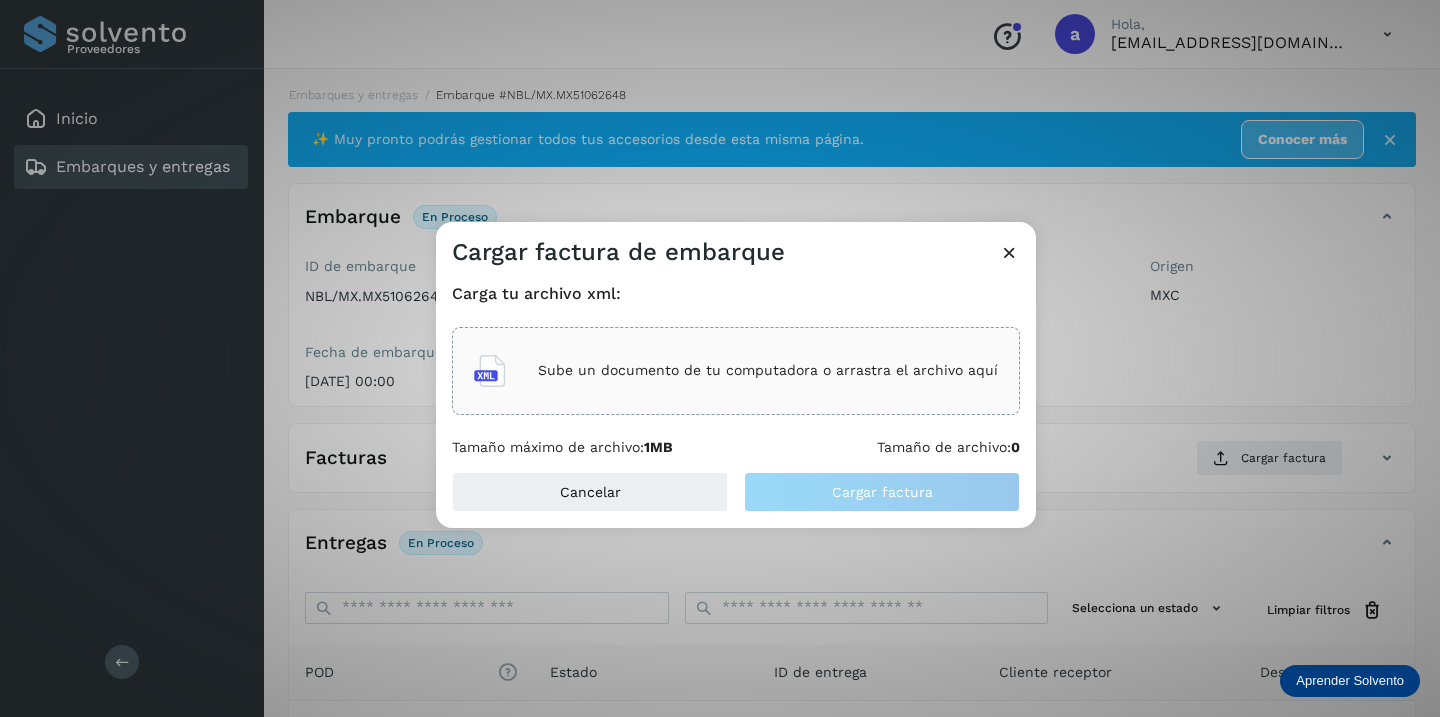 click on "Sube un documento de tu computadora o arrastra el archivo aquí" 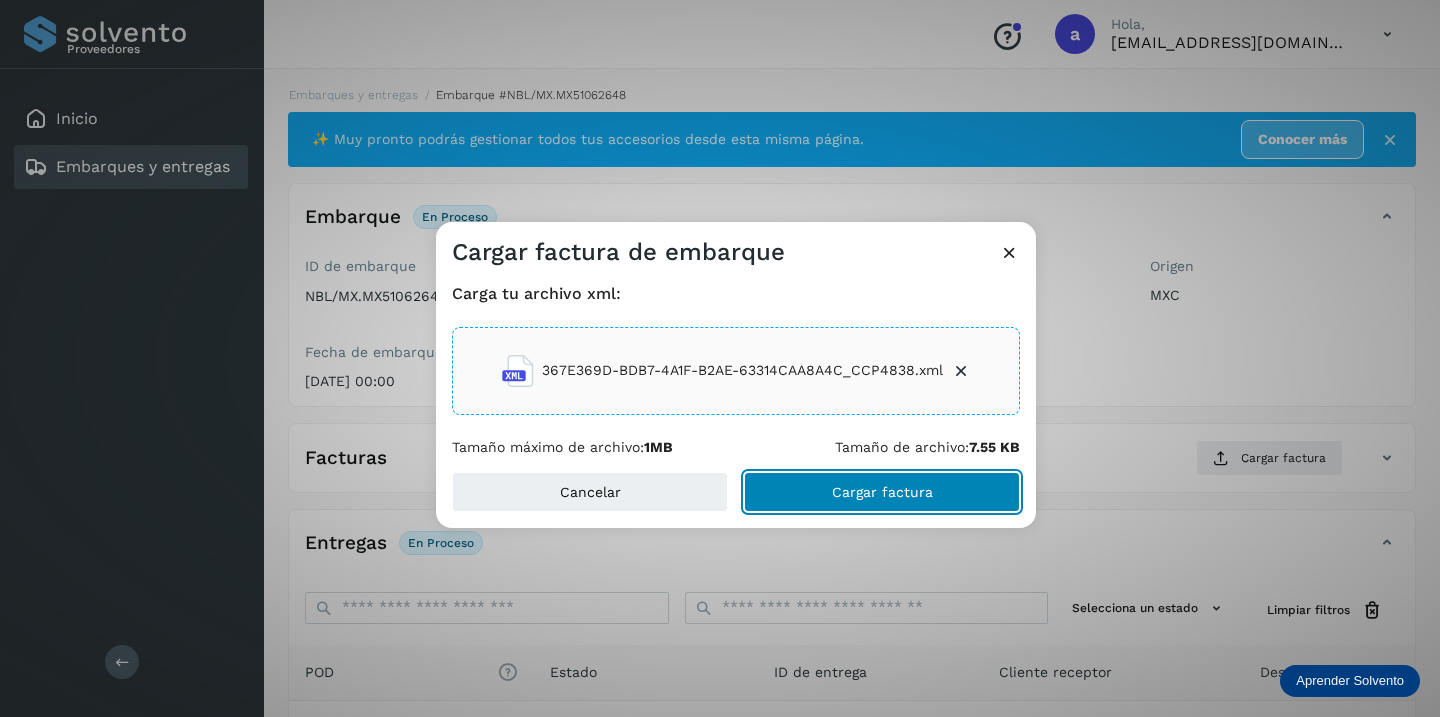 click on "Cargar factura" 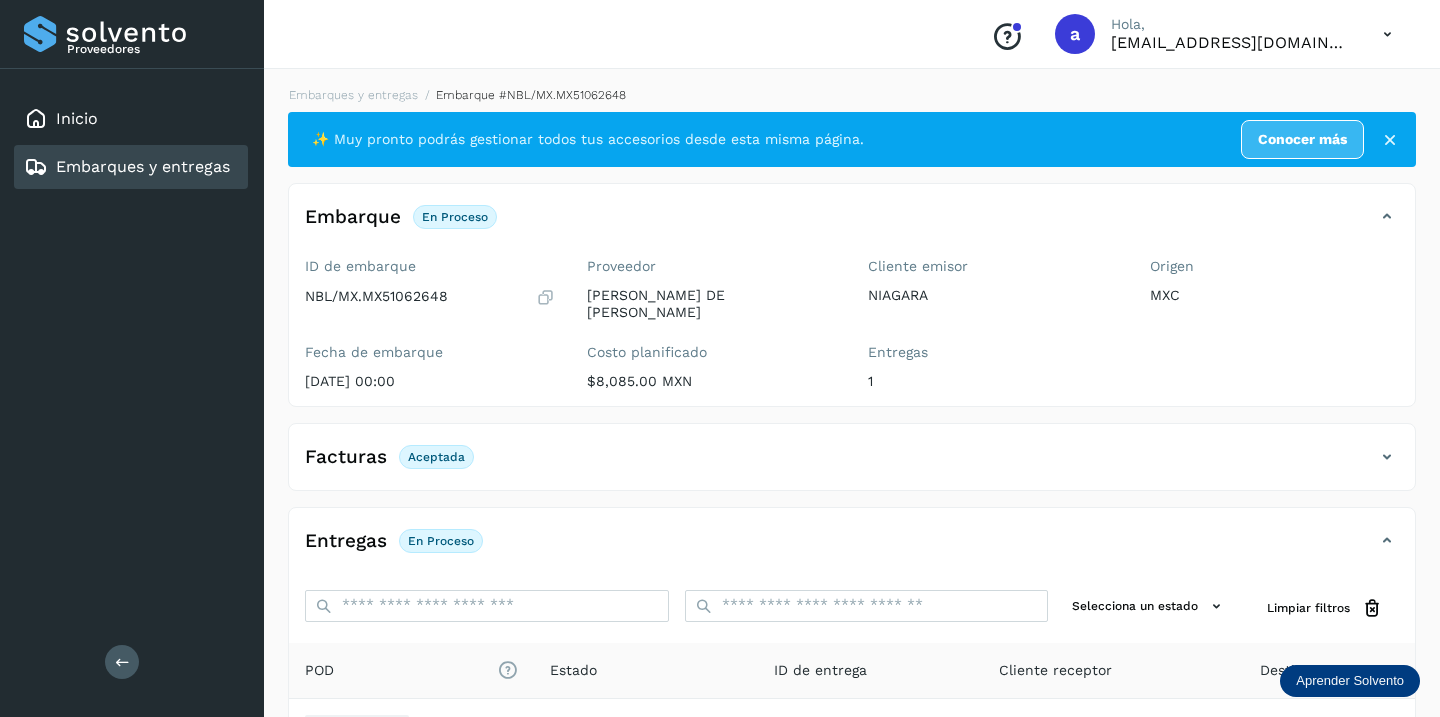 scroll, scrollTop: 230, scrollLeft: 0, axis: vertical 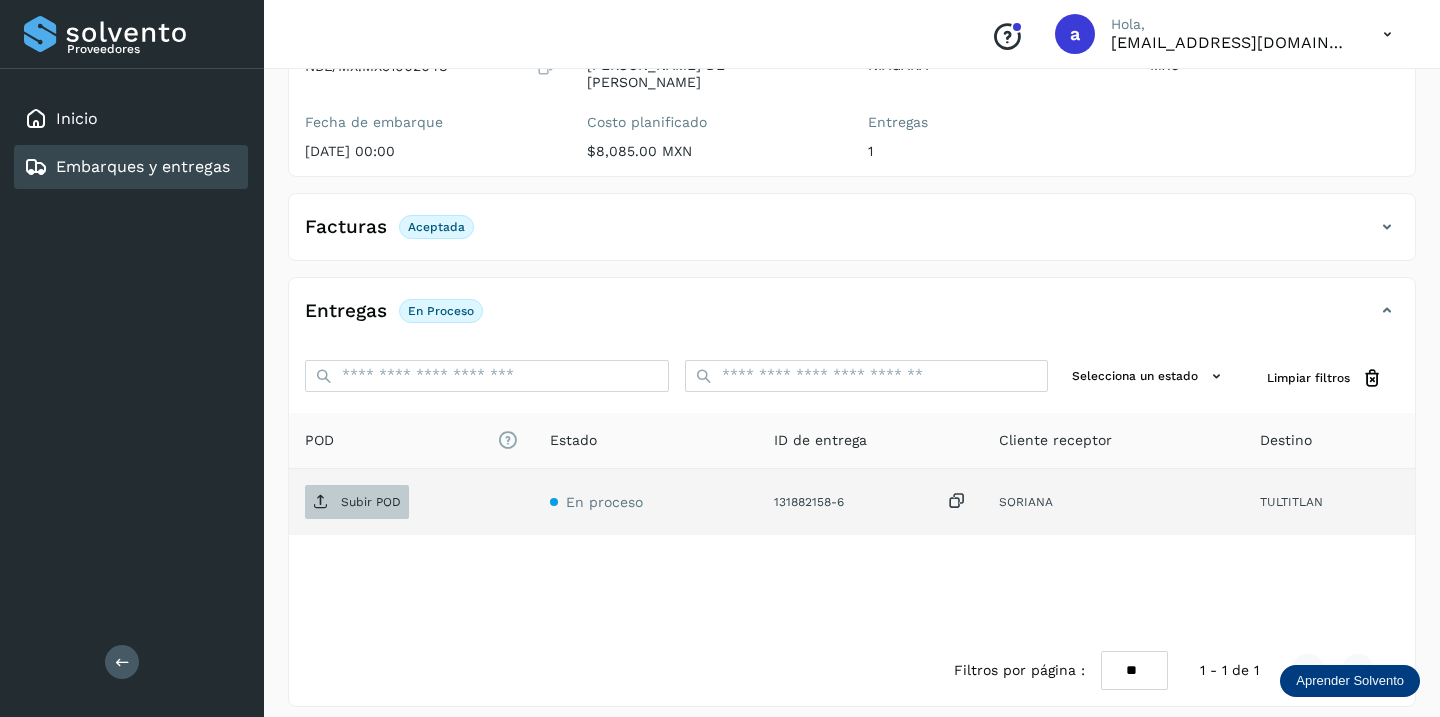 click on "Subir POD" at bounding box center (371, 502) 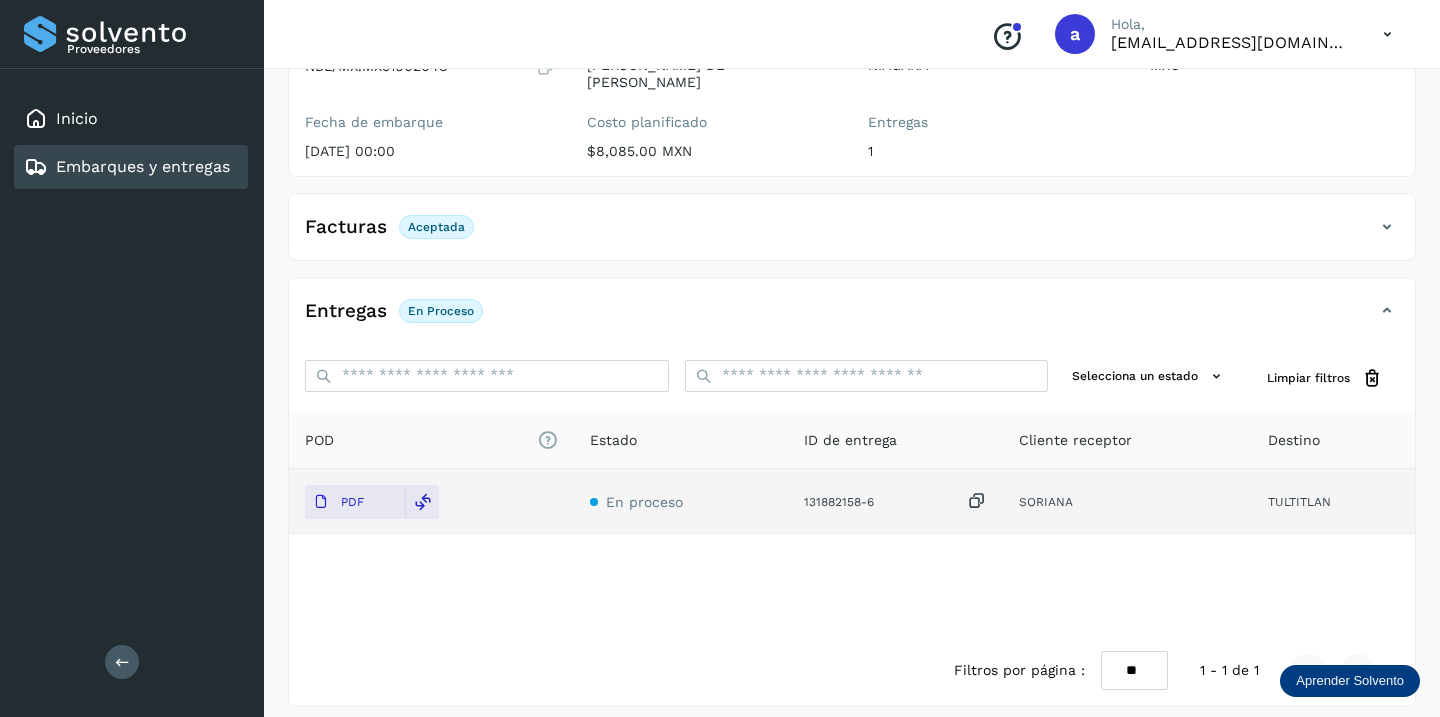 click on "Embarques y entregas" at bounding box center (143, 166) 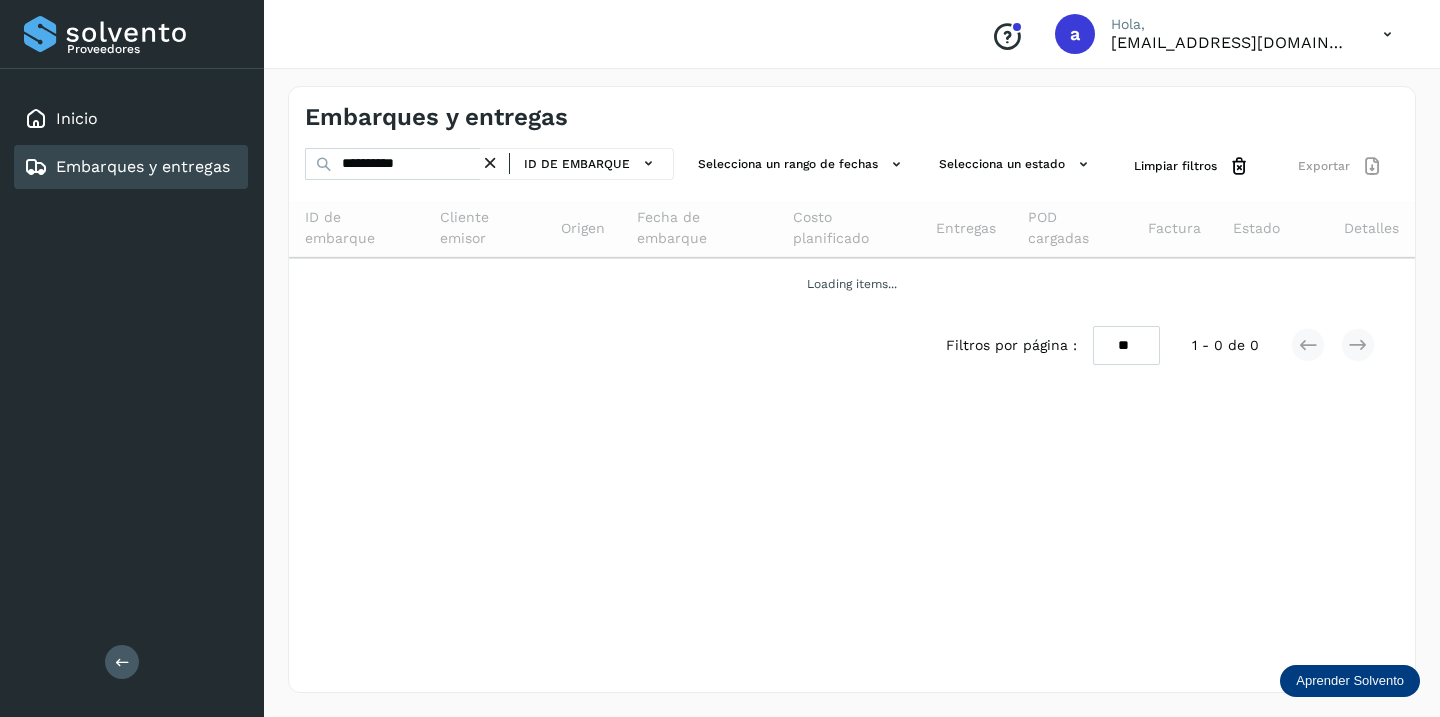 scroll, scrollTop: 0, scrollLeft: 0, axis: both 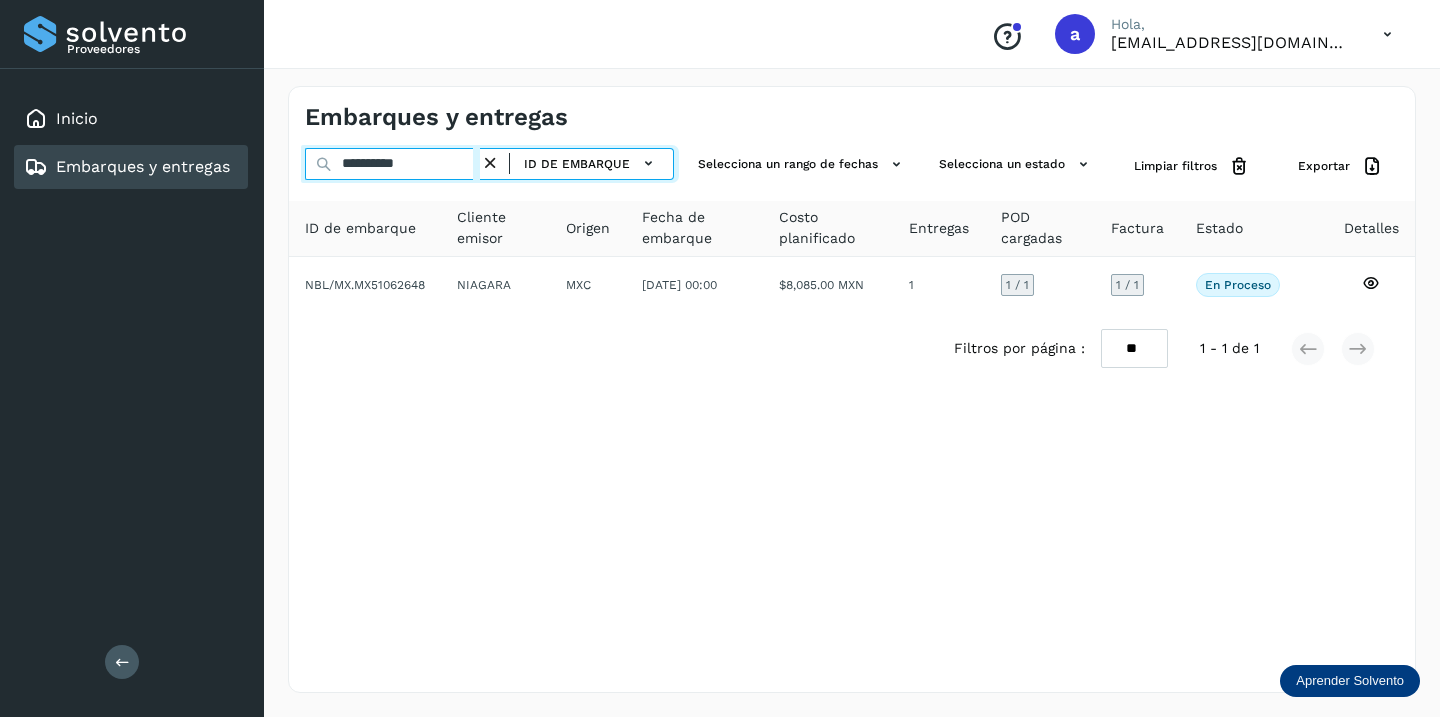 drag, startPoint x: 446, startPoint y: 163, endPoint x: 146, endPoint y: 154, distance: 300.13498 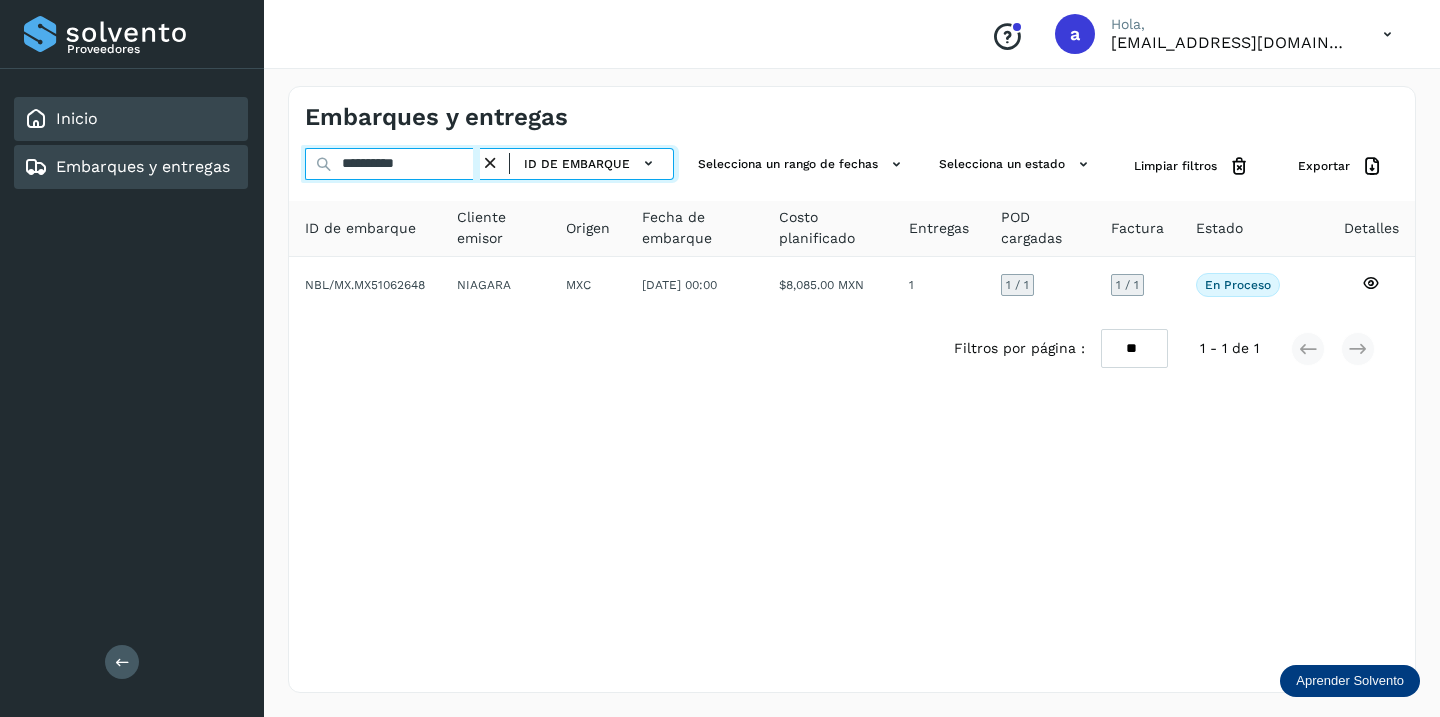 paste 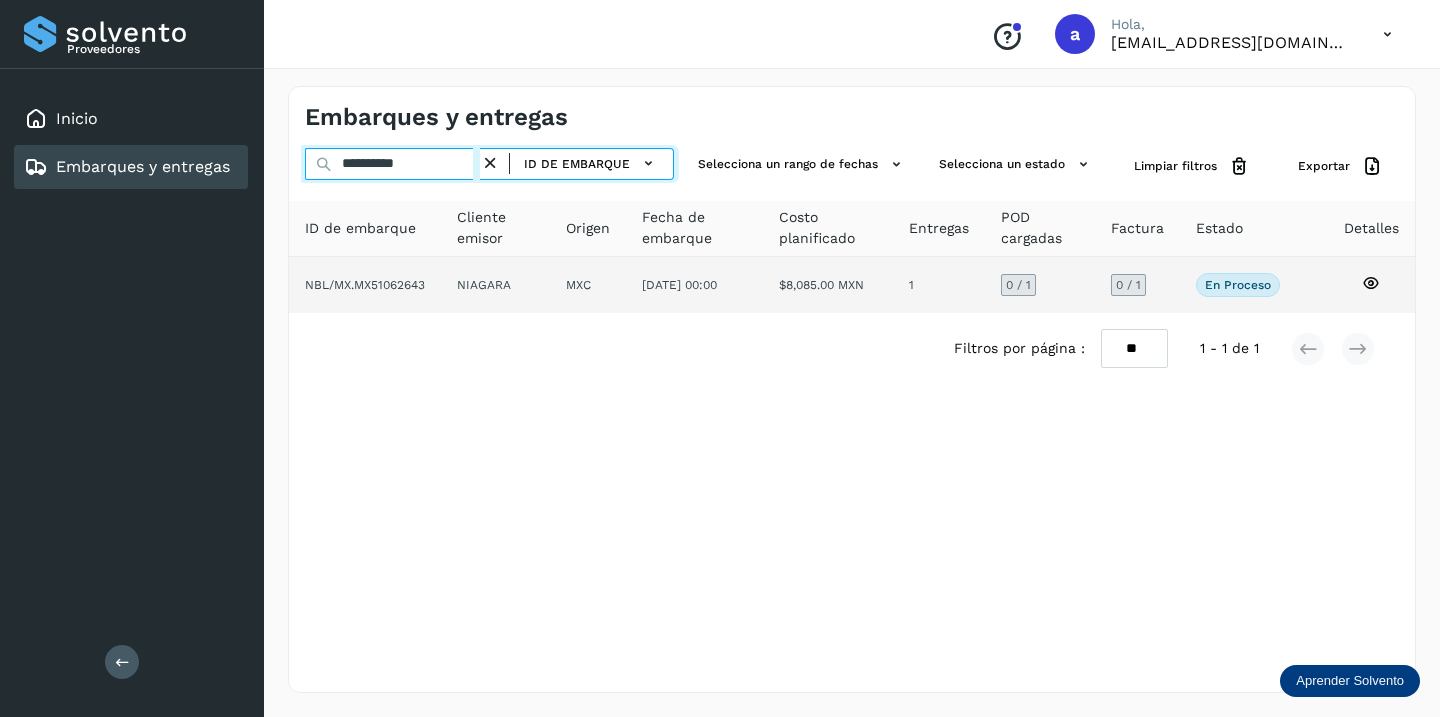 type on "**********" 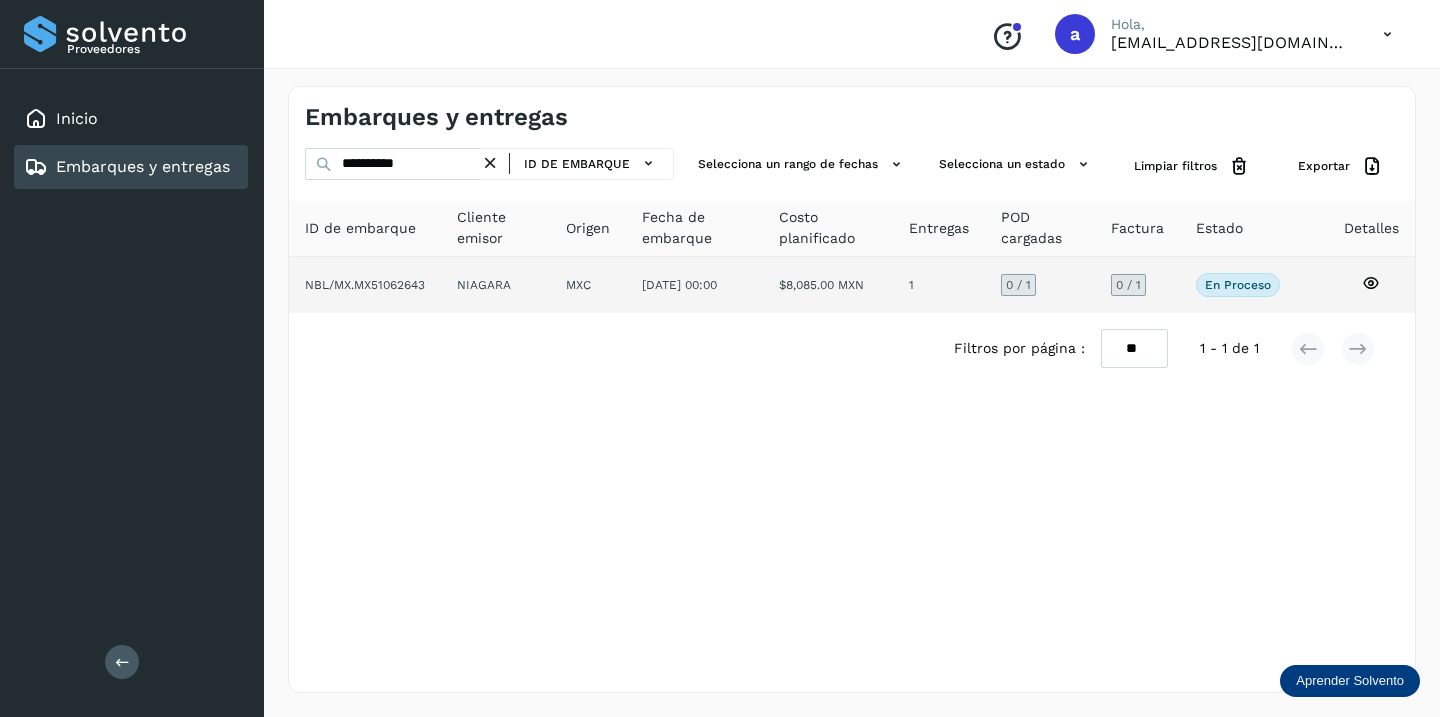 click on "0 / 1" at bounding box center (1128, 285) 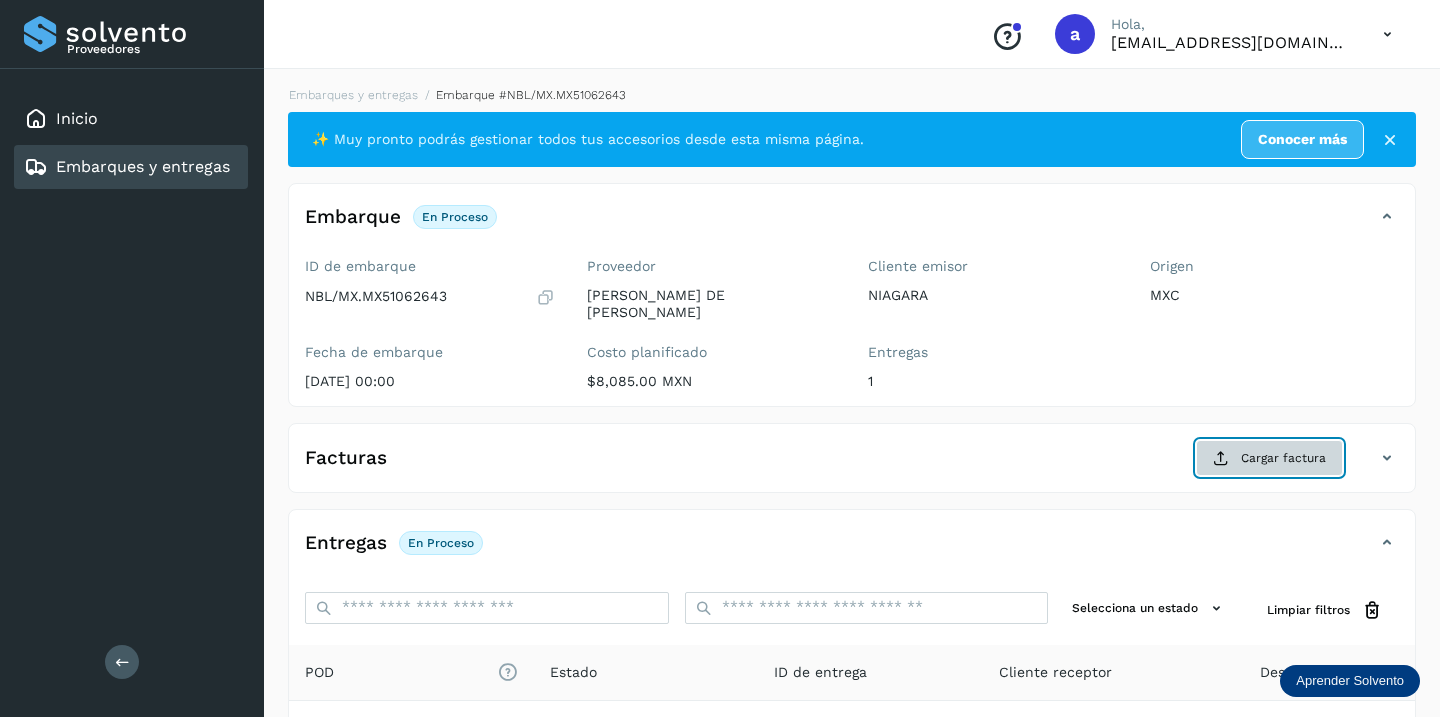 click on "Cargar factura" 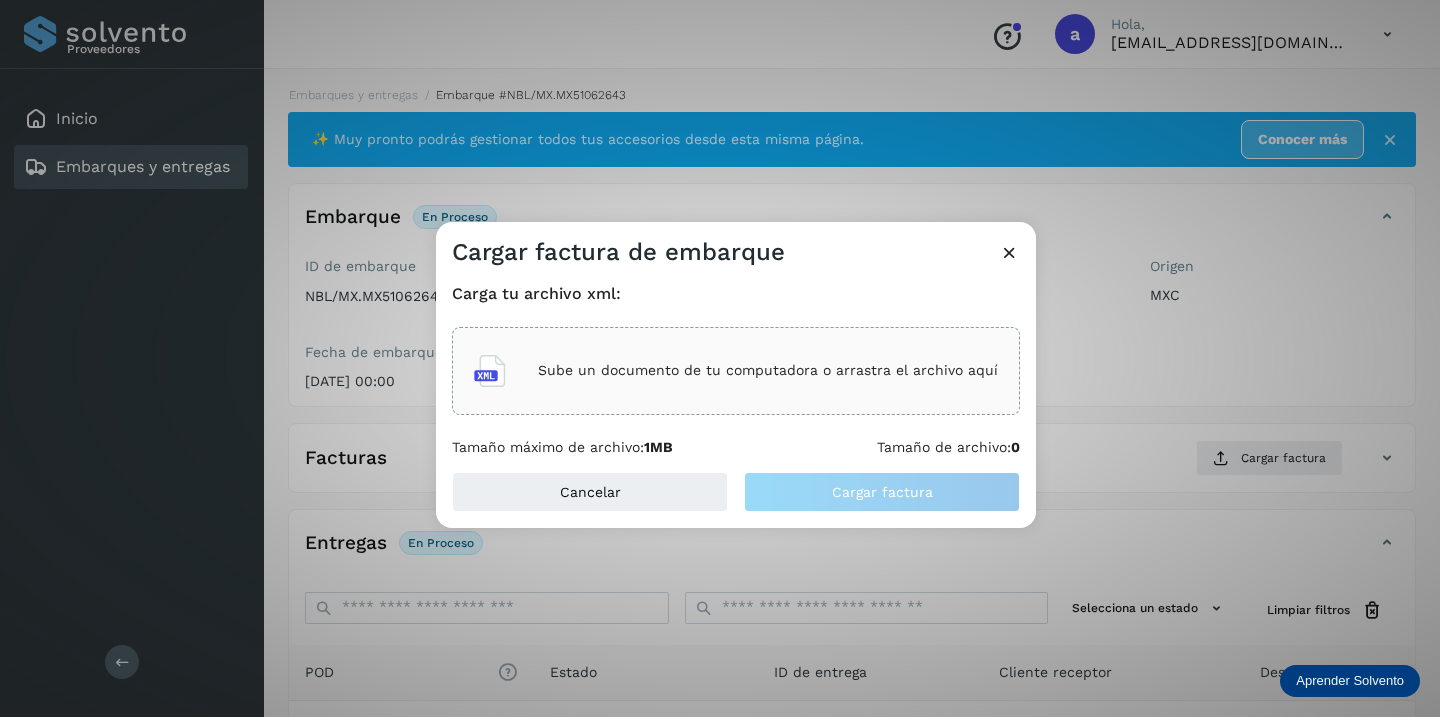 click on "Sube un documento de tu computadora o arrastra el archivo aquí" at bounding box center (768, 370) 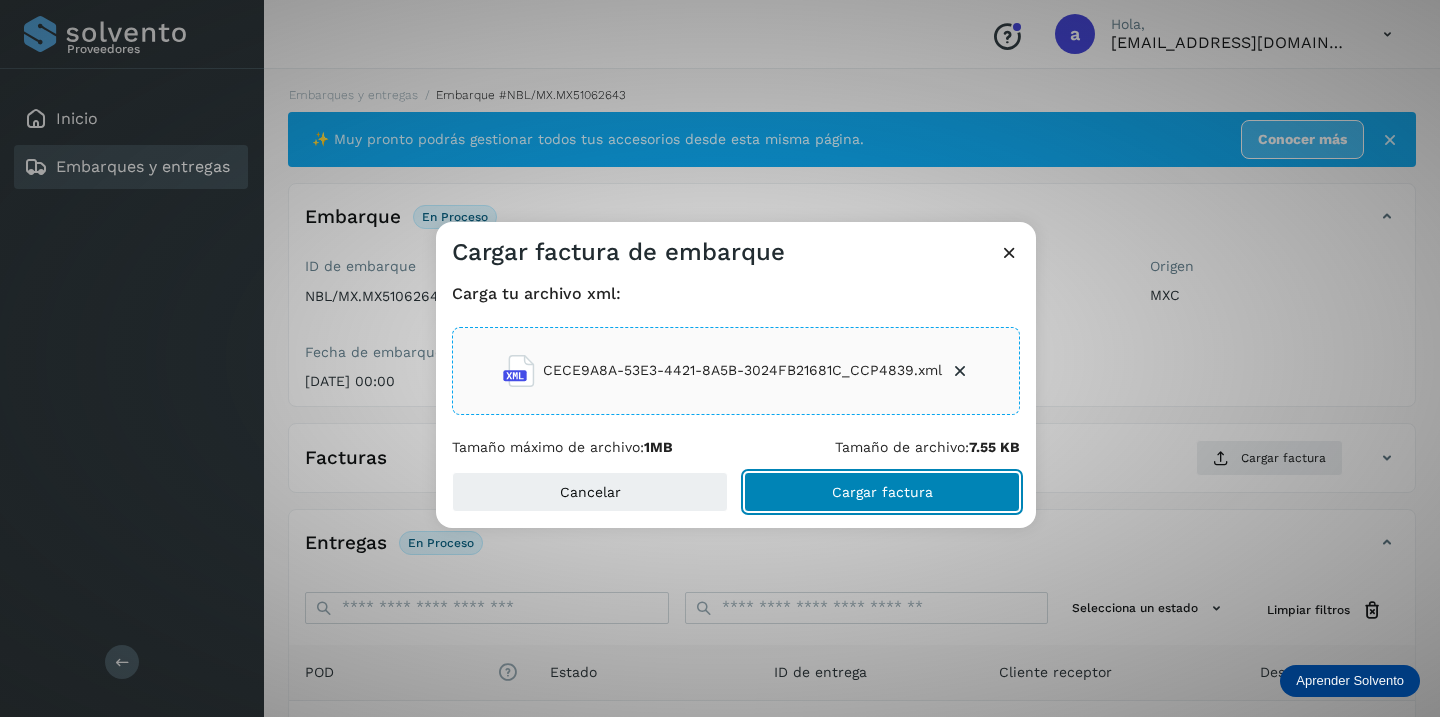 click on "Cargar factura" 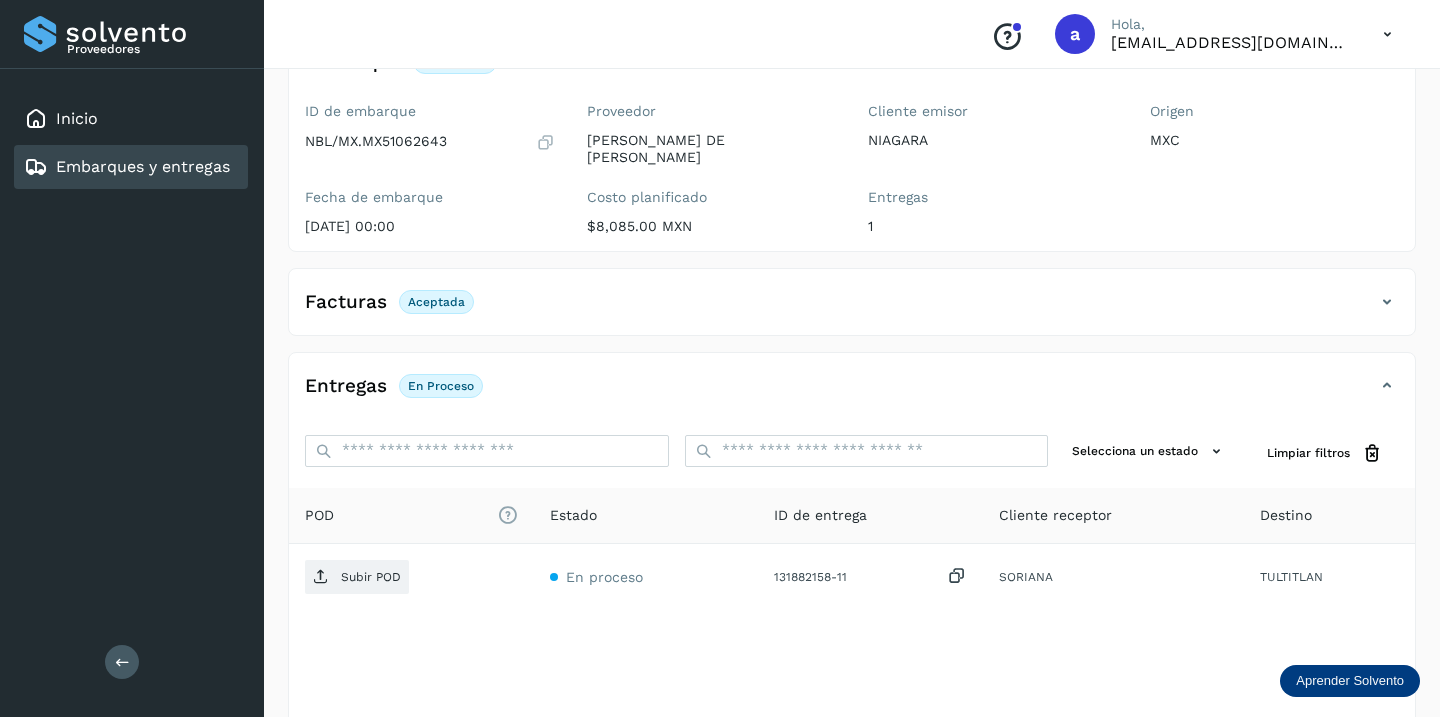 scroll, scrollTop: 230, scrollLeft: 0, axis: vertical 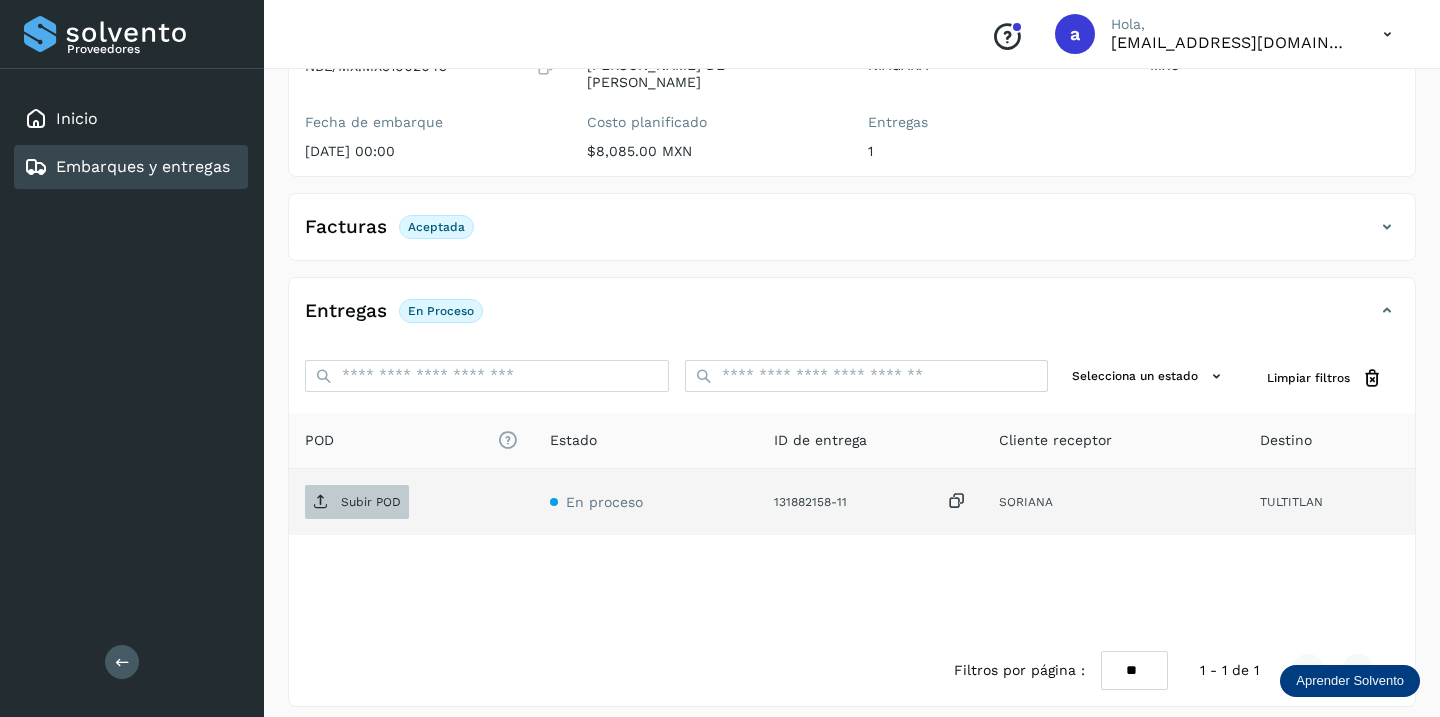 click on "Subir POD" at bounding box center (371, 502) 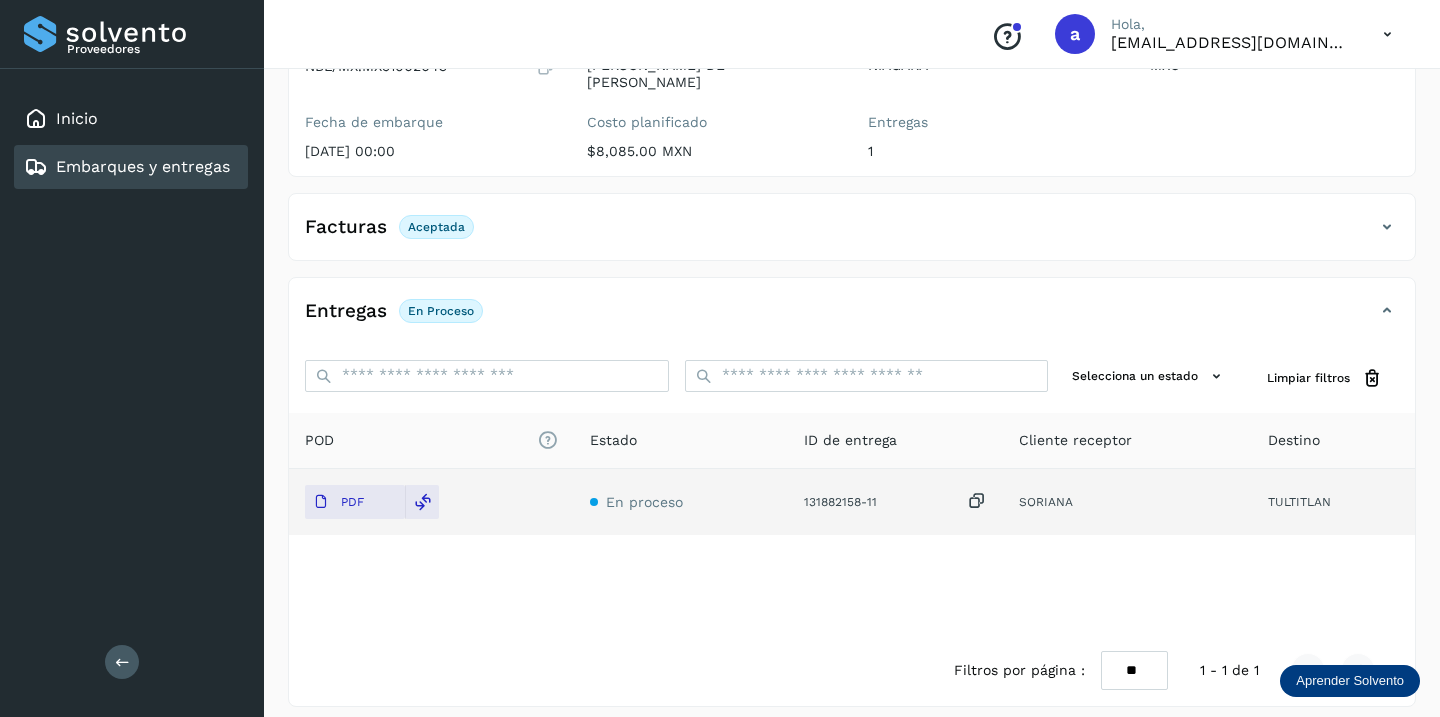 click on "Embarques y entregas" at bounding box center (143, 166) 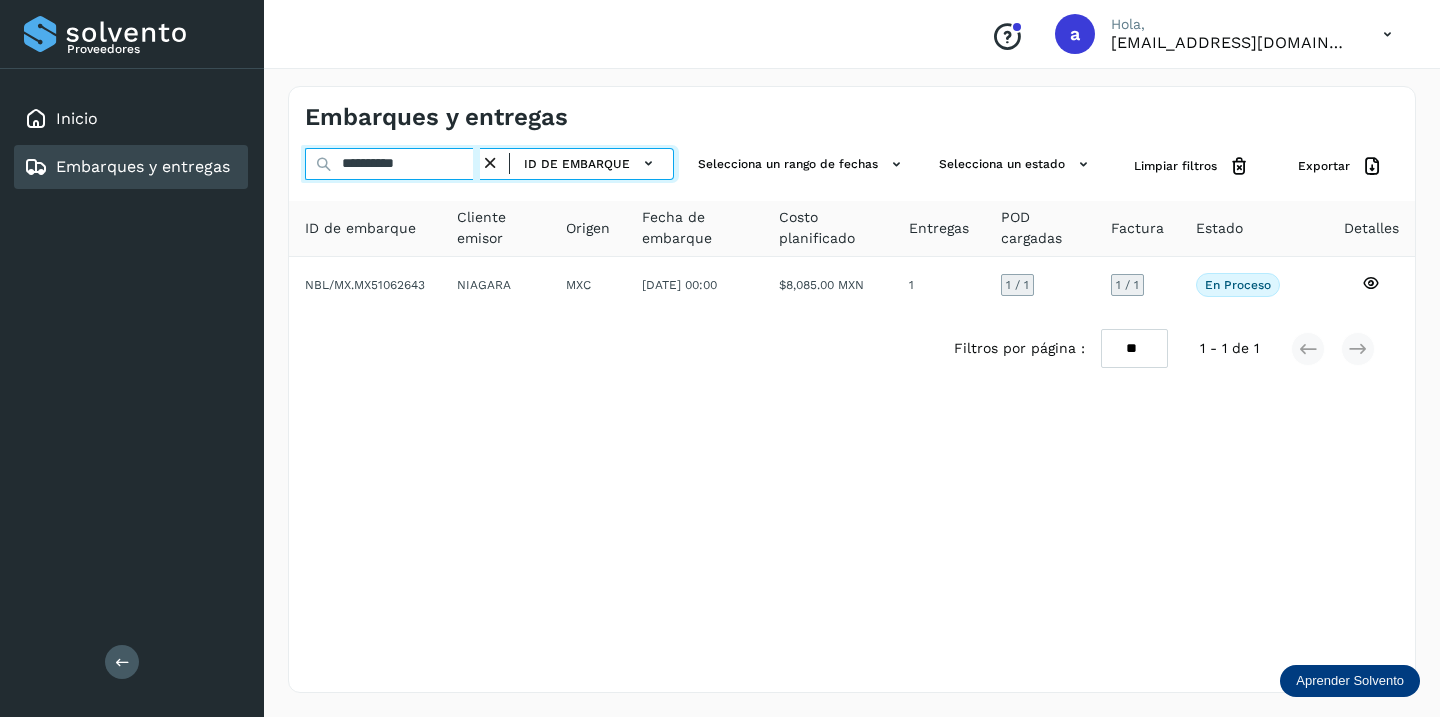 drag, startPoint x: 450, startPoint y: 162, endPoint x: 10, endPoint y: 97, distance: 444.77524 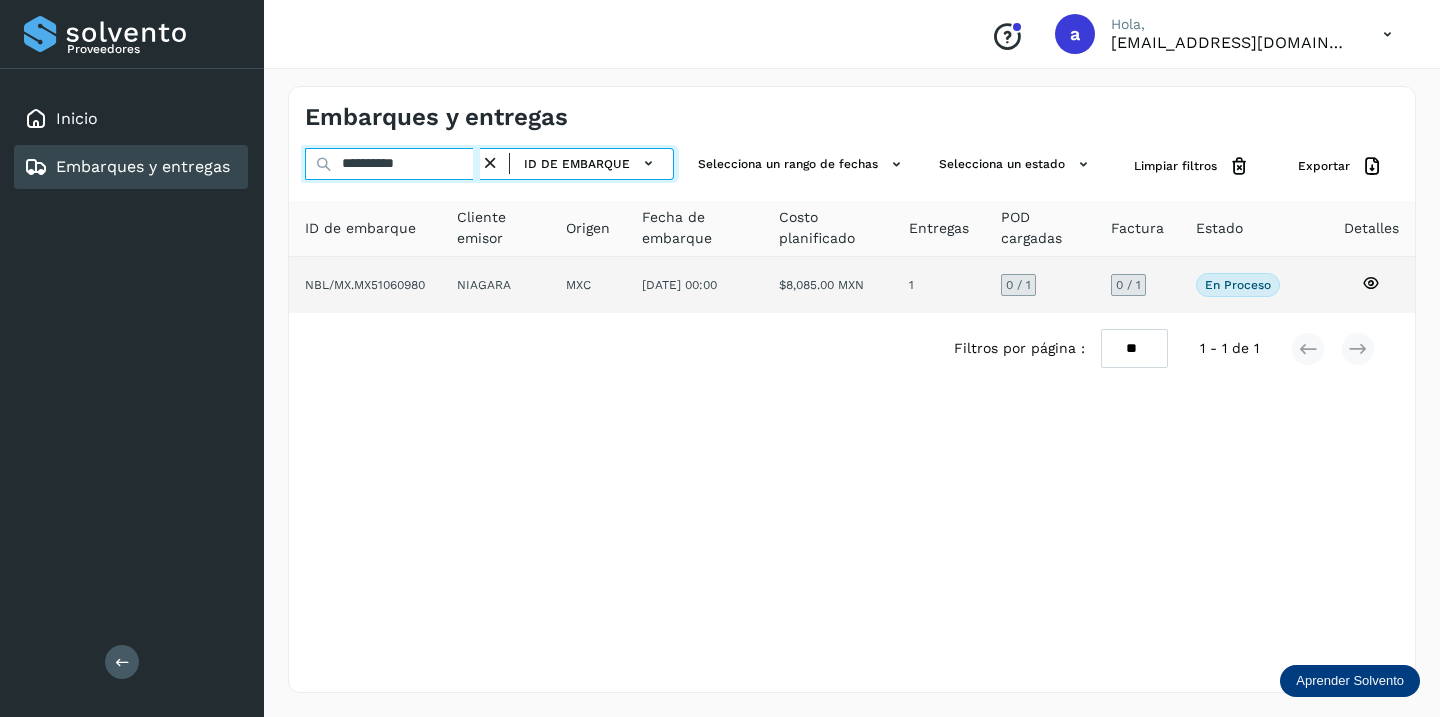 type on "**********" 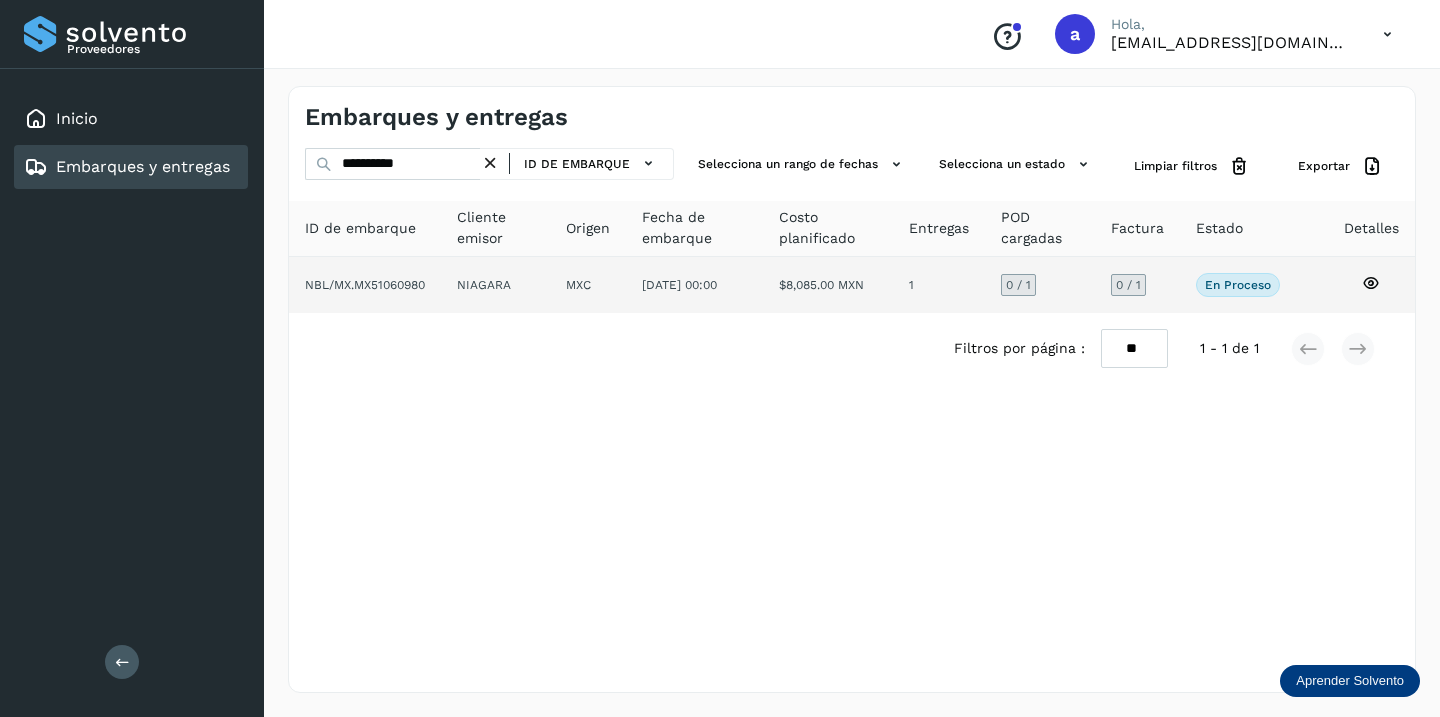 click on "0 / 1" at bounding box center [1128, 285] 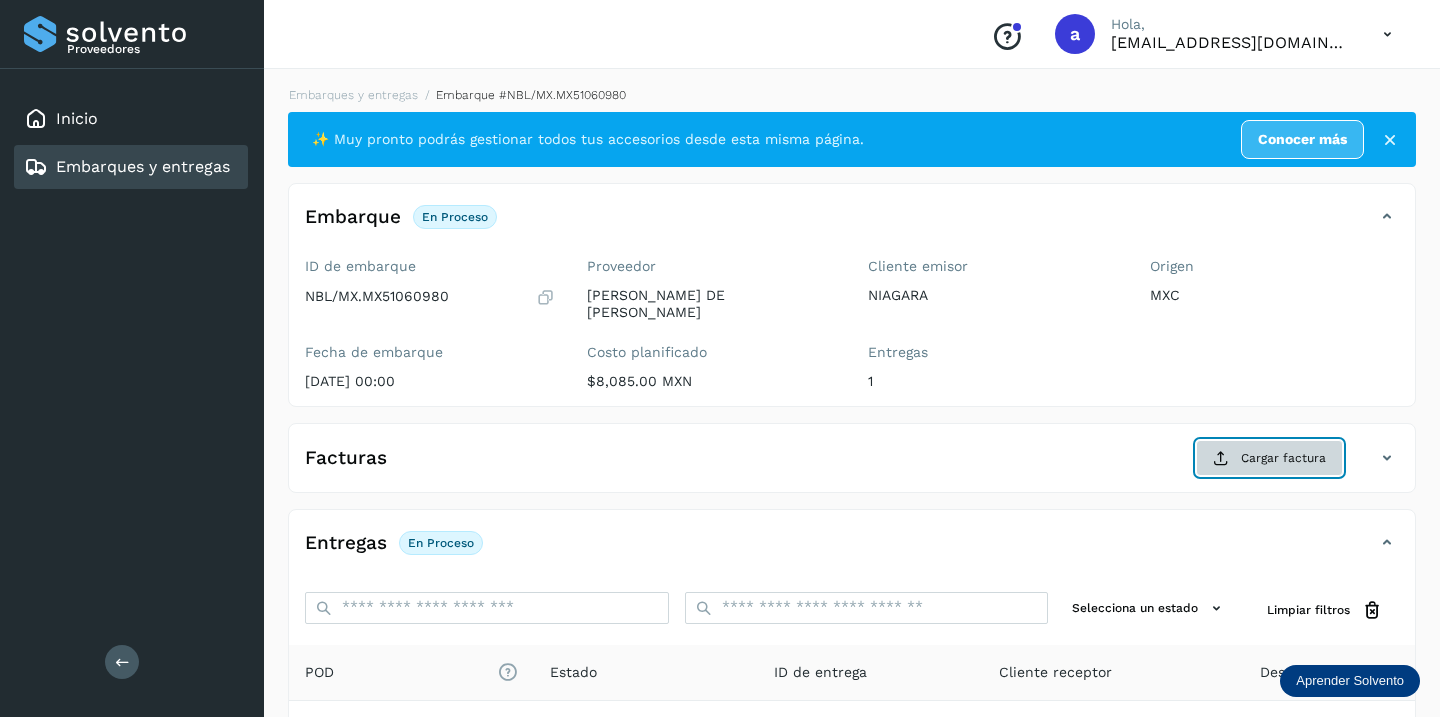 click on "Cargar factura" at bounding box center (1269, 458) 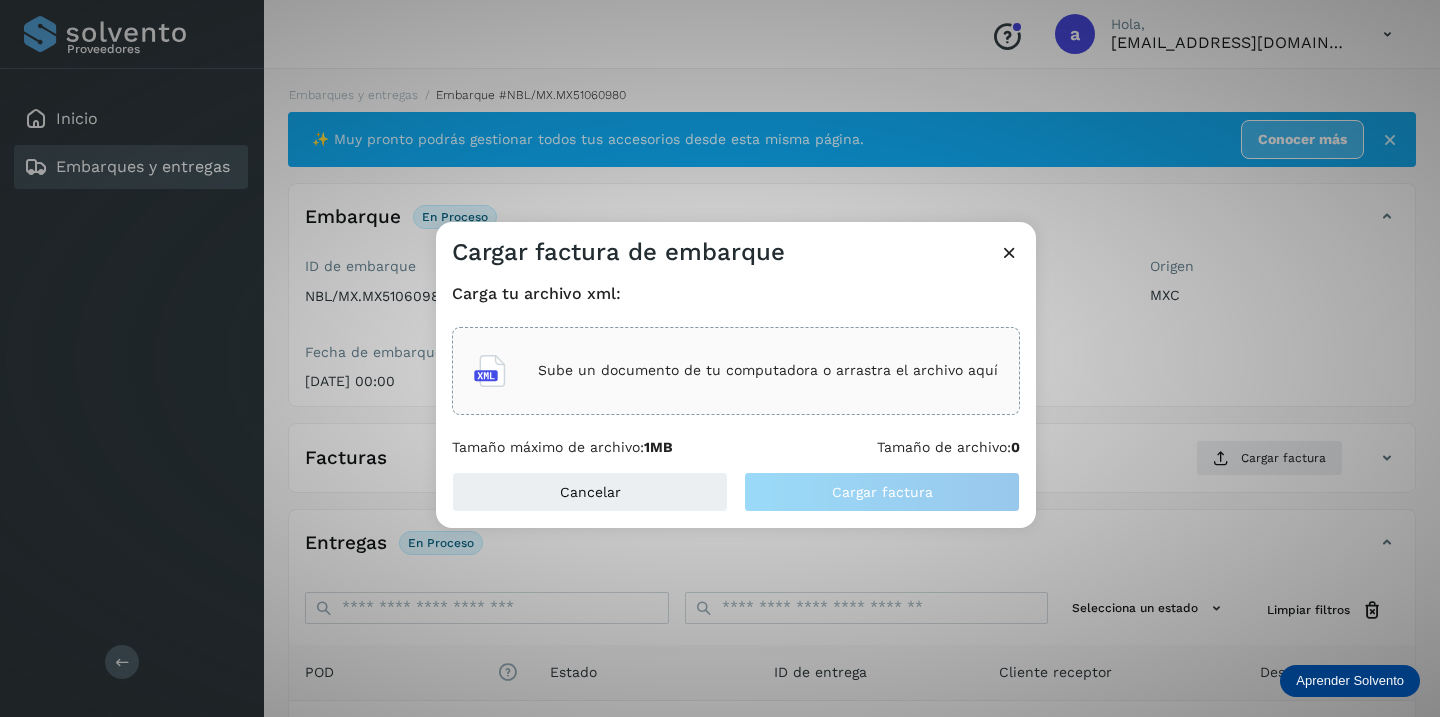 click on "Sube un documento de tu computadora o arrastra el archivo aquí" 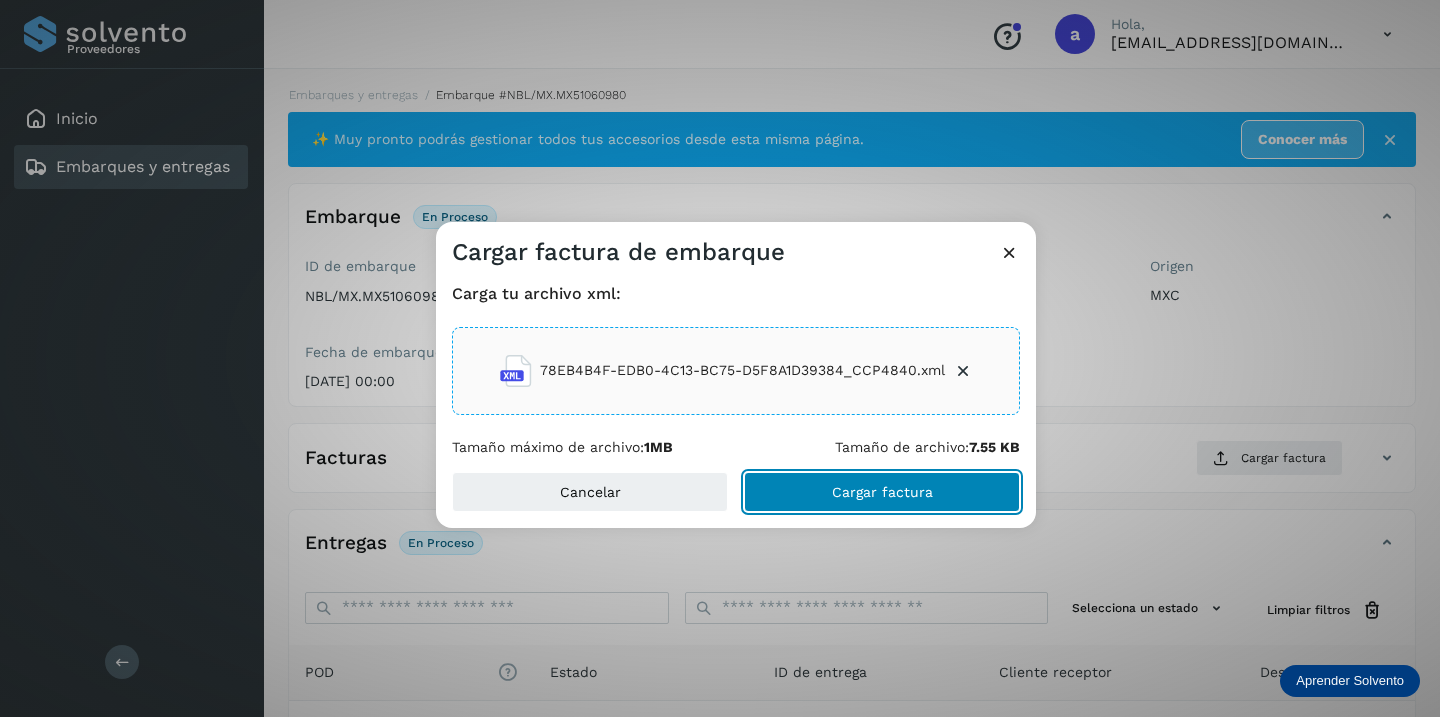 click on "Cargar factura" 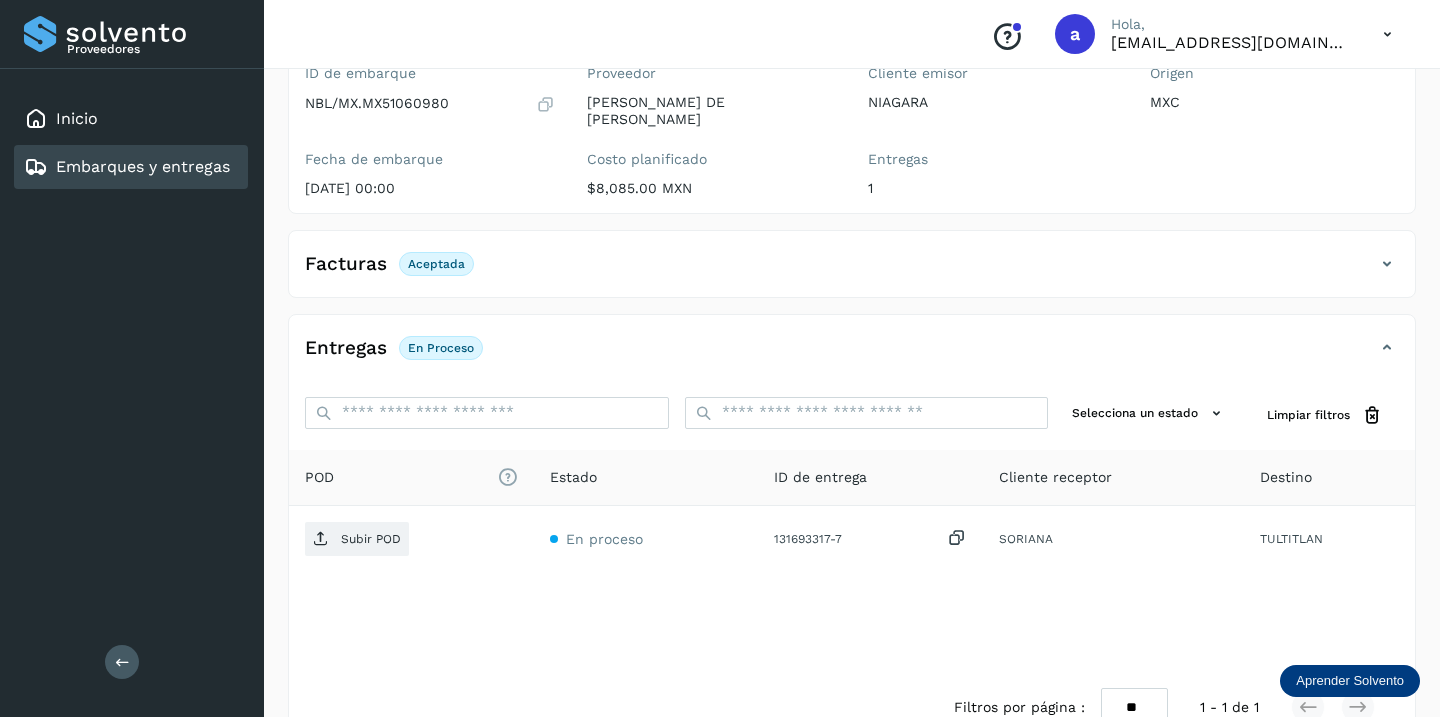 scroll, scrollTop: 230, scrollLeft: 0, axis: vertical 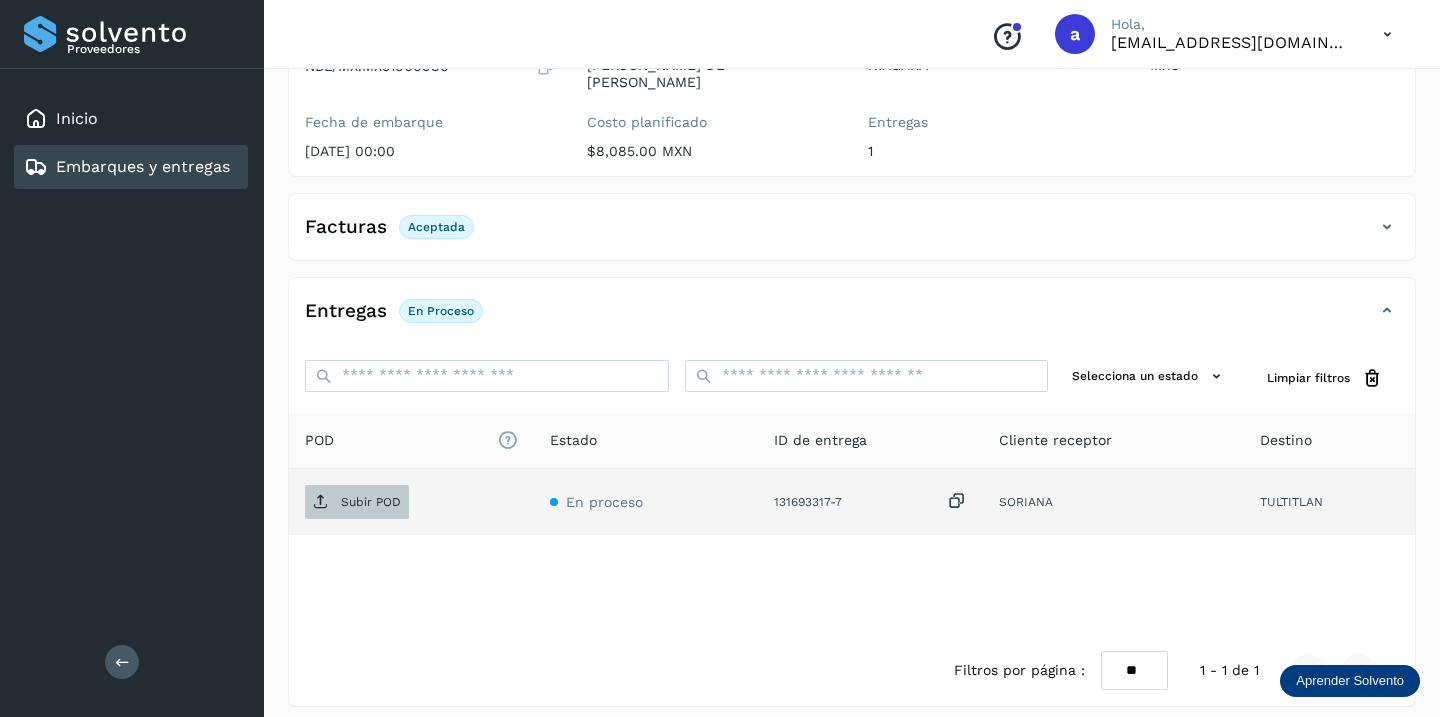 click on "Subir POD" at bounding box center (371, 502) 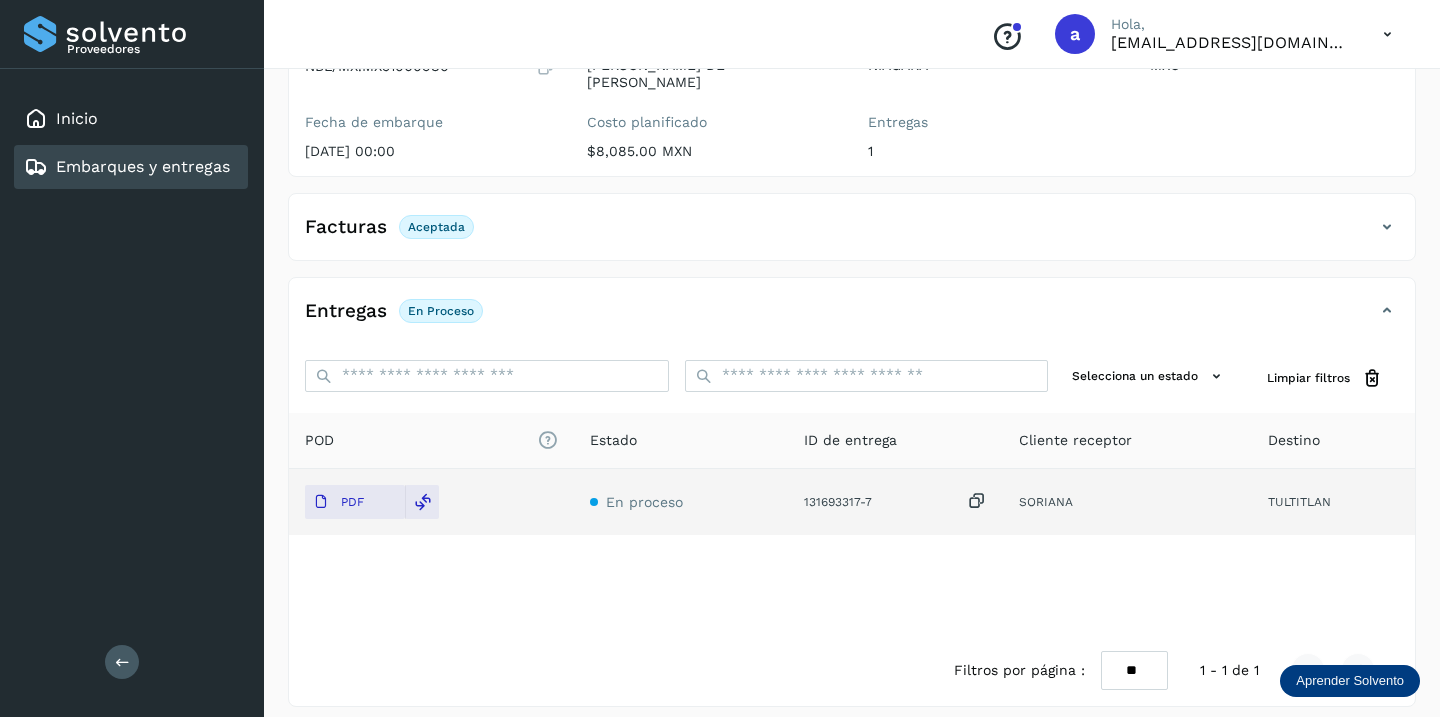 click on "Embarques y entregas" at bounding box center (143, 166) 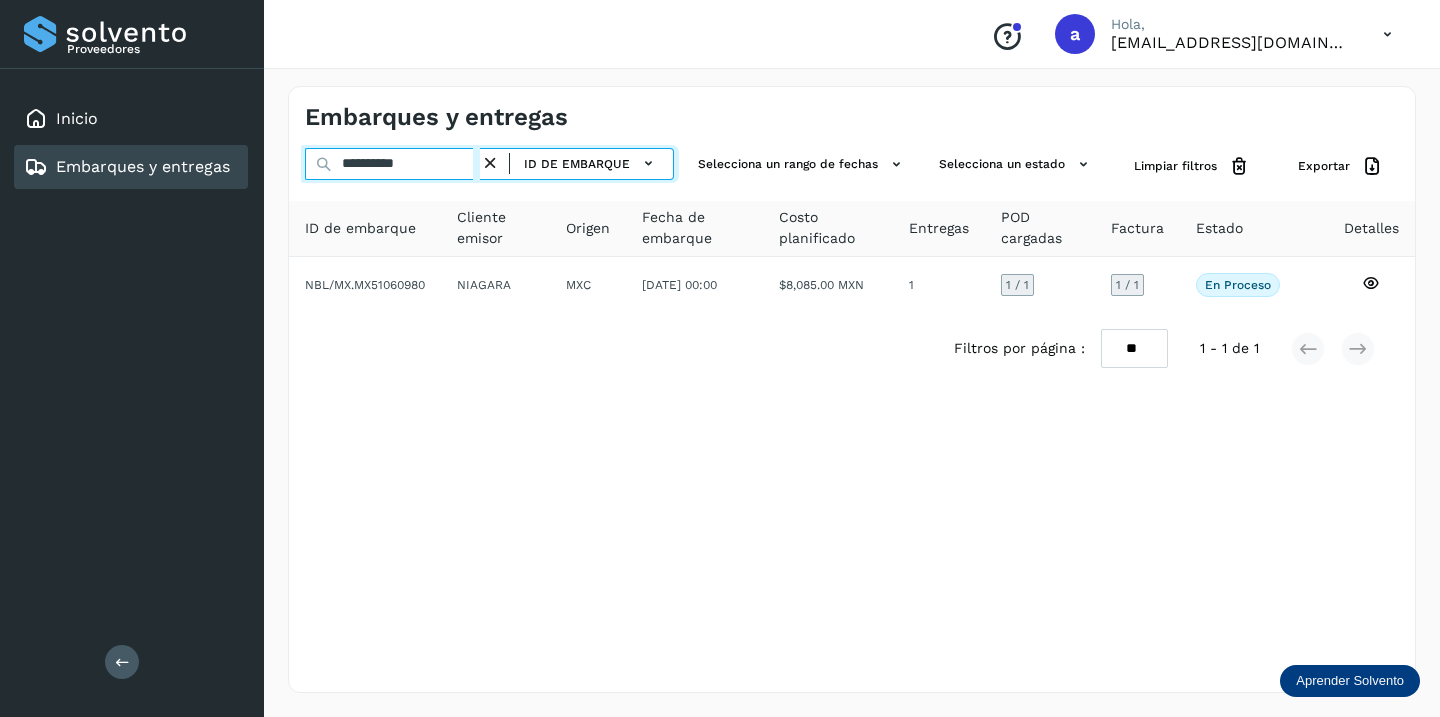 drag, startPoint x: 449, startPoint y: 166, endPoint x: 188, endPoint y: 45, distance: 287.68387 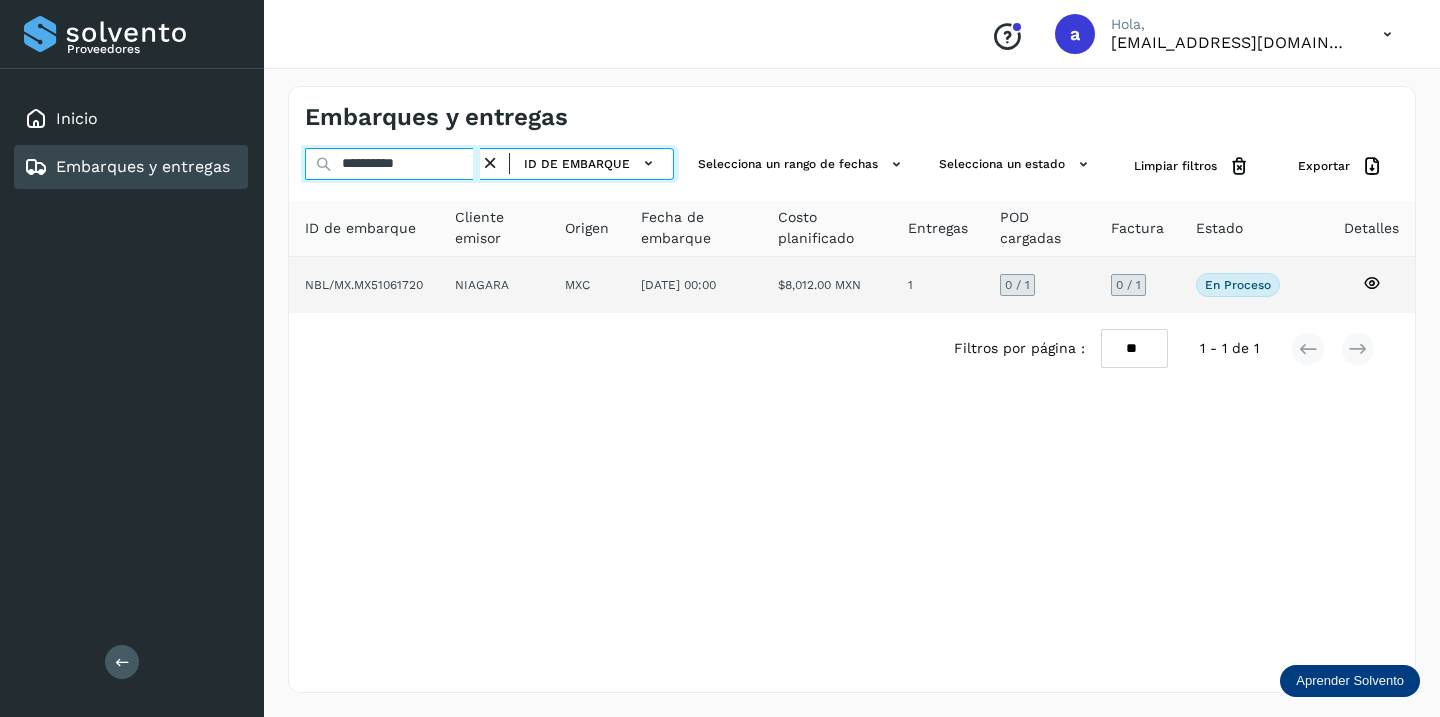 type on "**********" 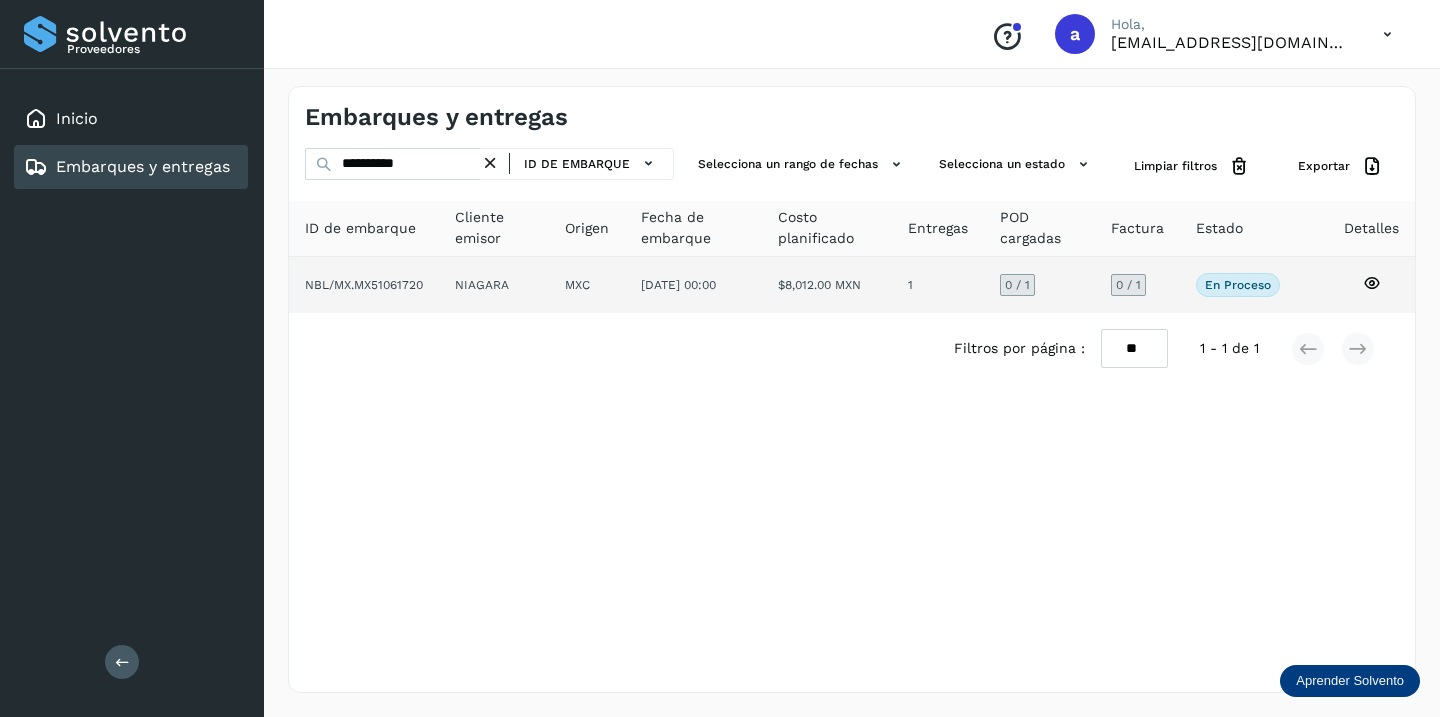 click on "0 / 1" at bounding box center [1128, 285] 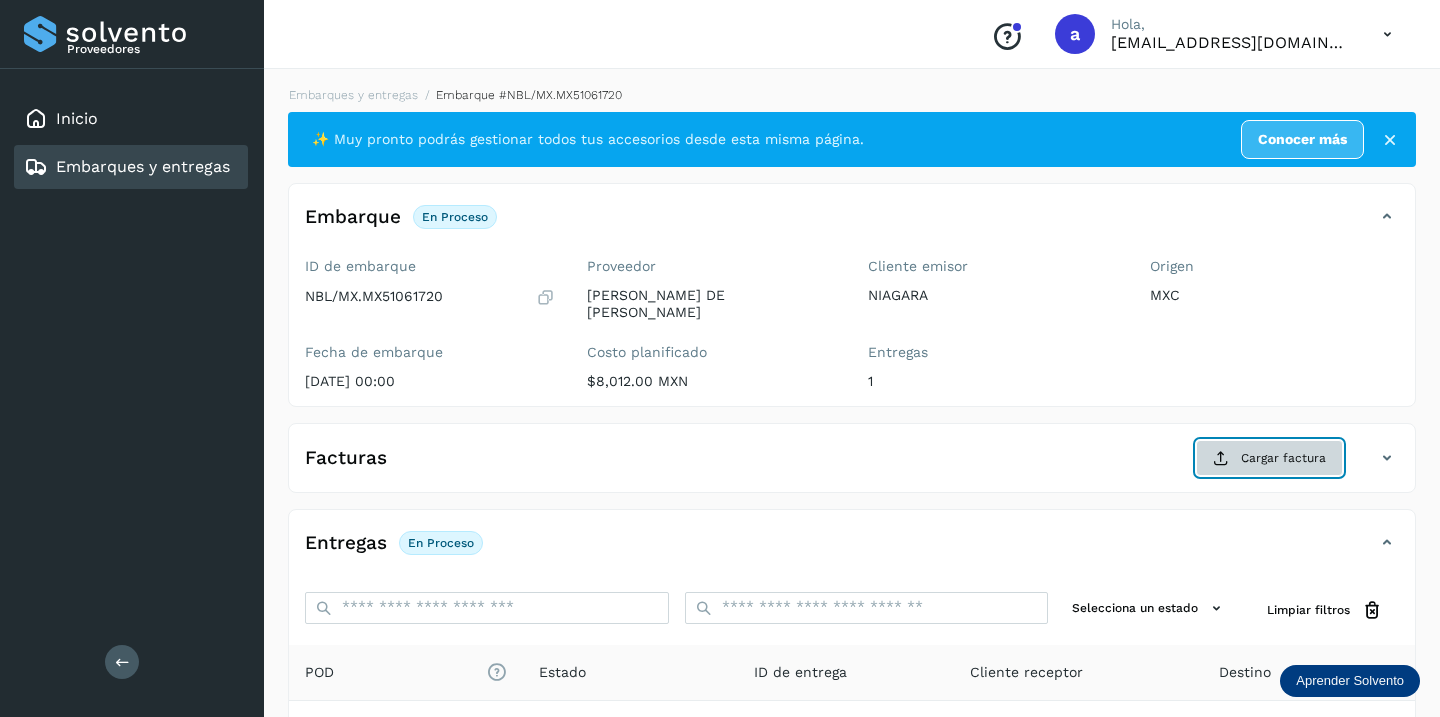 click on "Cargar factura" 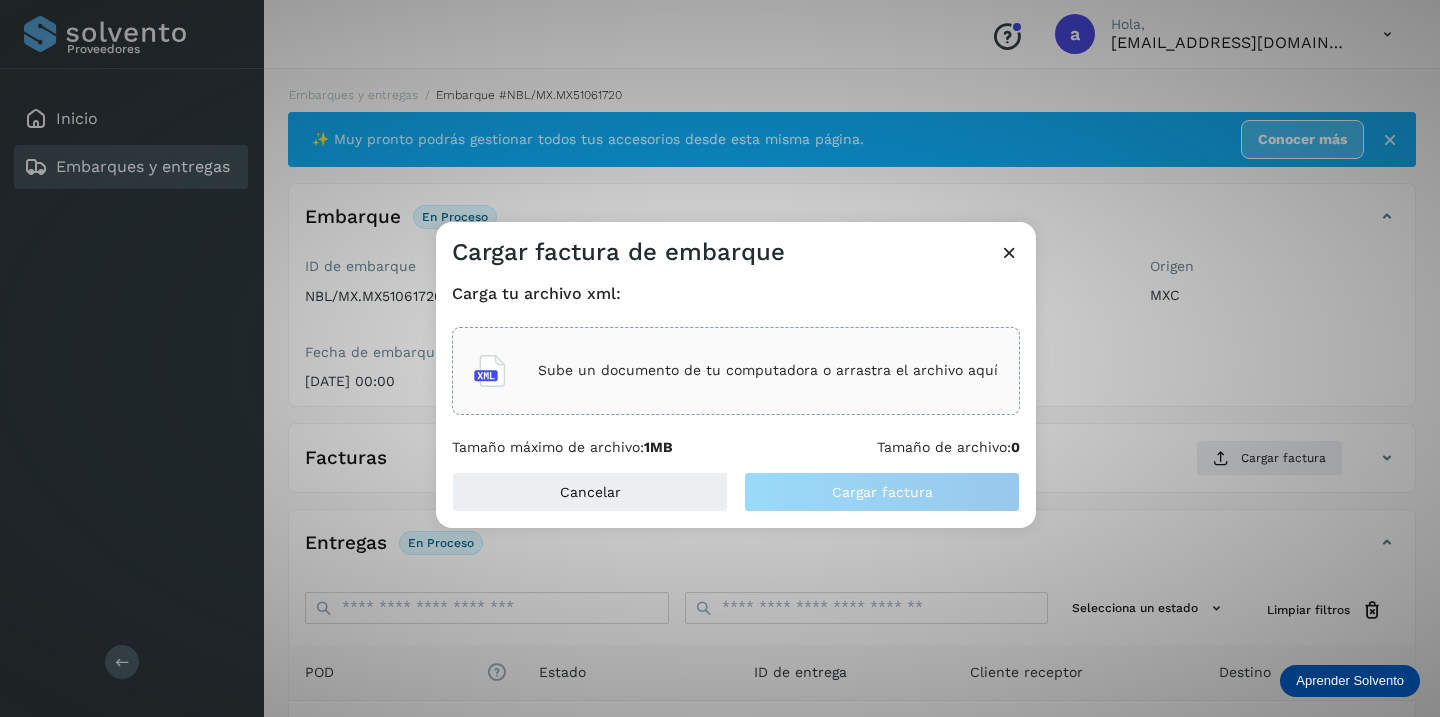 click on "Sube un documento de tu computadora o arrastra el archivo aquí" at bounding box center (768, 370) 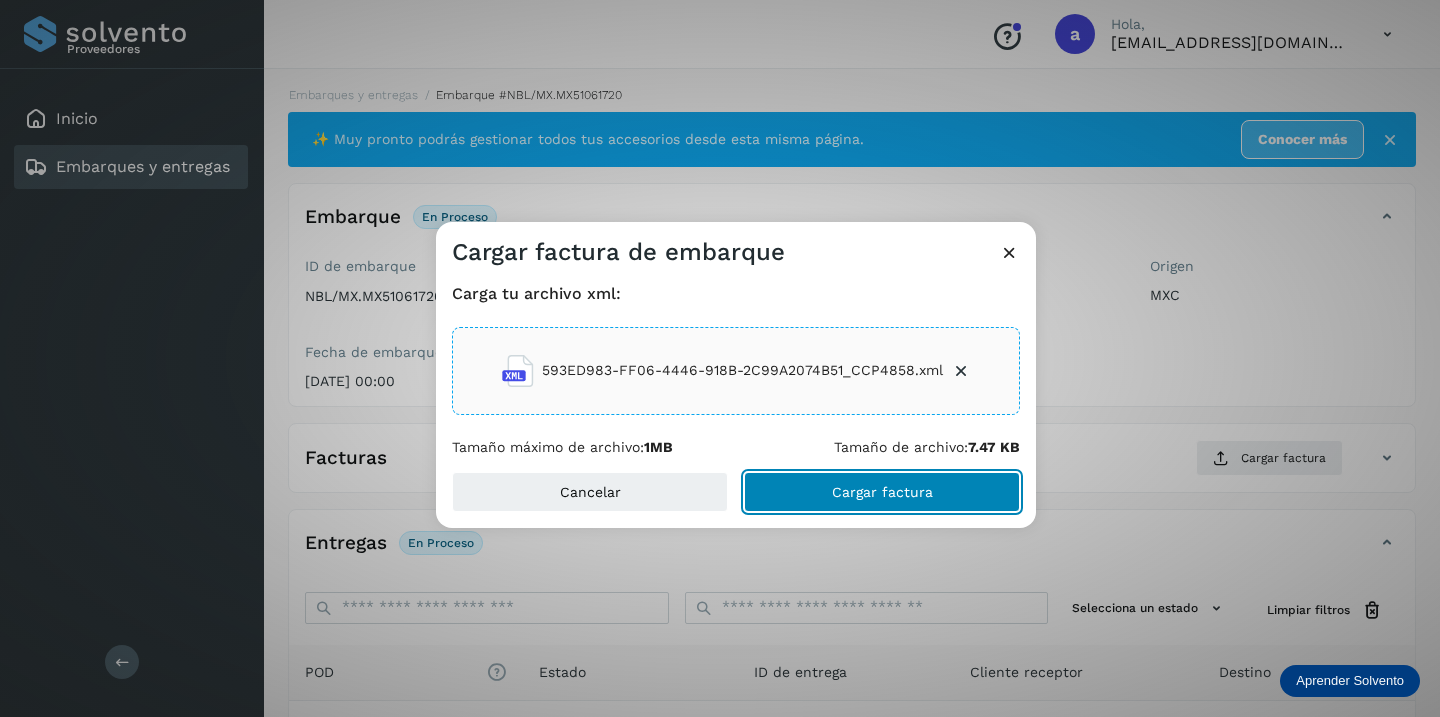 click on "Cargar factura" 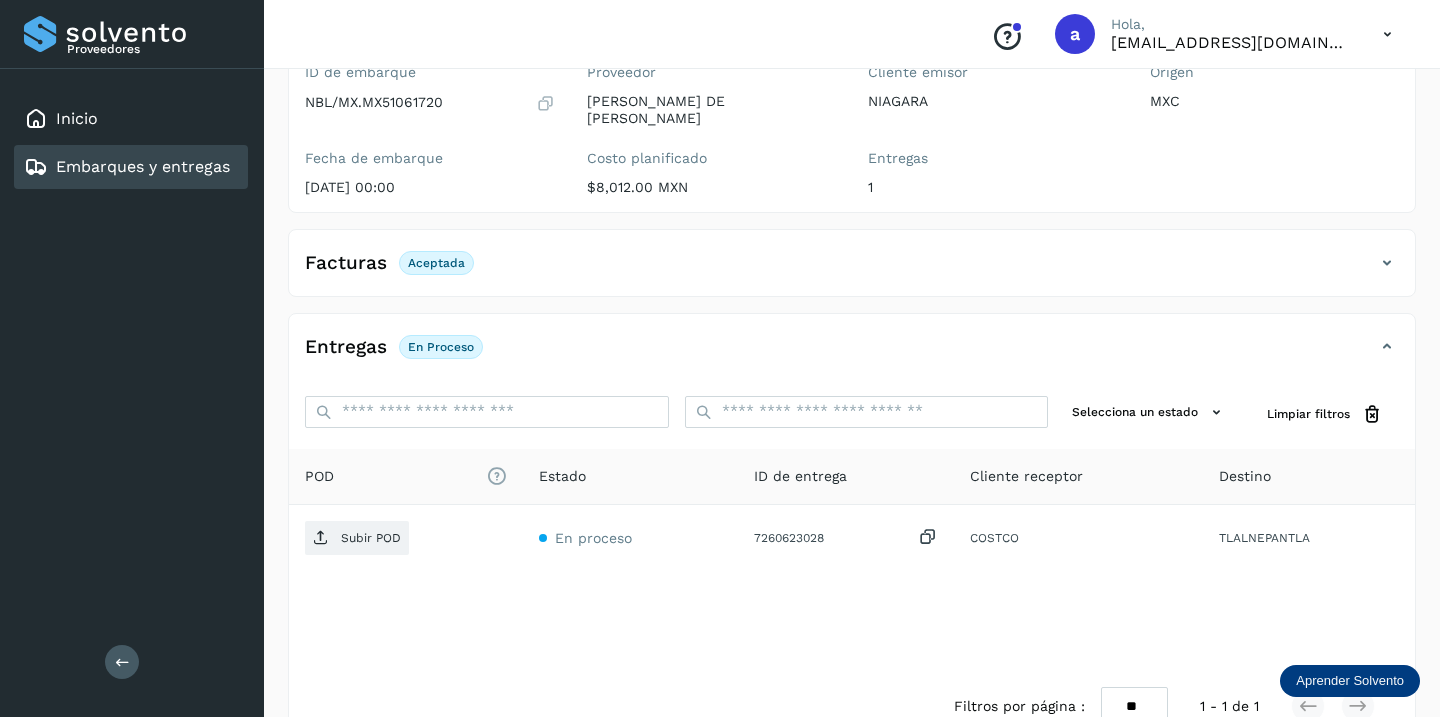 scroll, scrollTop: 230, scrollLeft: 0, axis: vertical 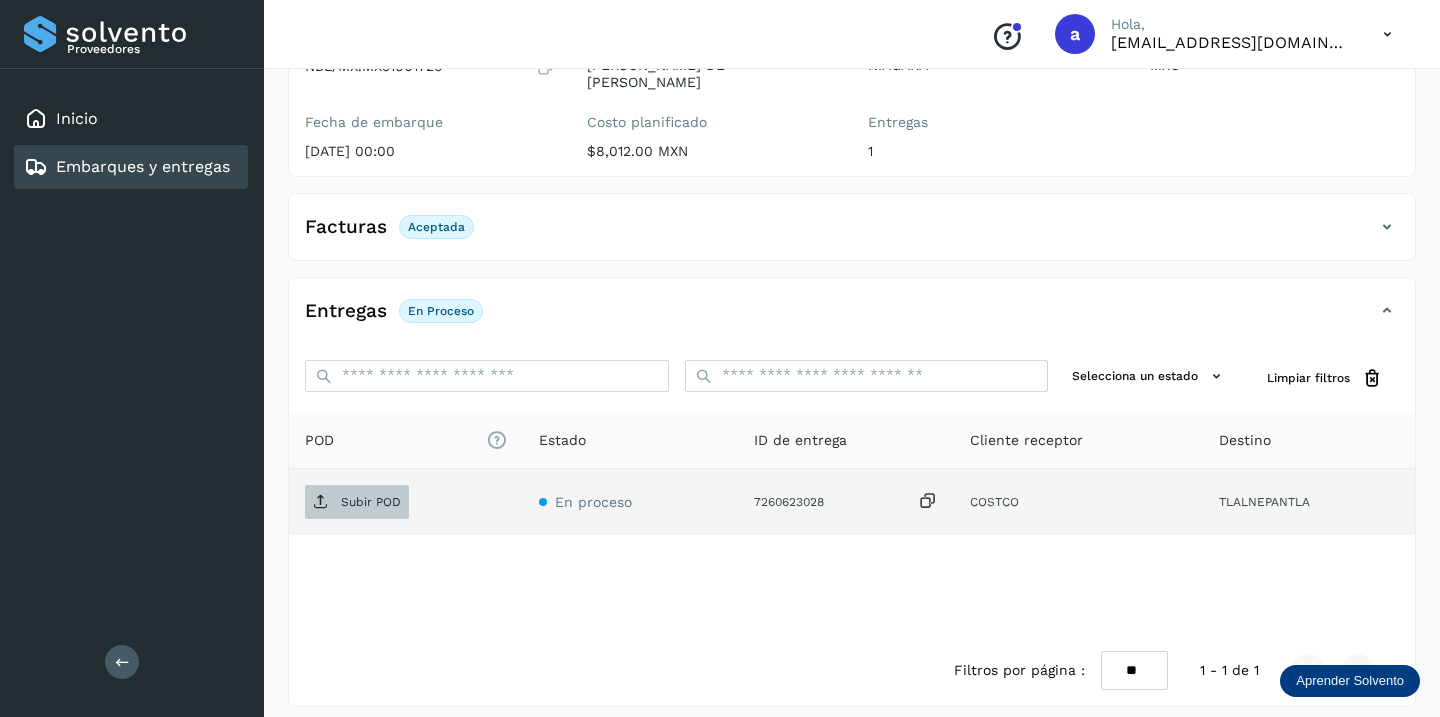 click on "Subir POD" at bounding box center (371, 502) 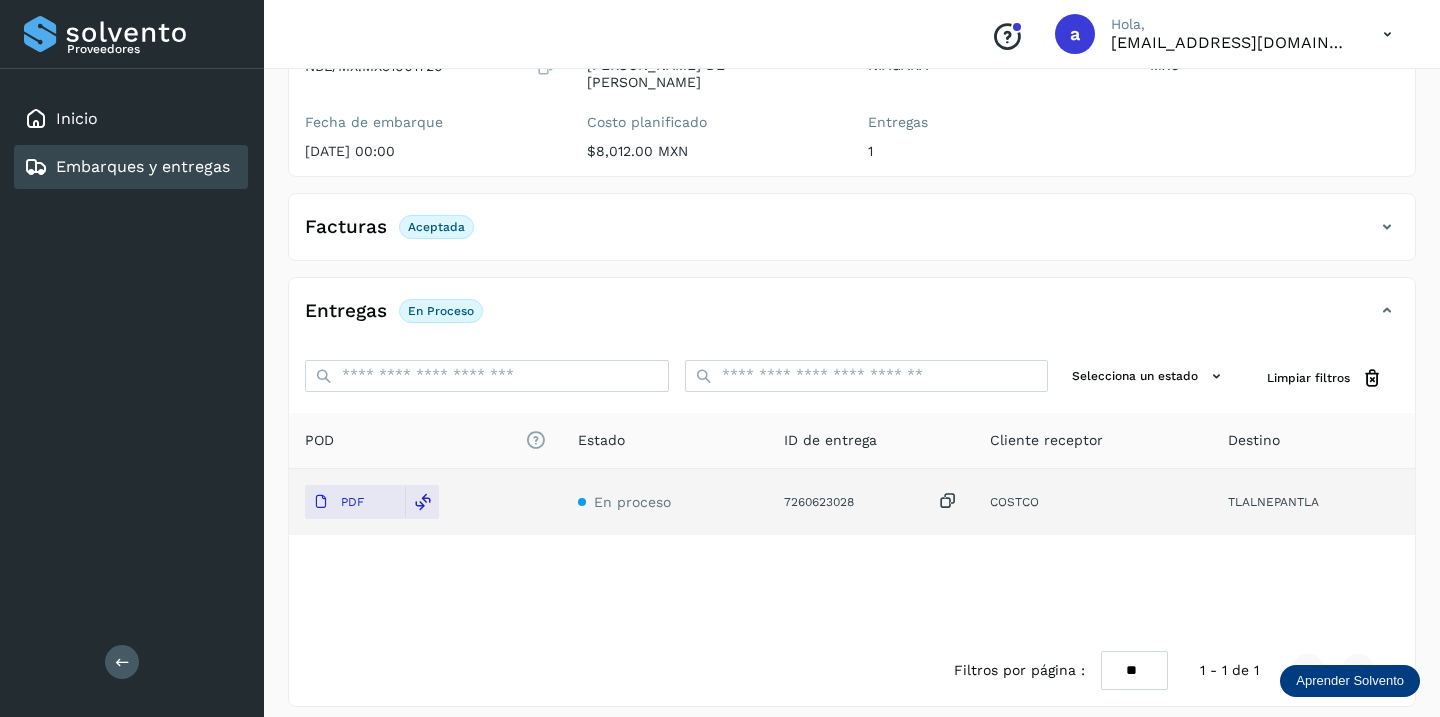 click on "Embarques y entregas" at bounding box center (143, 166) 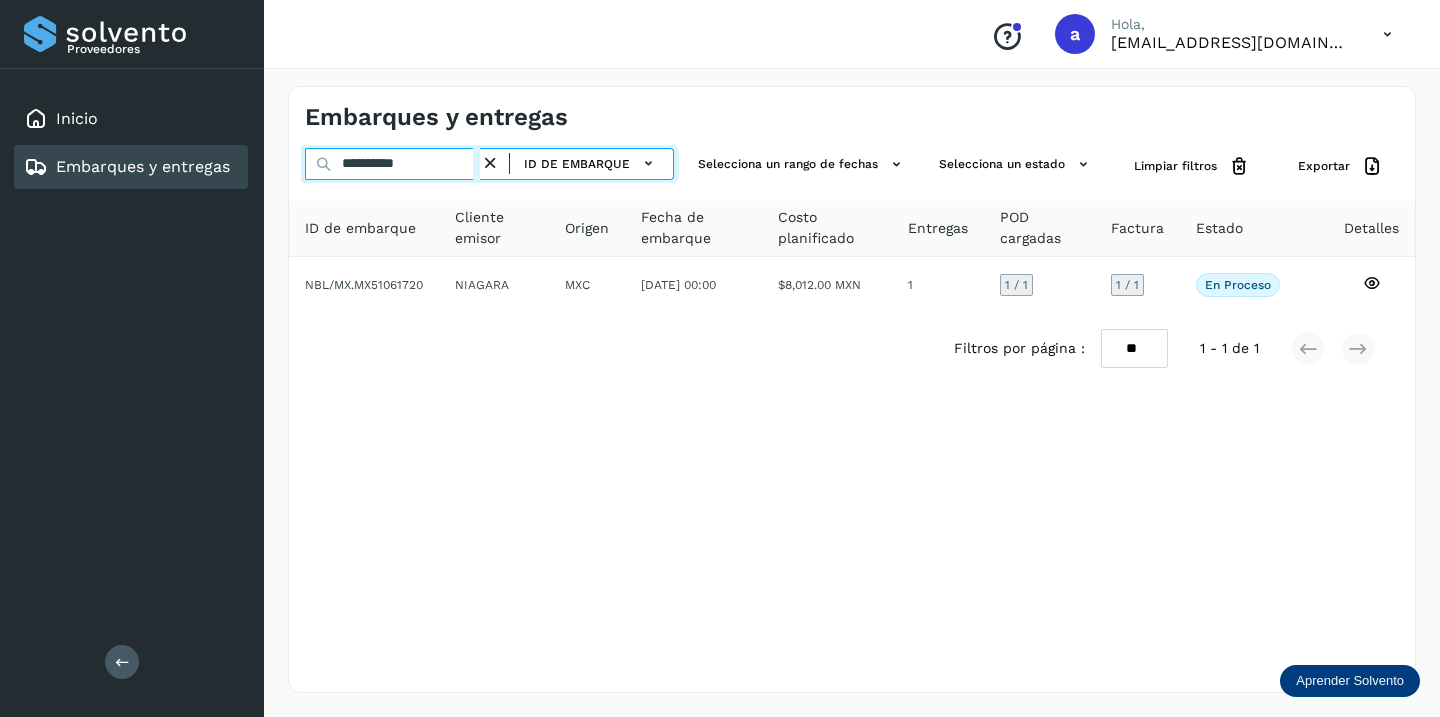 drag, startPoint x: 444, startPoint y: 166, endPoint x: 193, endPoint y: 141, distance: 252.24194 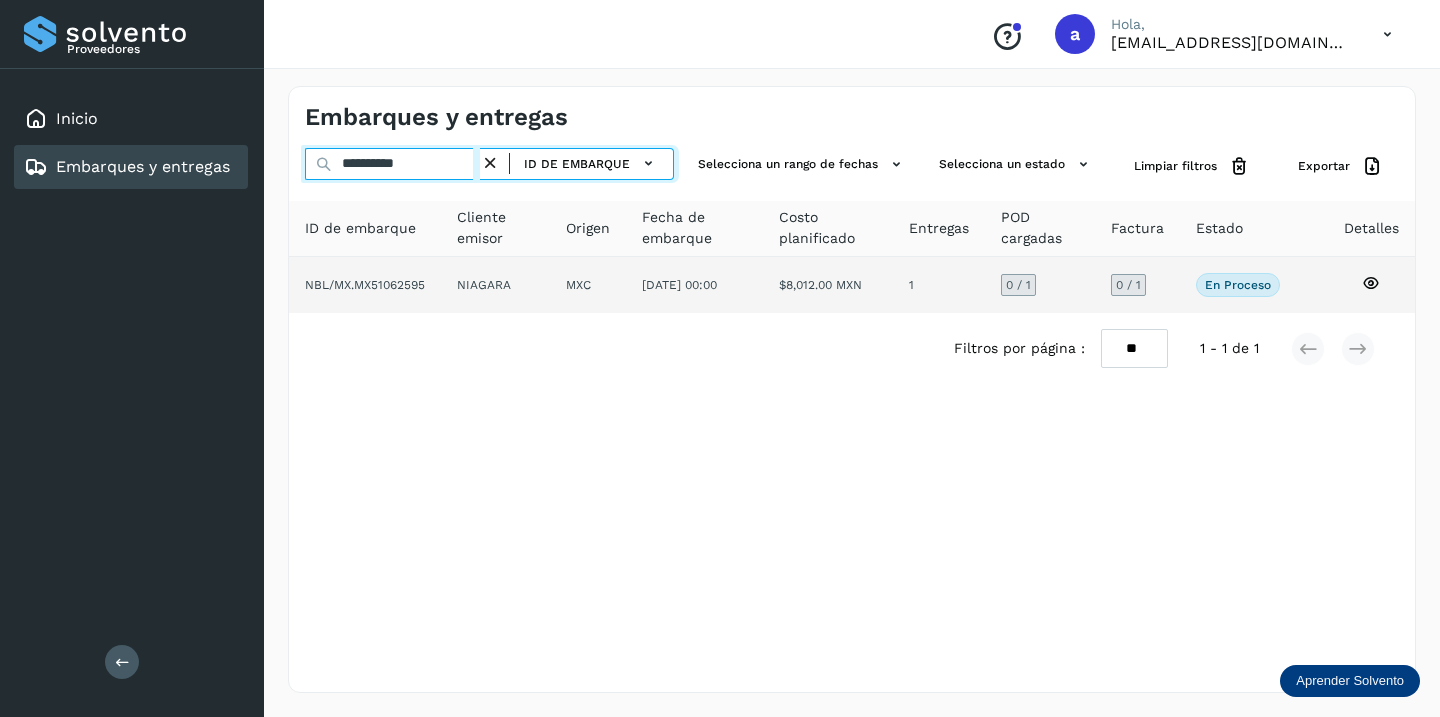 type on "**********" 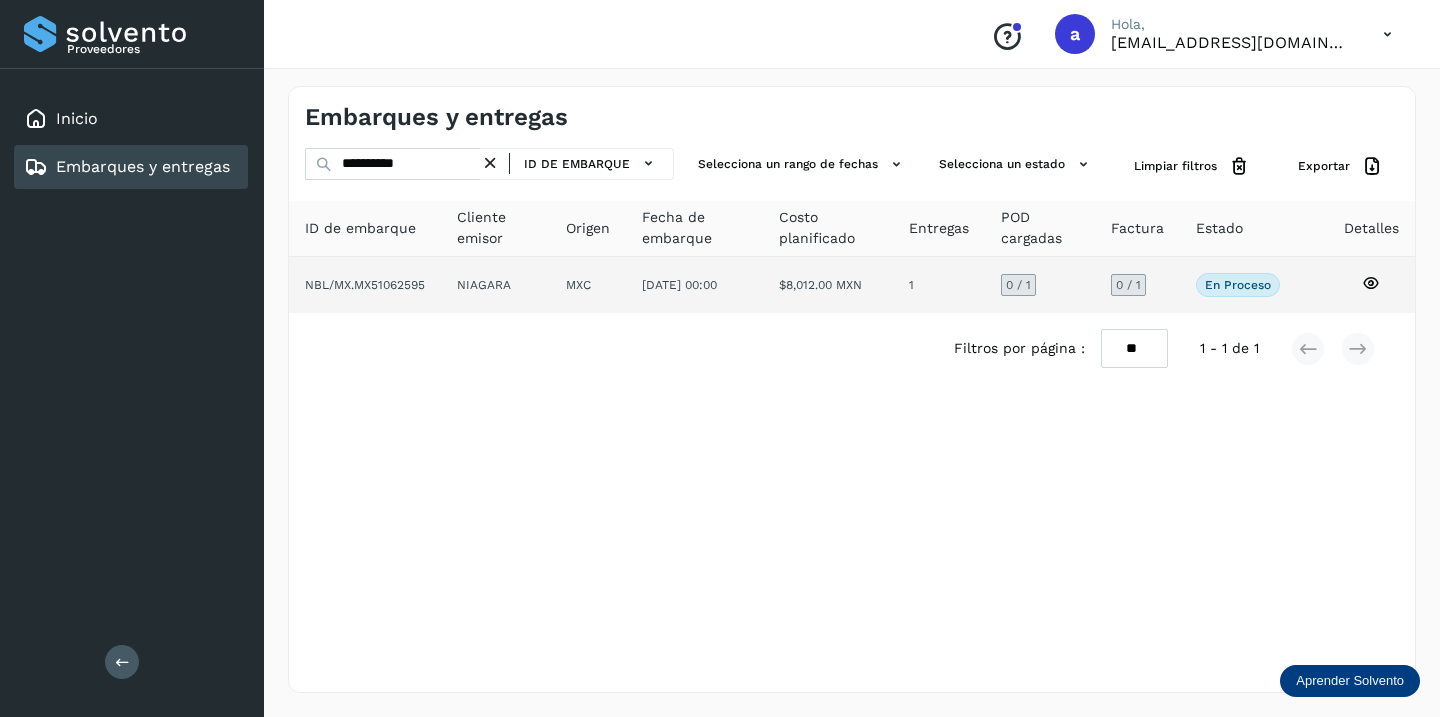 click on "0 / 1" at bounding box center (1128, 285) 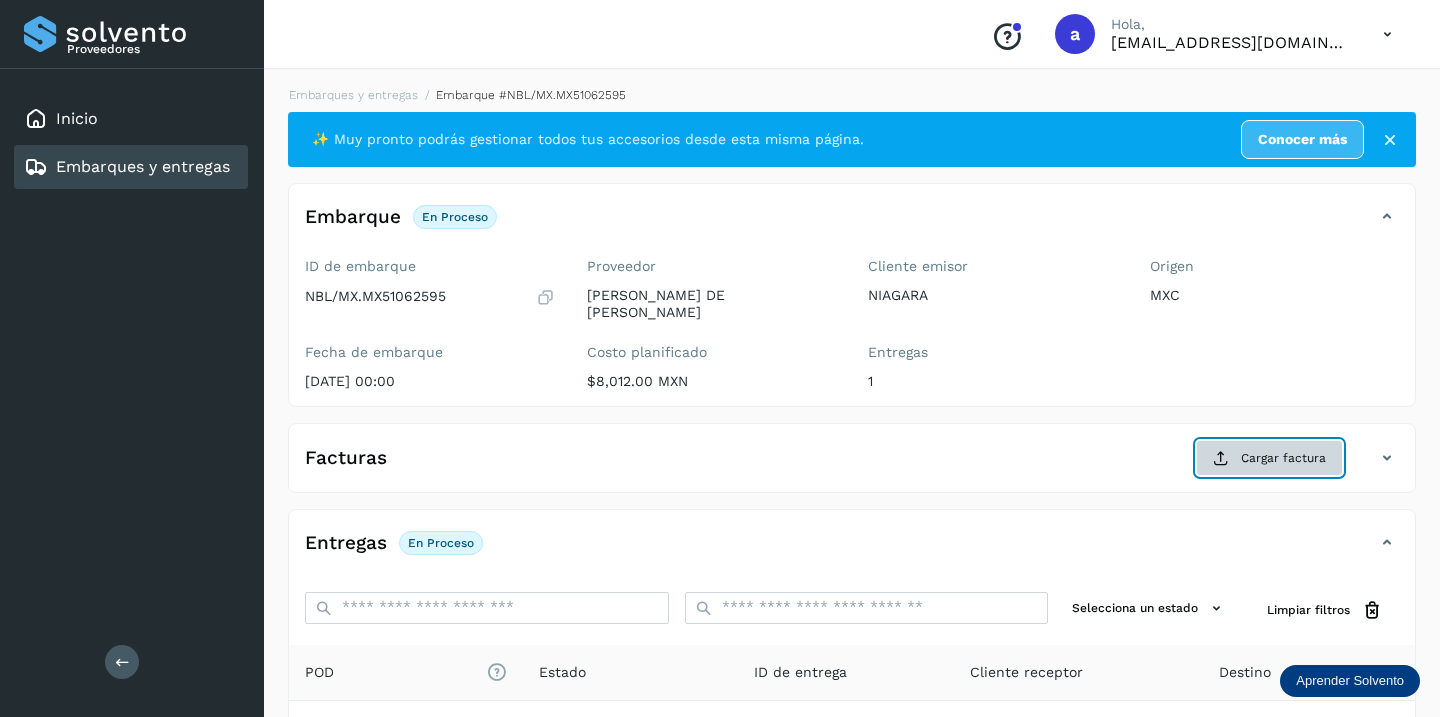 click on "Cargar factura" 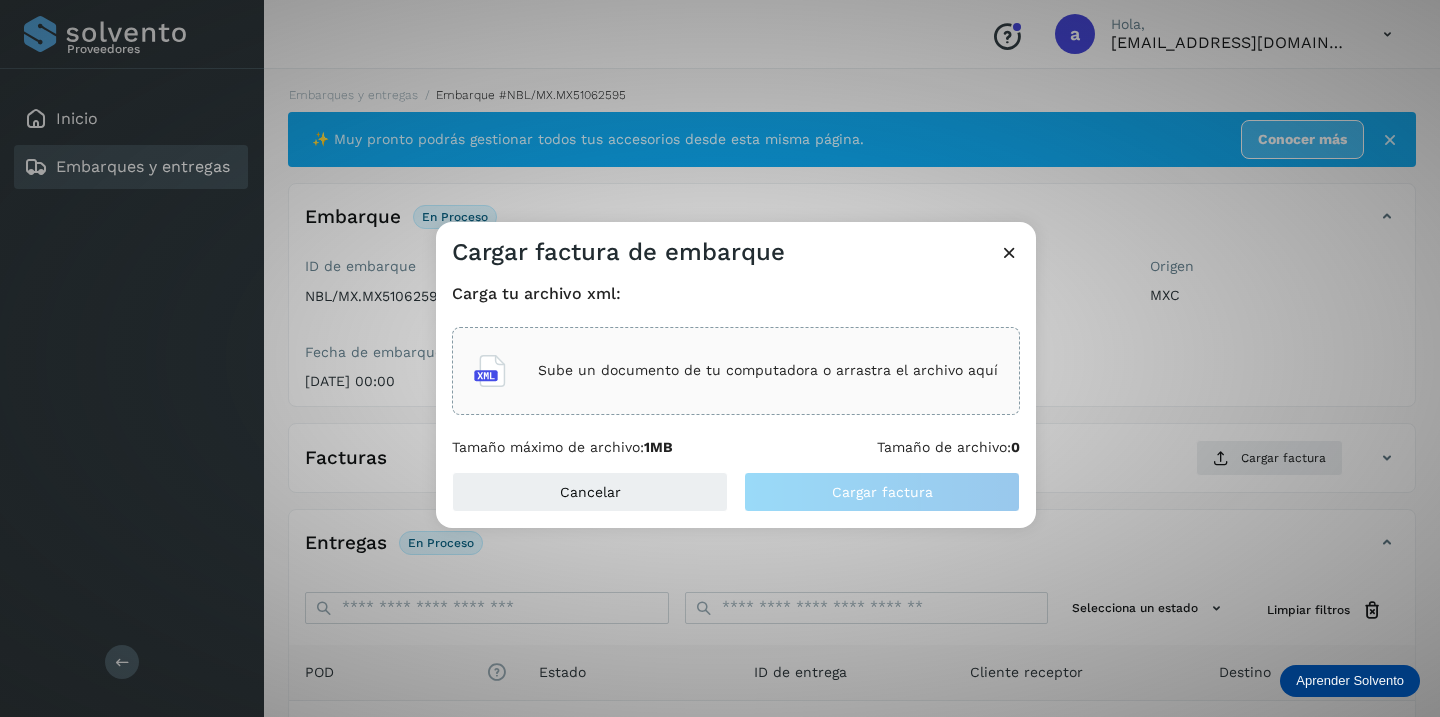click on "Sube un documento de tu computadora o arrastra el archivo aquí" at bounding box center (768, 370) 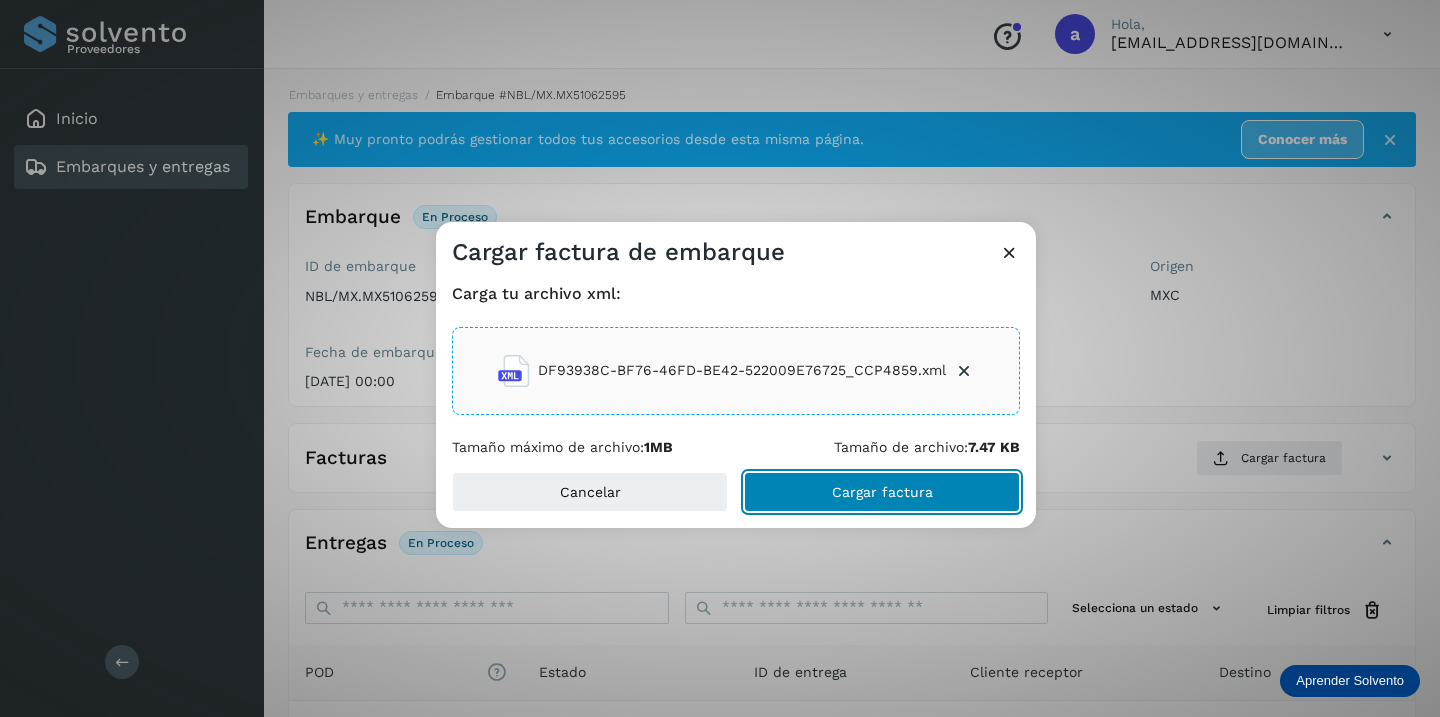 click on "Cargar factura" 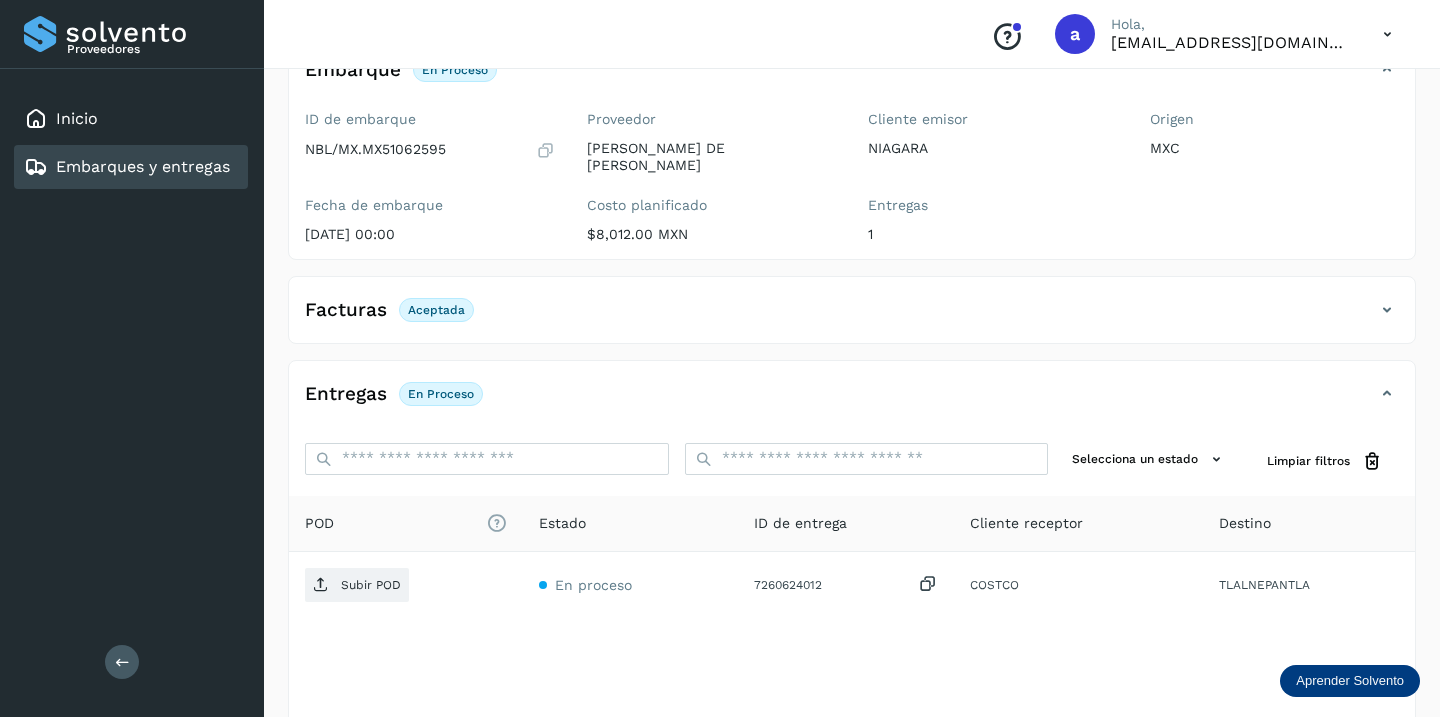 scroll, scrollTop: 230, scrollLeft: 0, axis: vertical 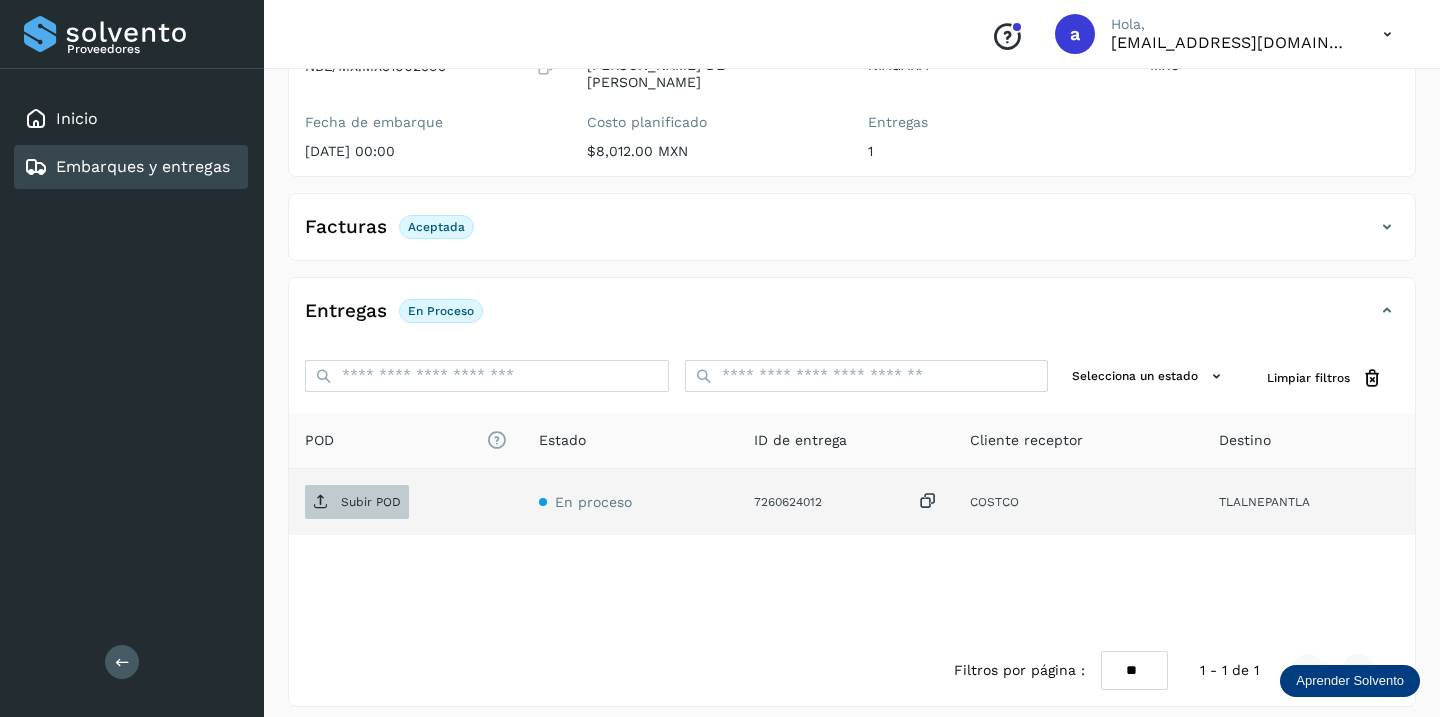 click on "Subir POD" at bounding box center [371, 502] 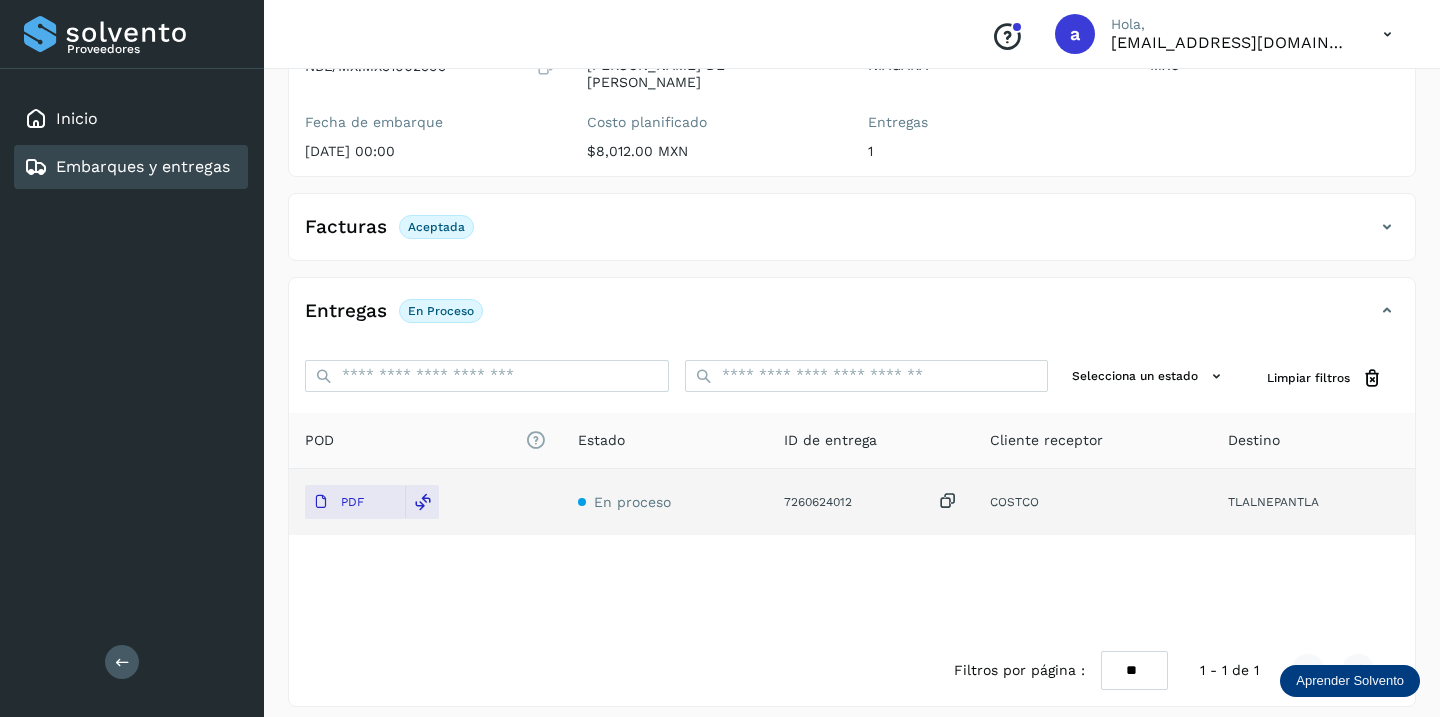 click on "Embarques y entregas" at bounding box center (143, 166) 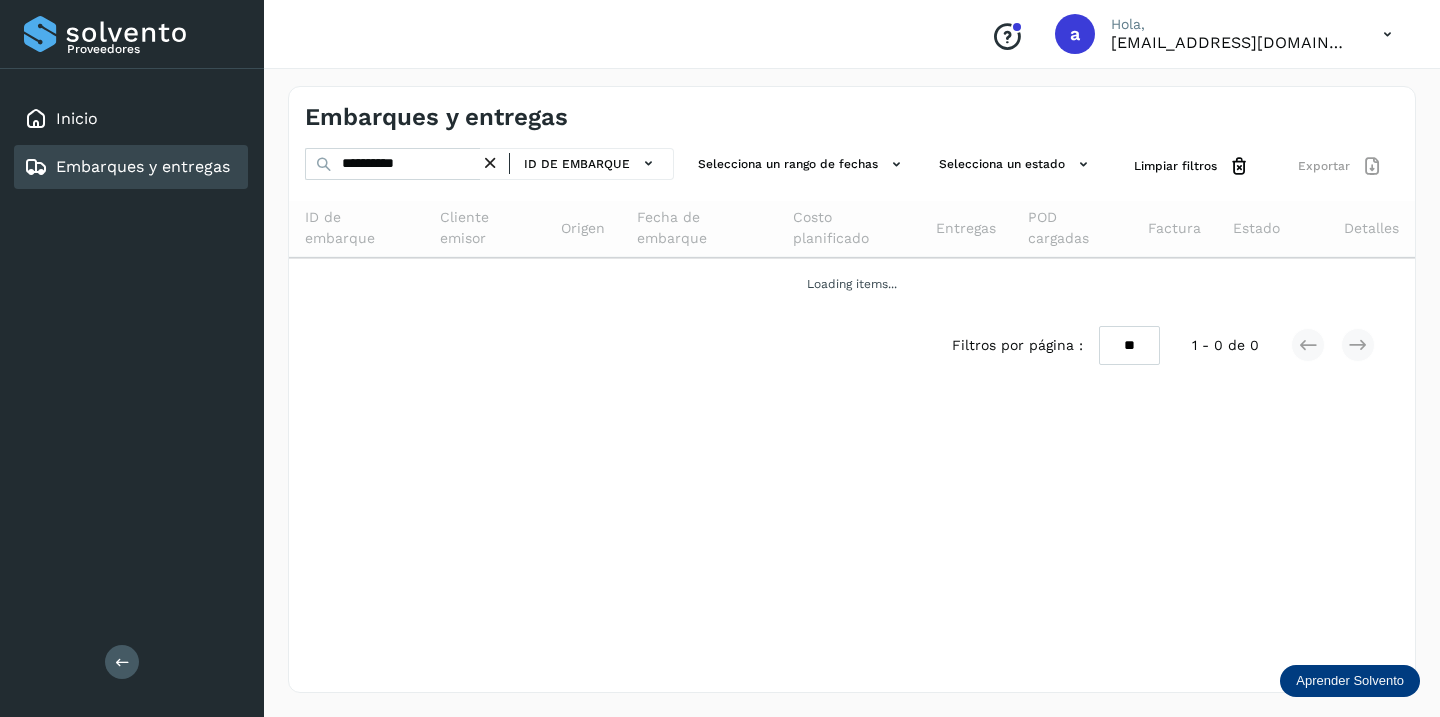 scroll, scrollTop: 0, scrollLeft: 0, axis: both 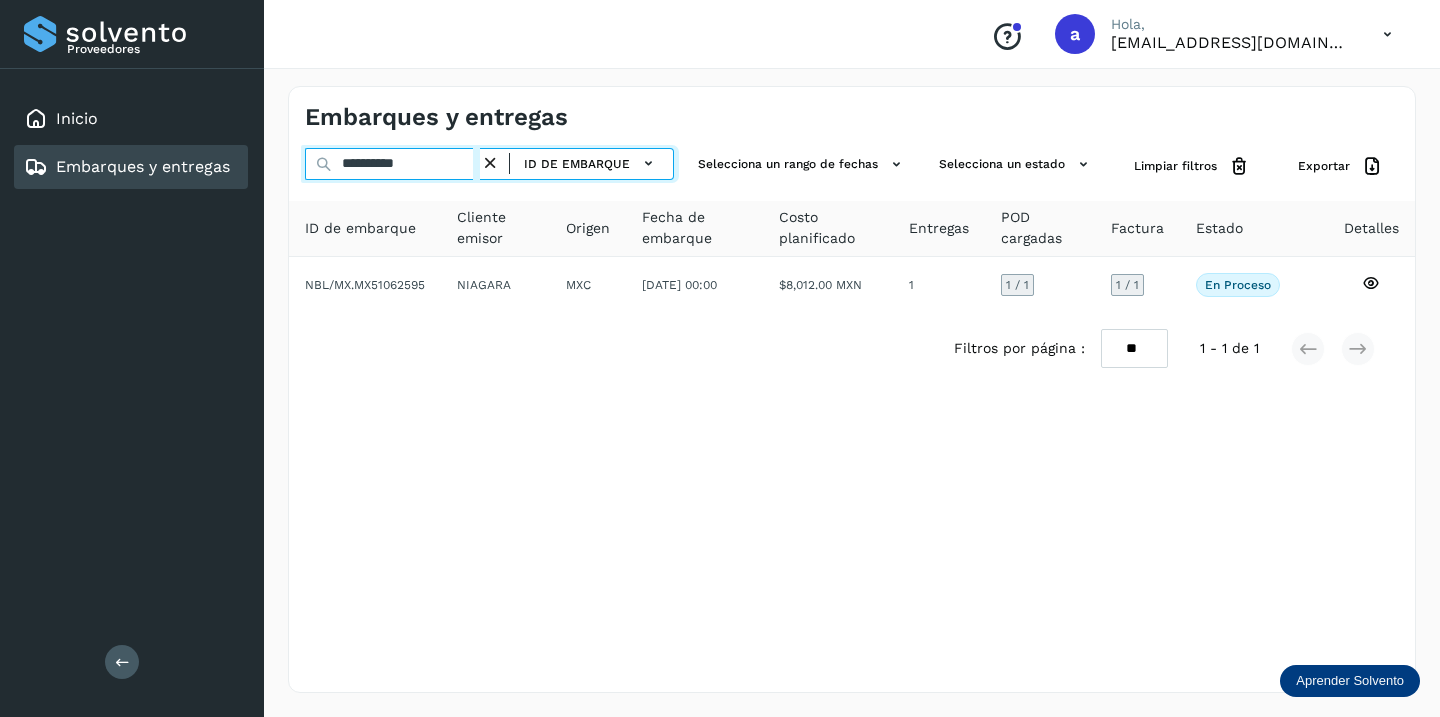 drag, startPoint x: 451, startPoint y: 165, endPoint x: 55, endPoint y: 29, distance: 418.70276 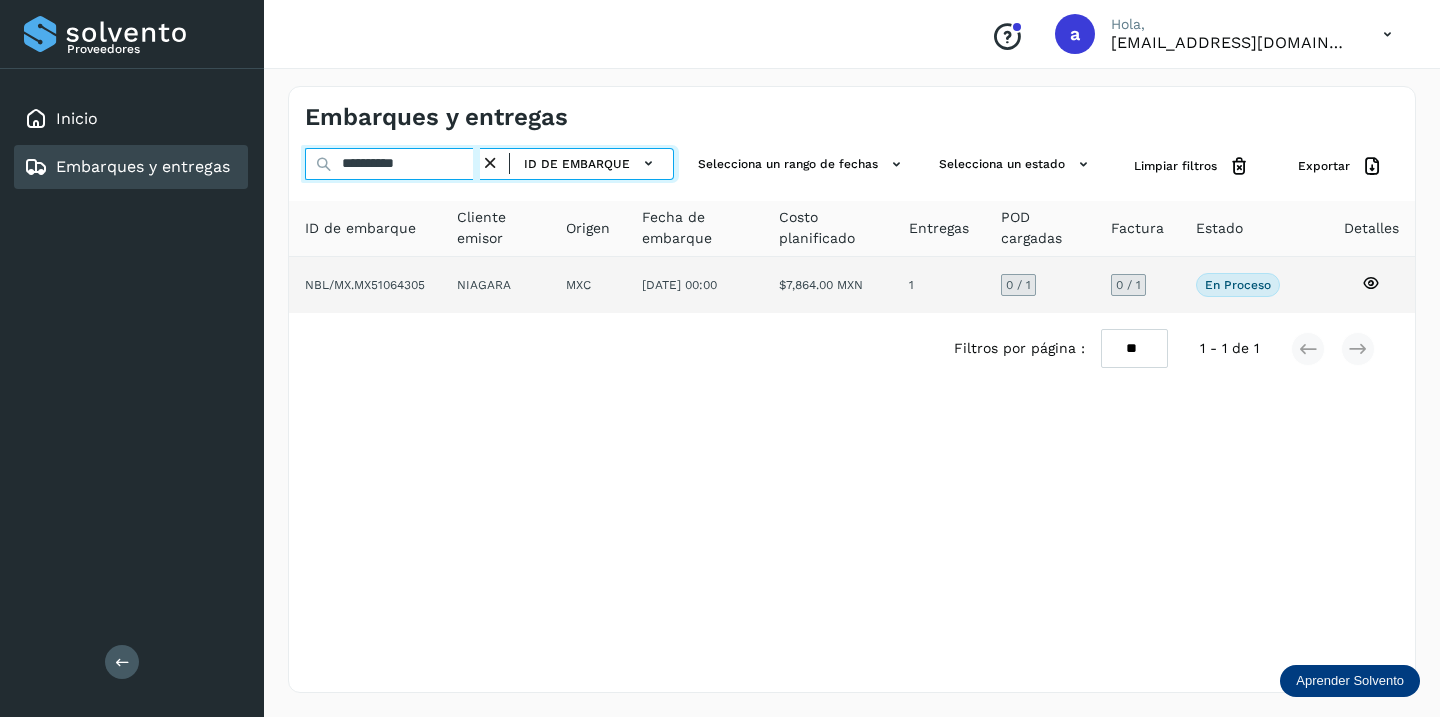 type on "**********" 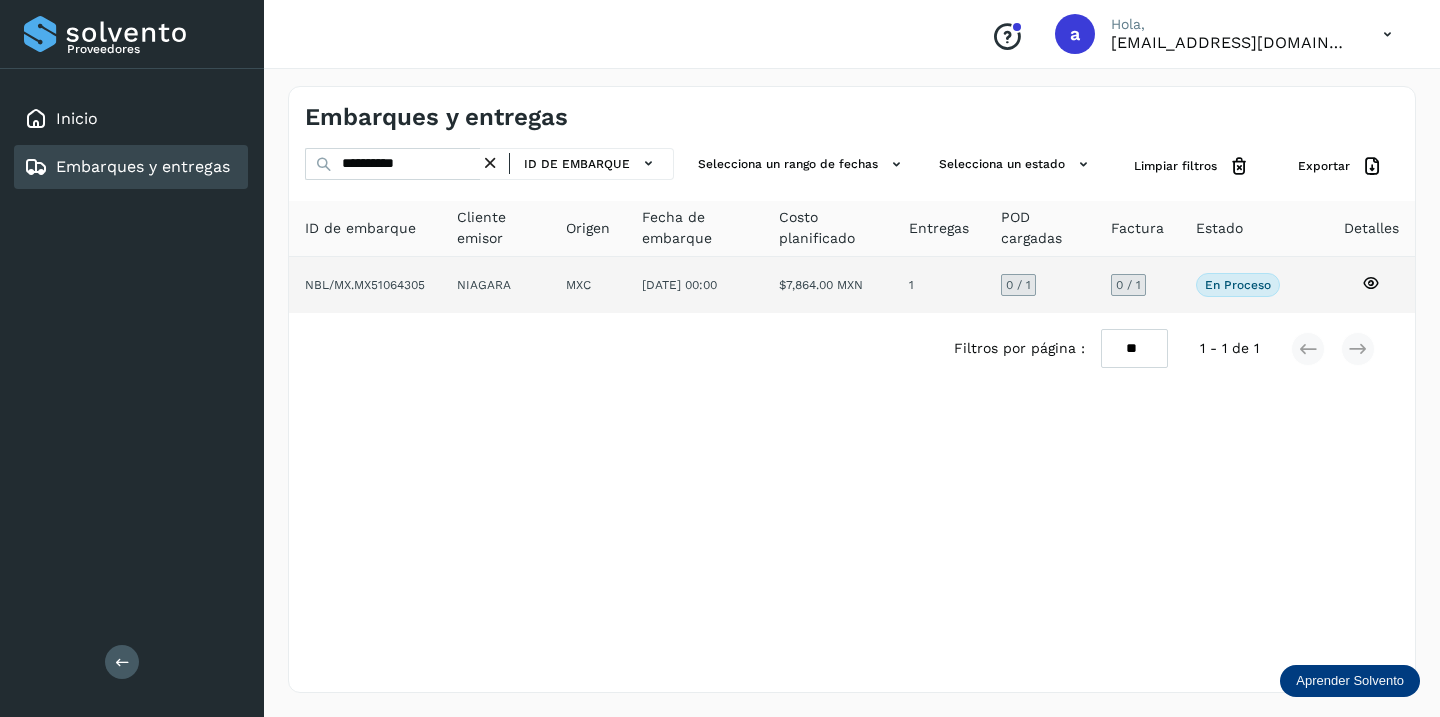 click on "0 / 1" at bounding box center (1128, 285) 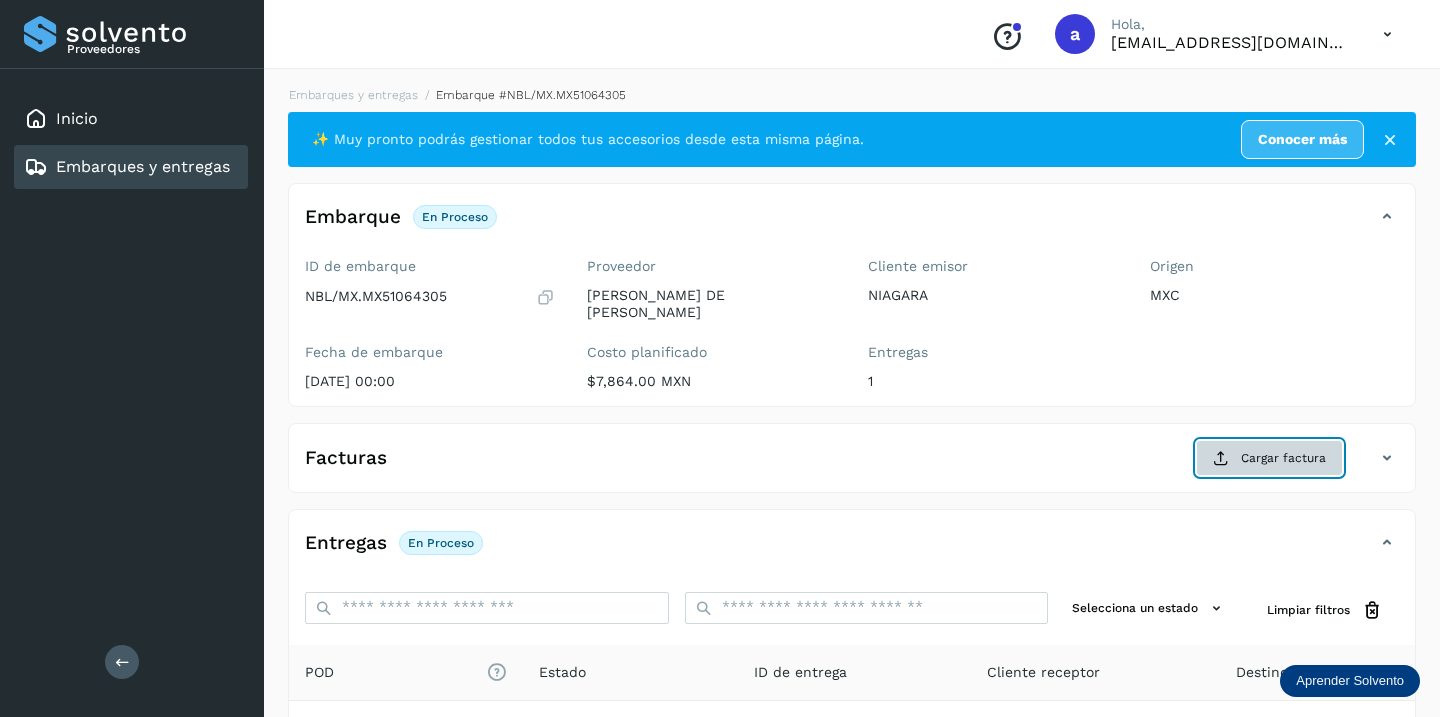 click on "Cargar factura" 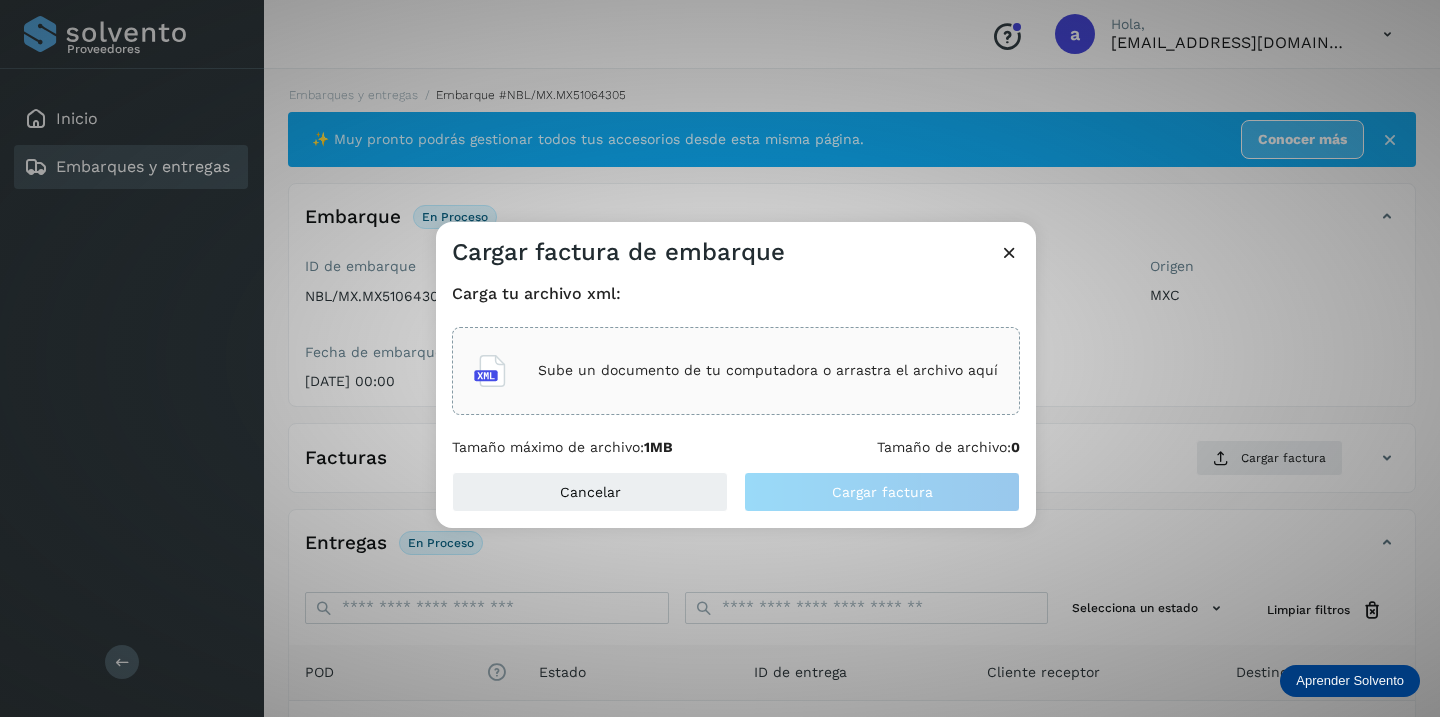 click on "Sube un documento de tu computadora o arrastra el archivo aquí" at bounding box center (768, 370) 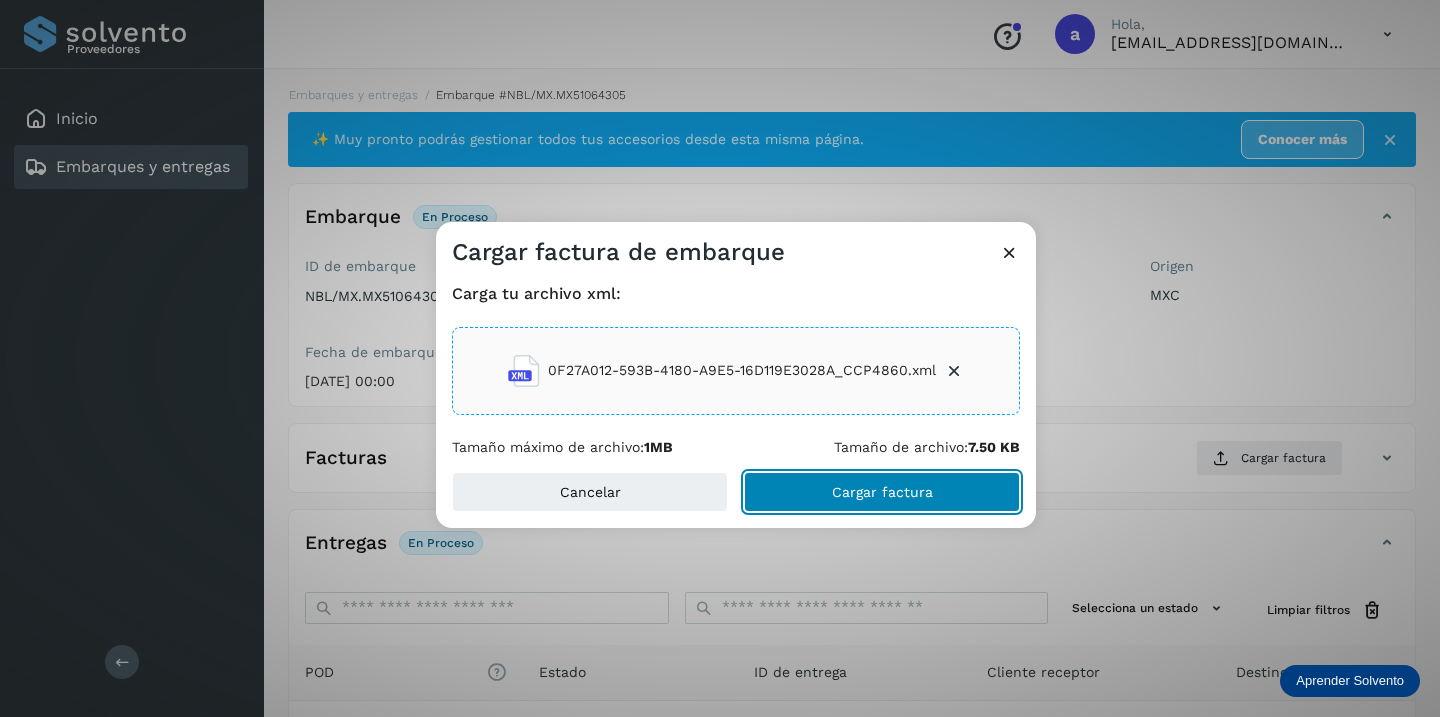 click on "Cargar factura" 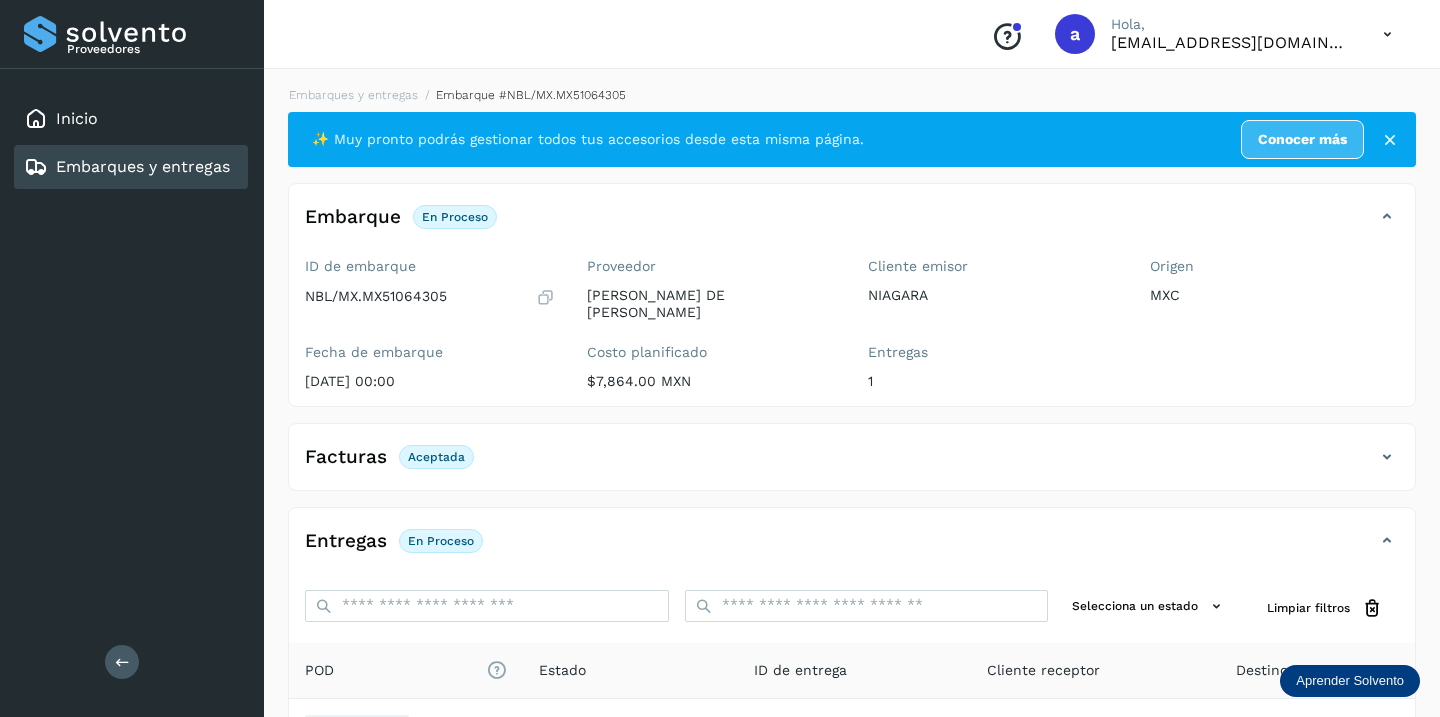 scroll, scrollTop: 230, scrollLeft: 0, axis: vertical 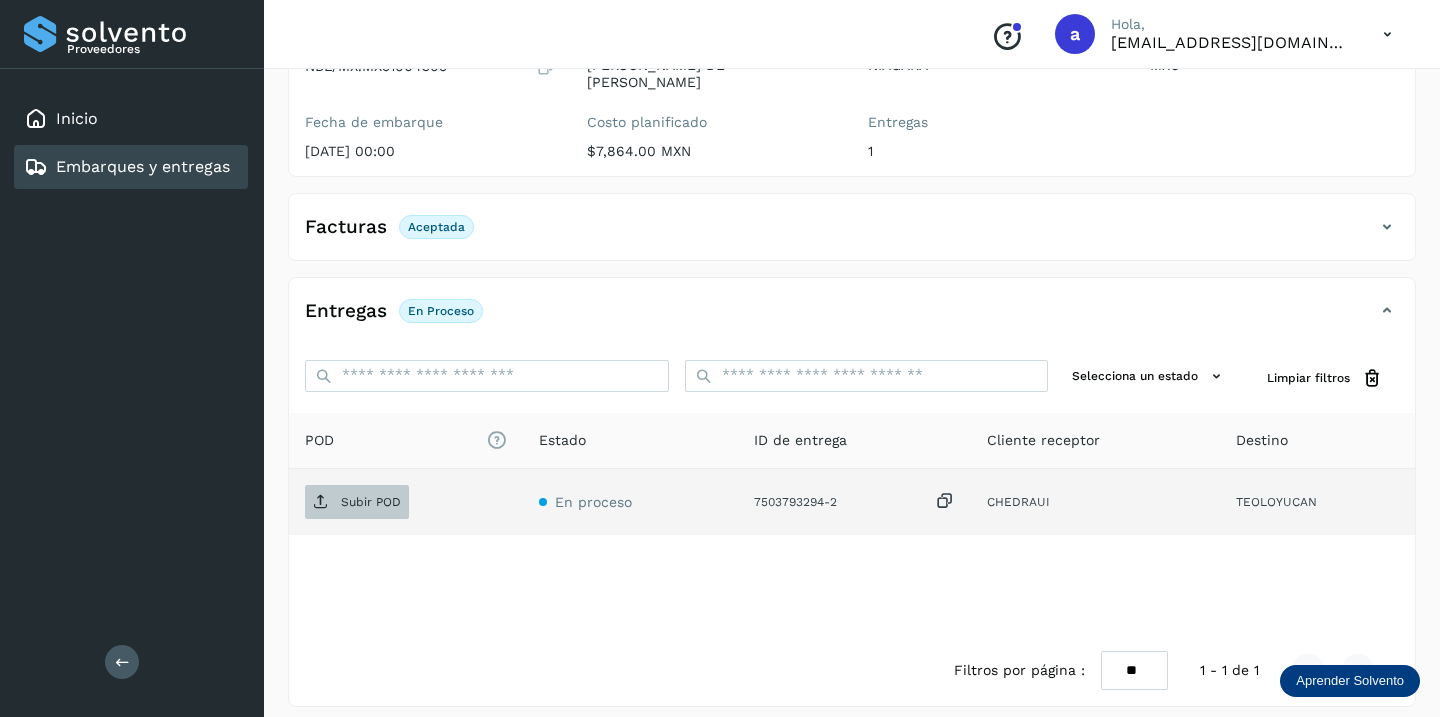 click on "Subir POD" at bounding box center (371, 502) 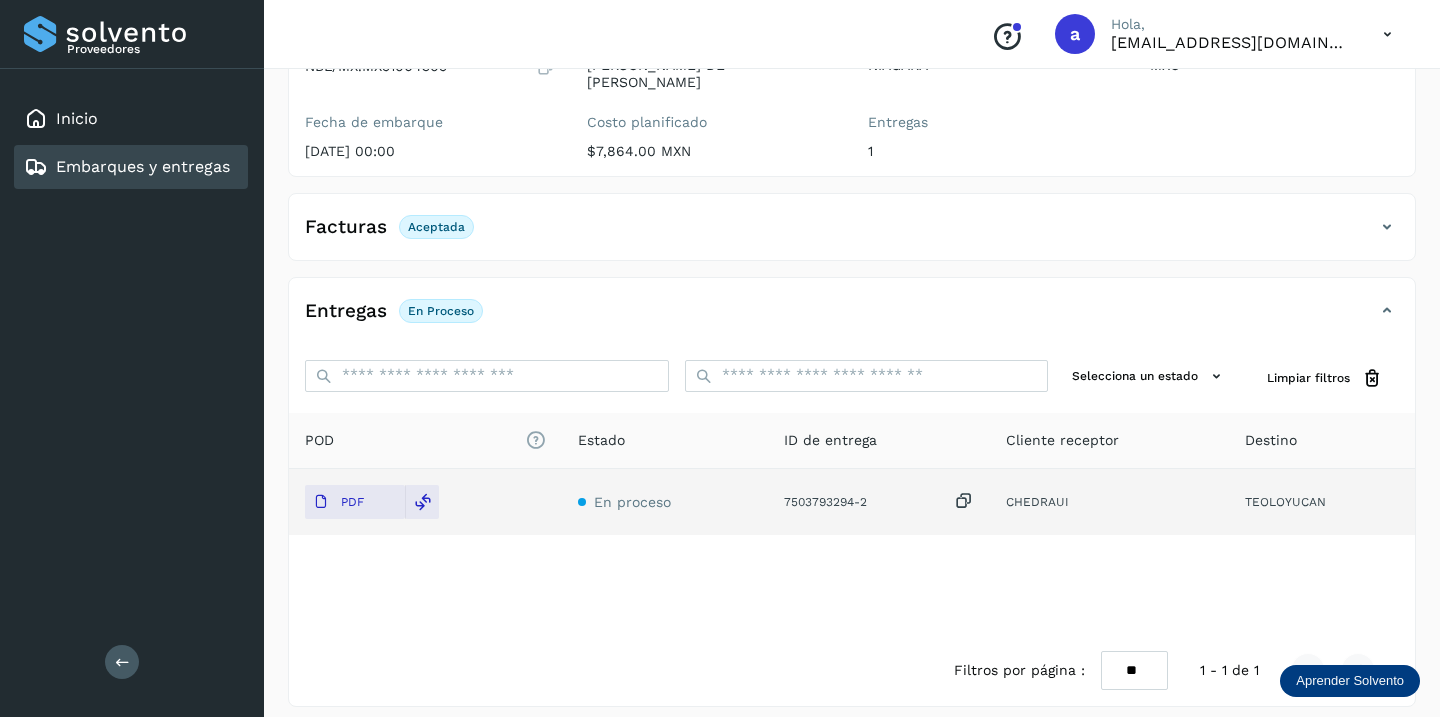click on "Embarques y entregas" at bounding box center [143, 166] 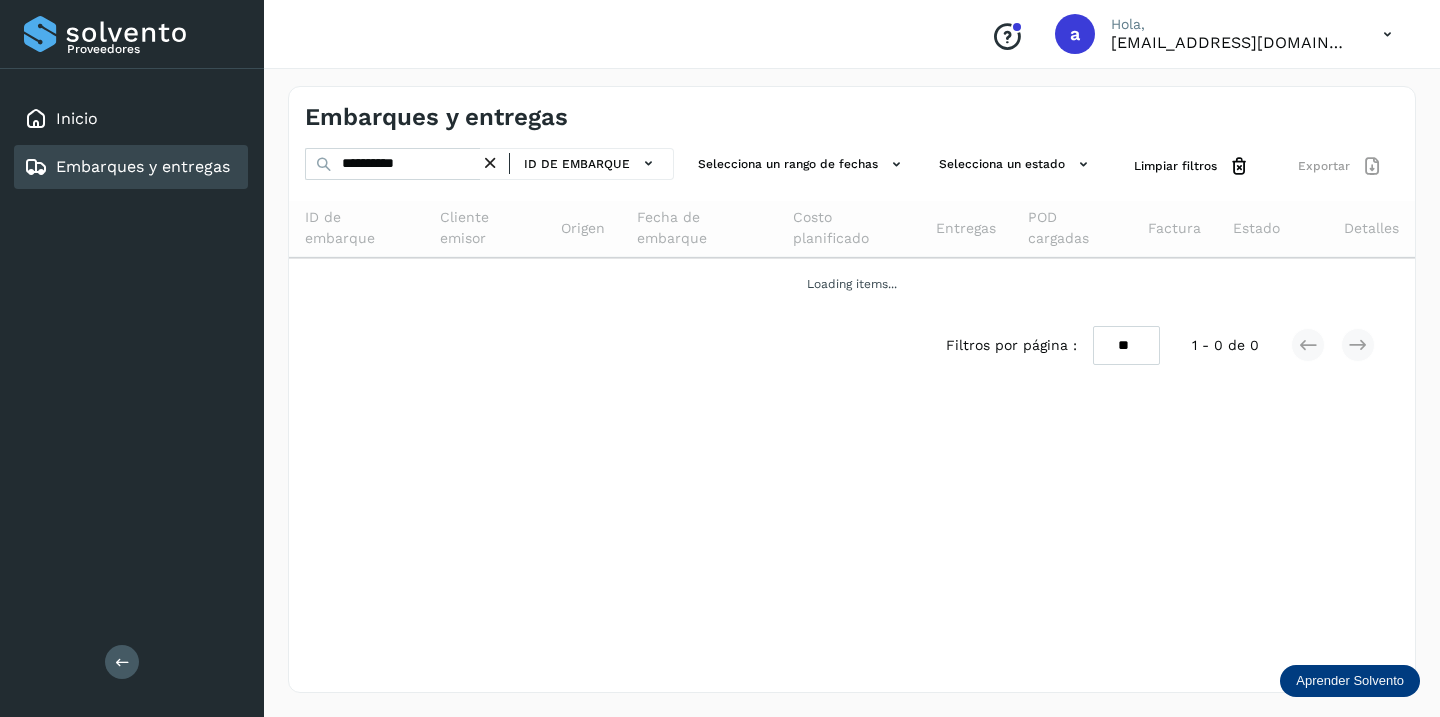 scroll, scrollTop: 0, scrollLeft: 0, axis: both 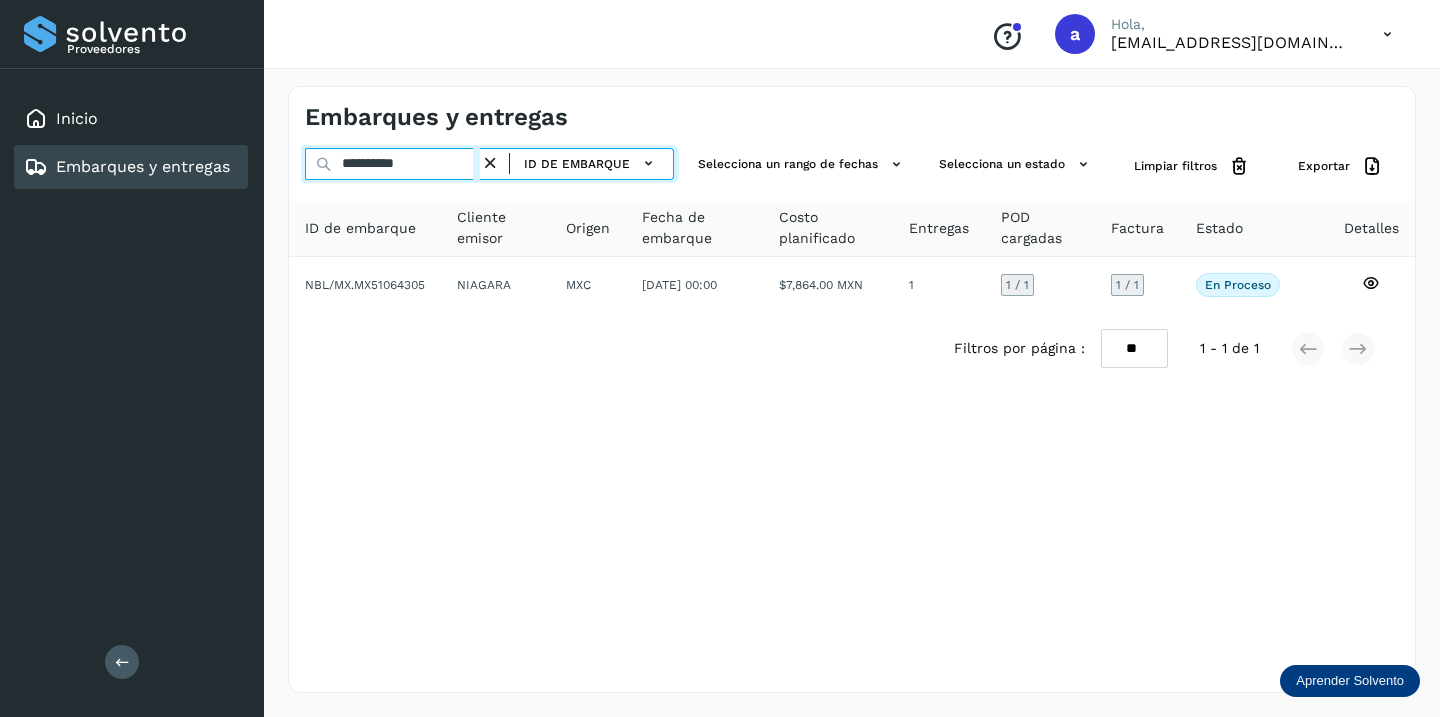 drag, startPoint x: 450, startPoint y: 166, endPoint x: 99, endPoint y: 89, distance: 359.34662 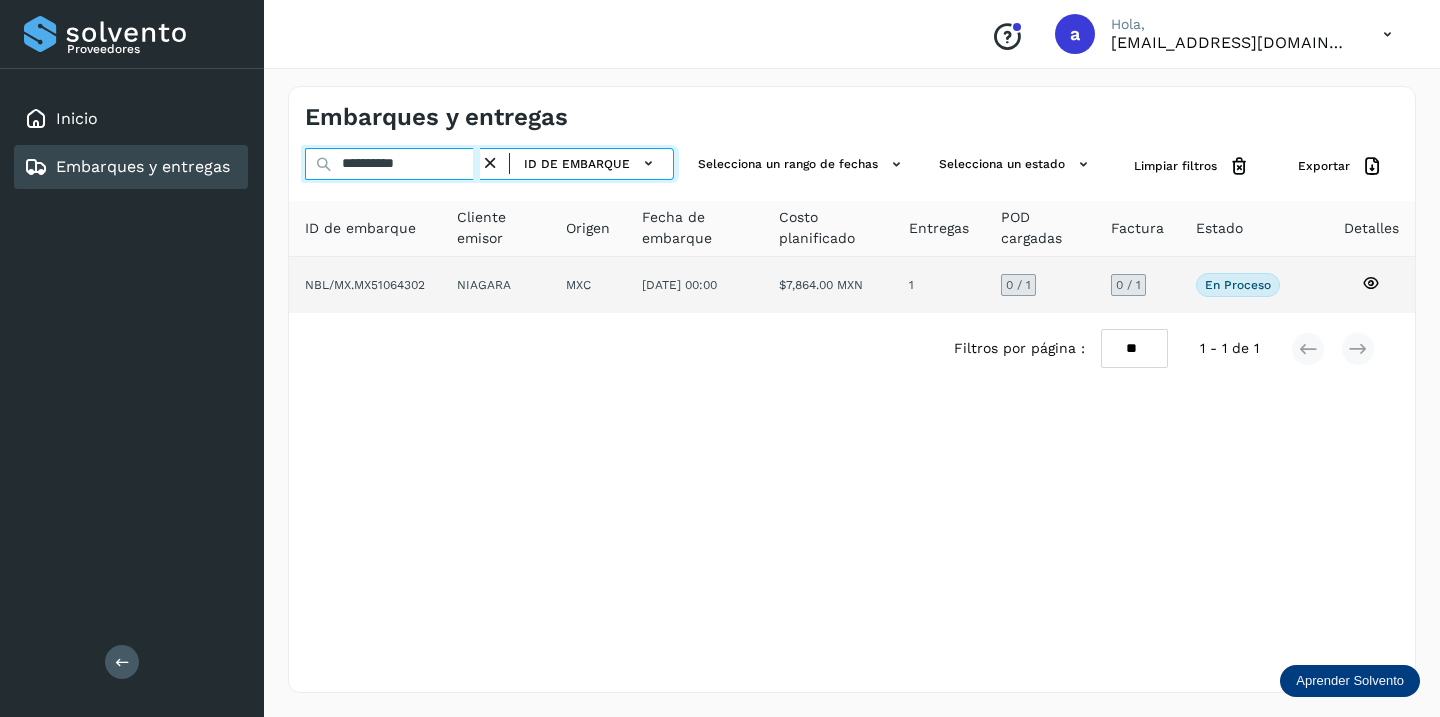 type on "**********" 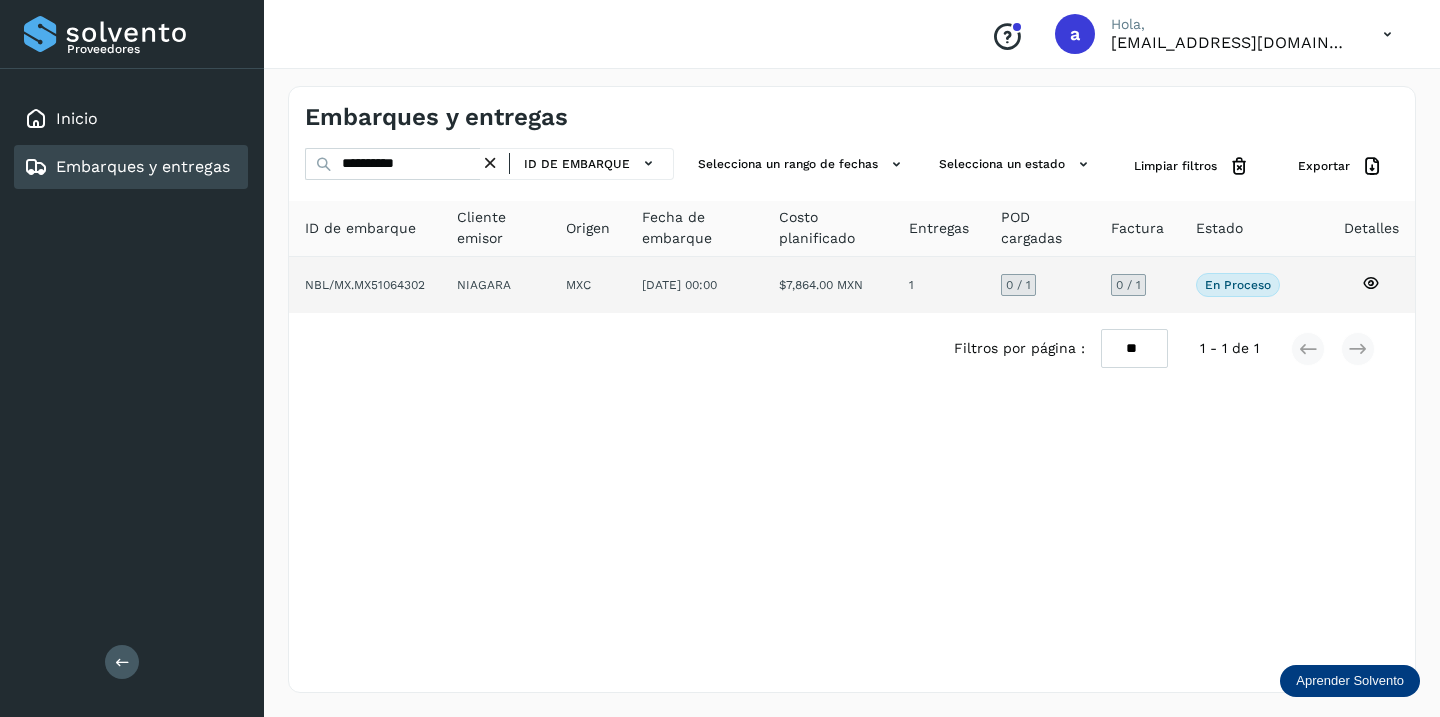 click on "0 / 1" at bounding box center (1128, 285) 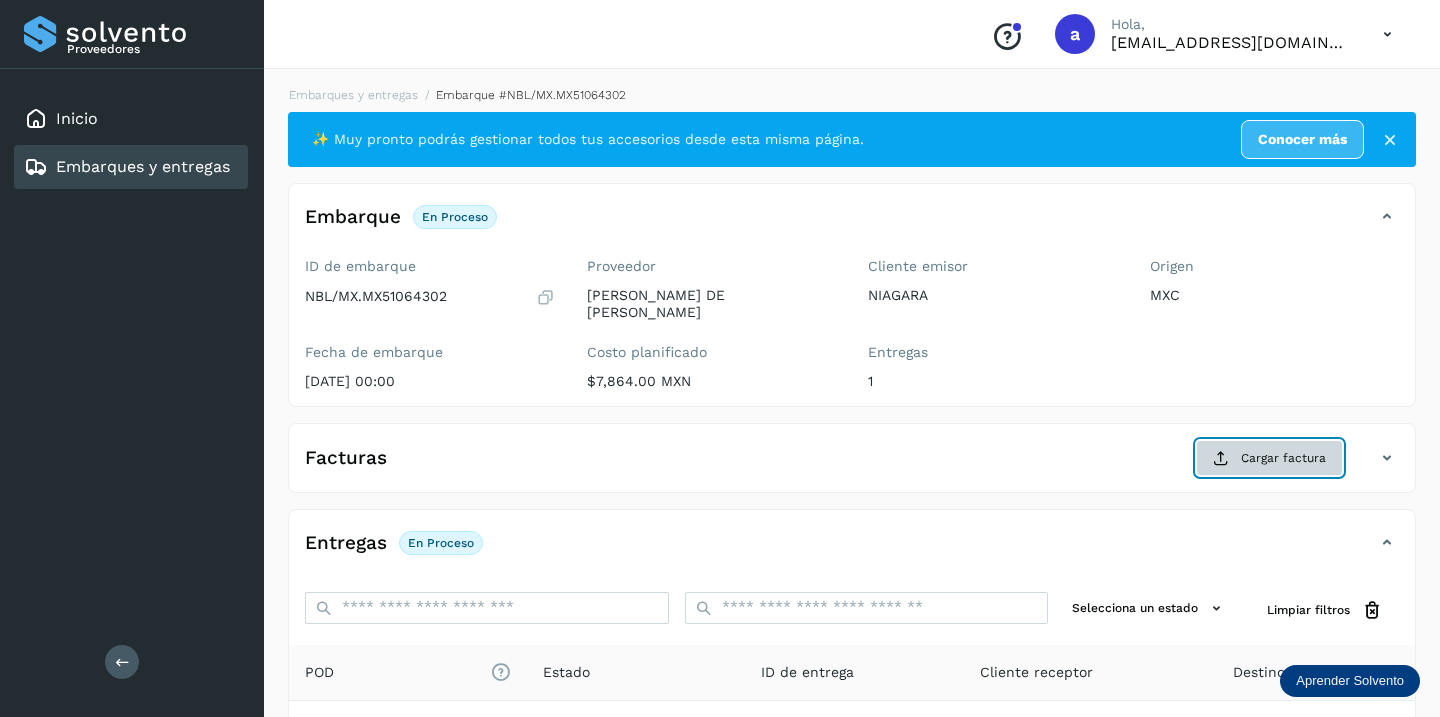 click on "Cargar factura" 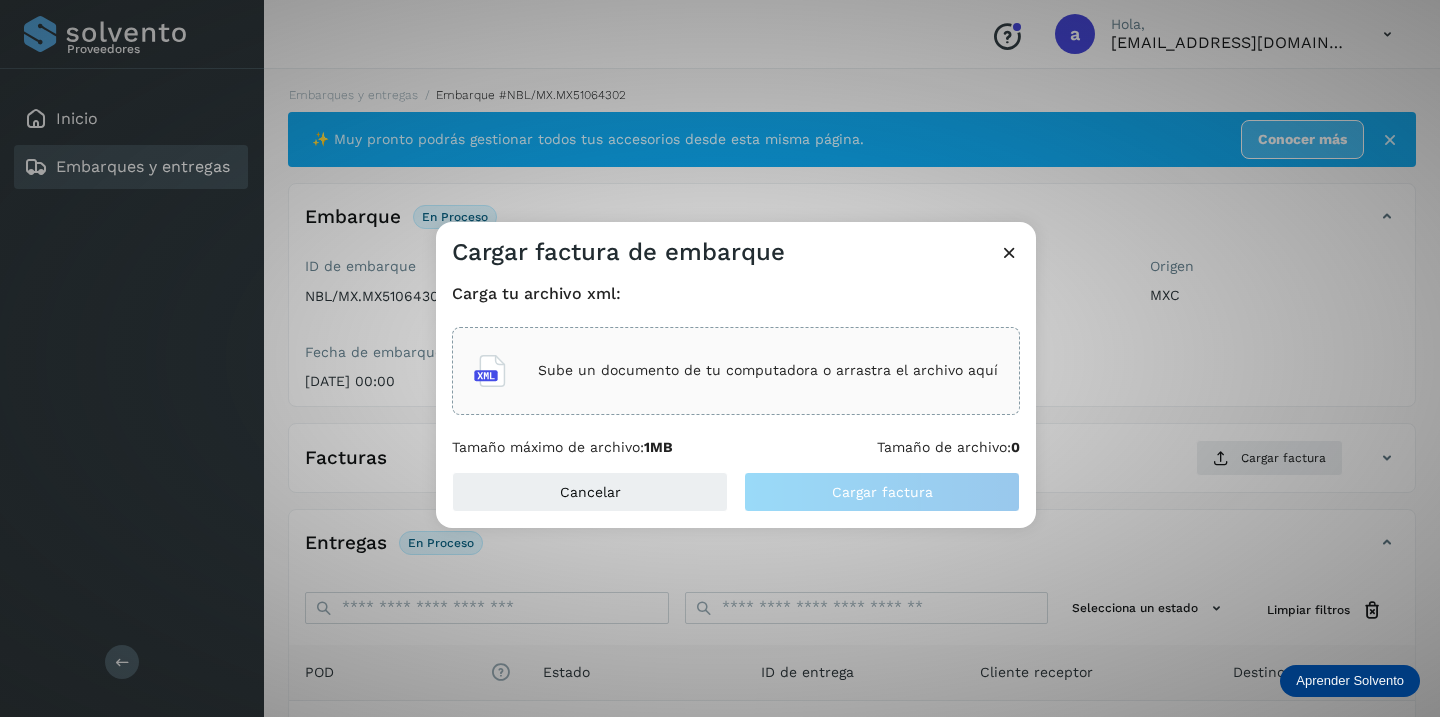 click on "Sube un documento de tu computadora o arrastra el archivo aquí" at bounding box center [768, 370] 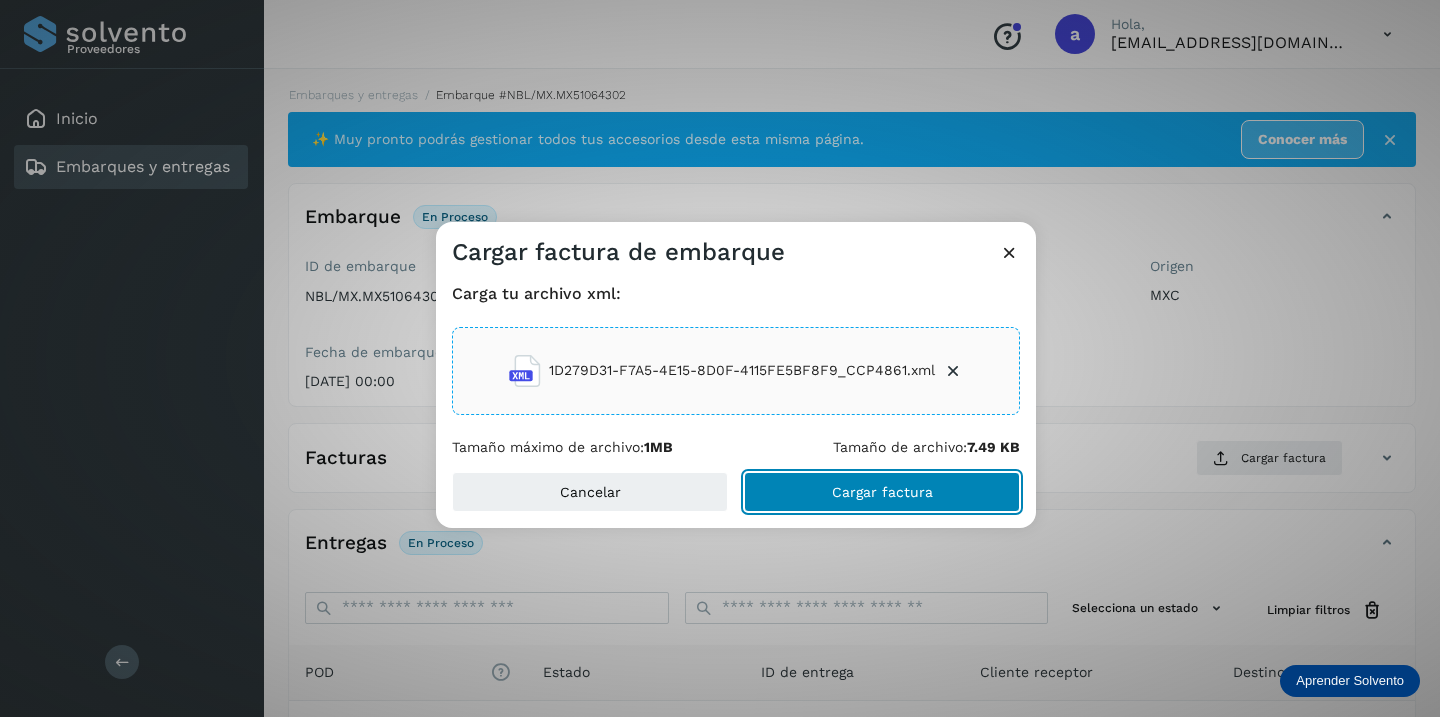 click on "Cargar factura" 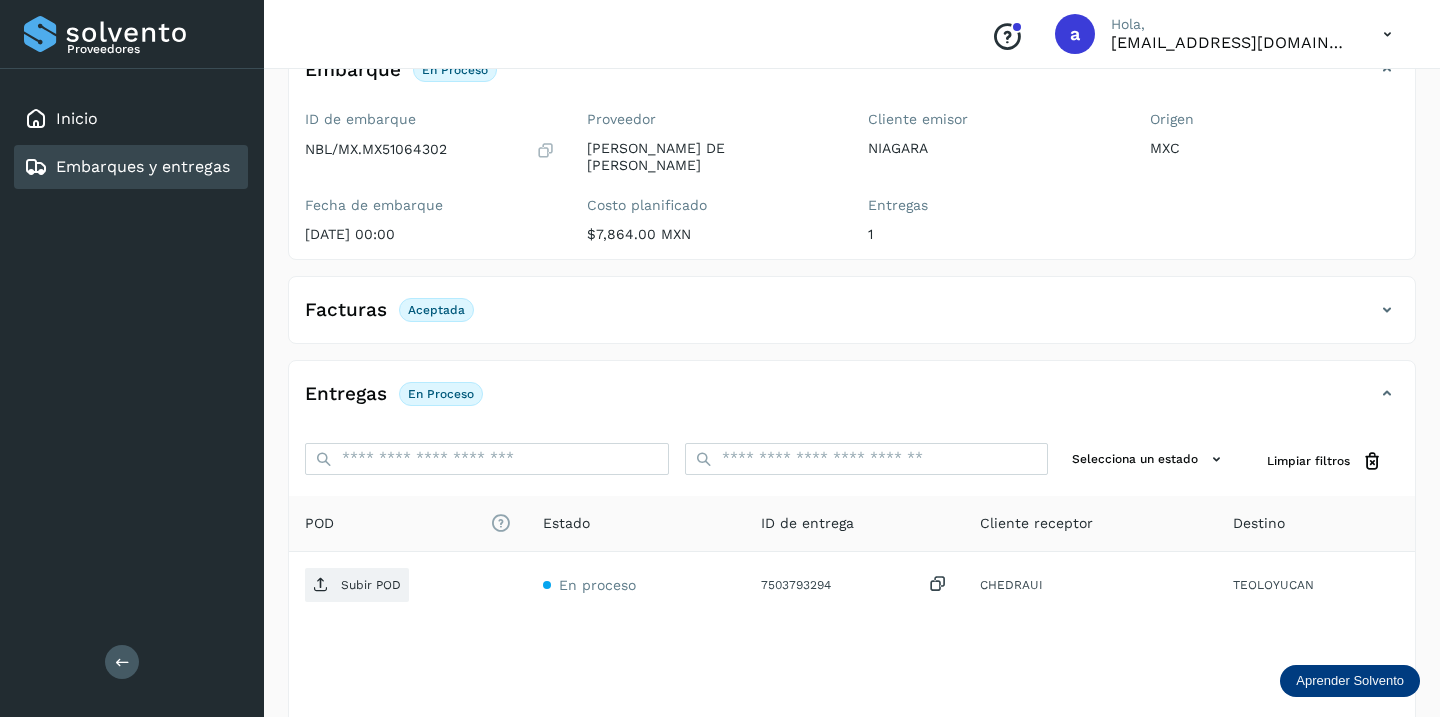 scroll, scrollTop: 230, scrollLeft: 0, axis: vertical 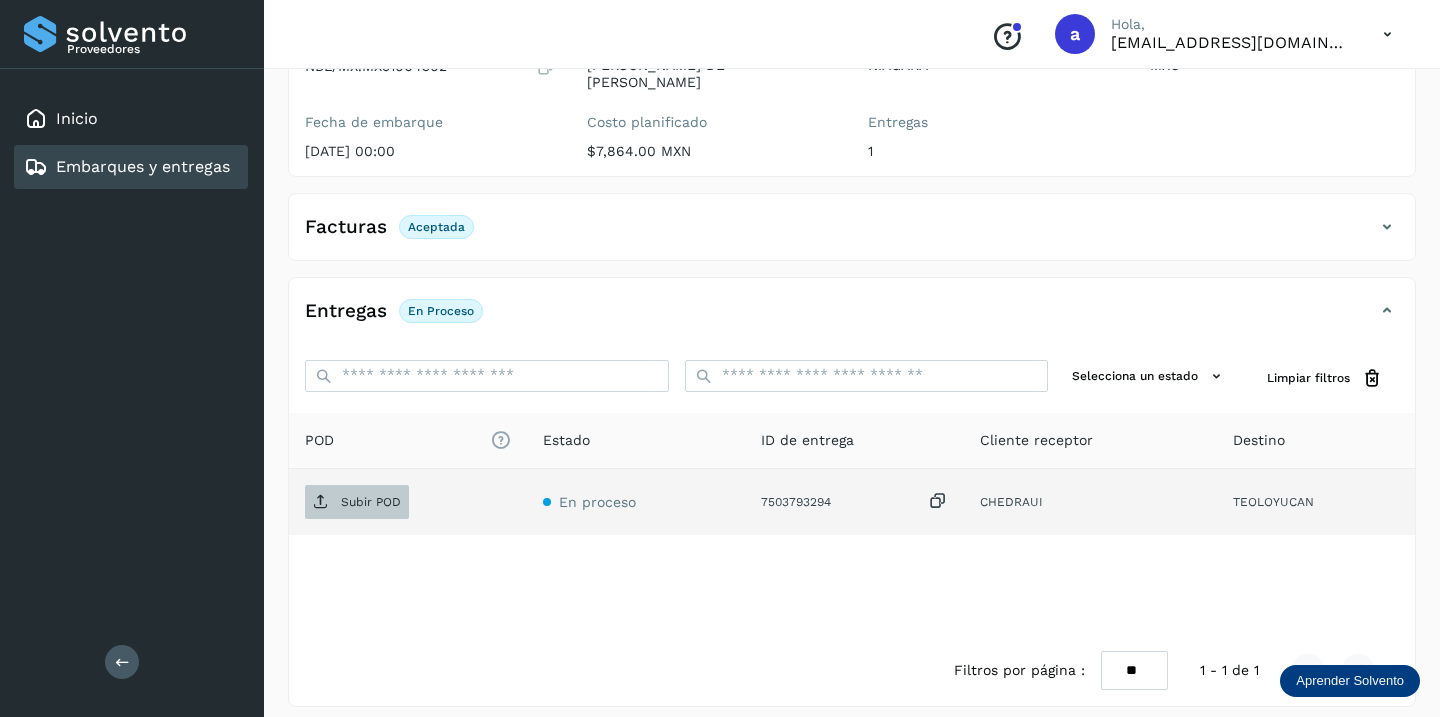 click on "Subir POD" at bounding box center (371, 502) 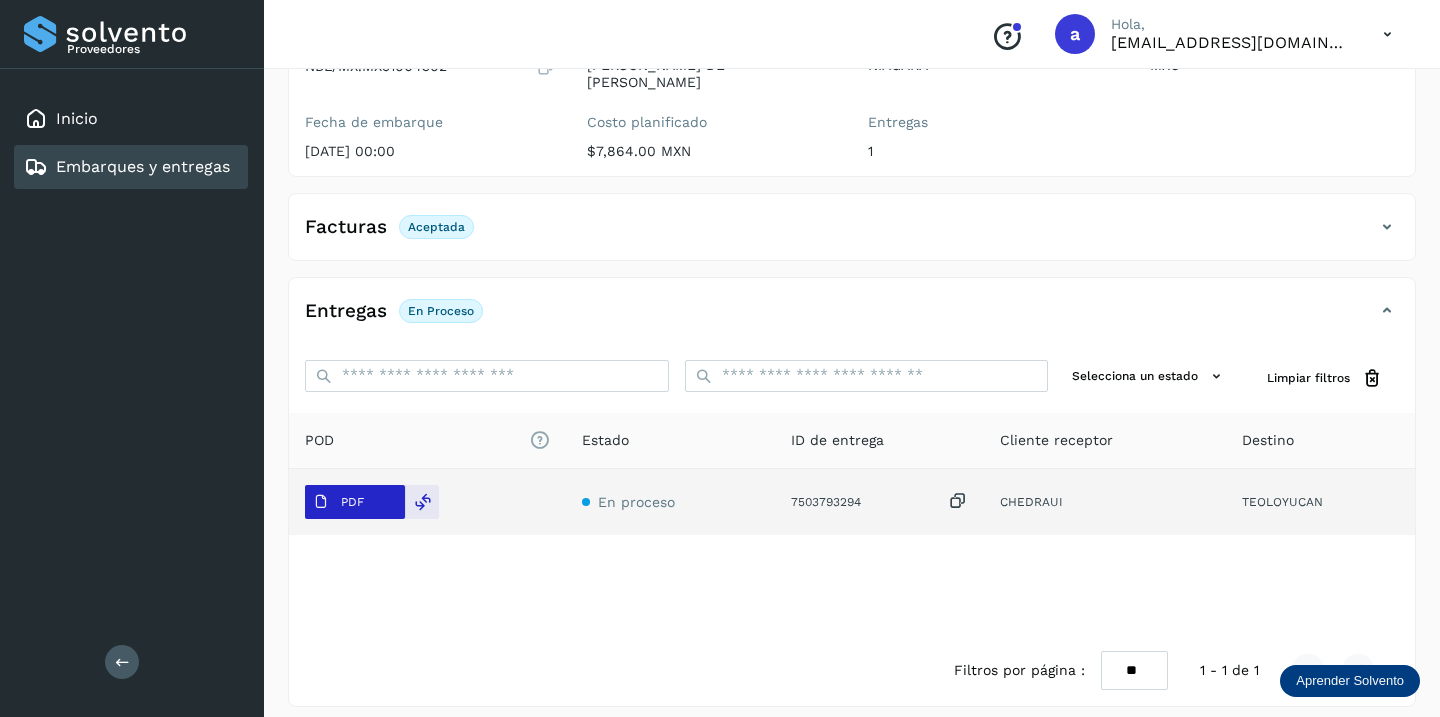 click on "PDF" at bounding box center (338, 502) 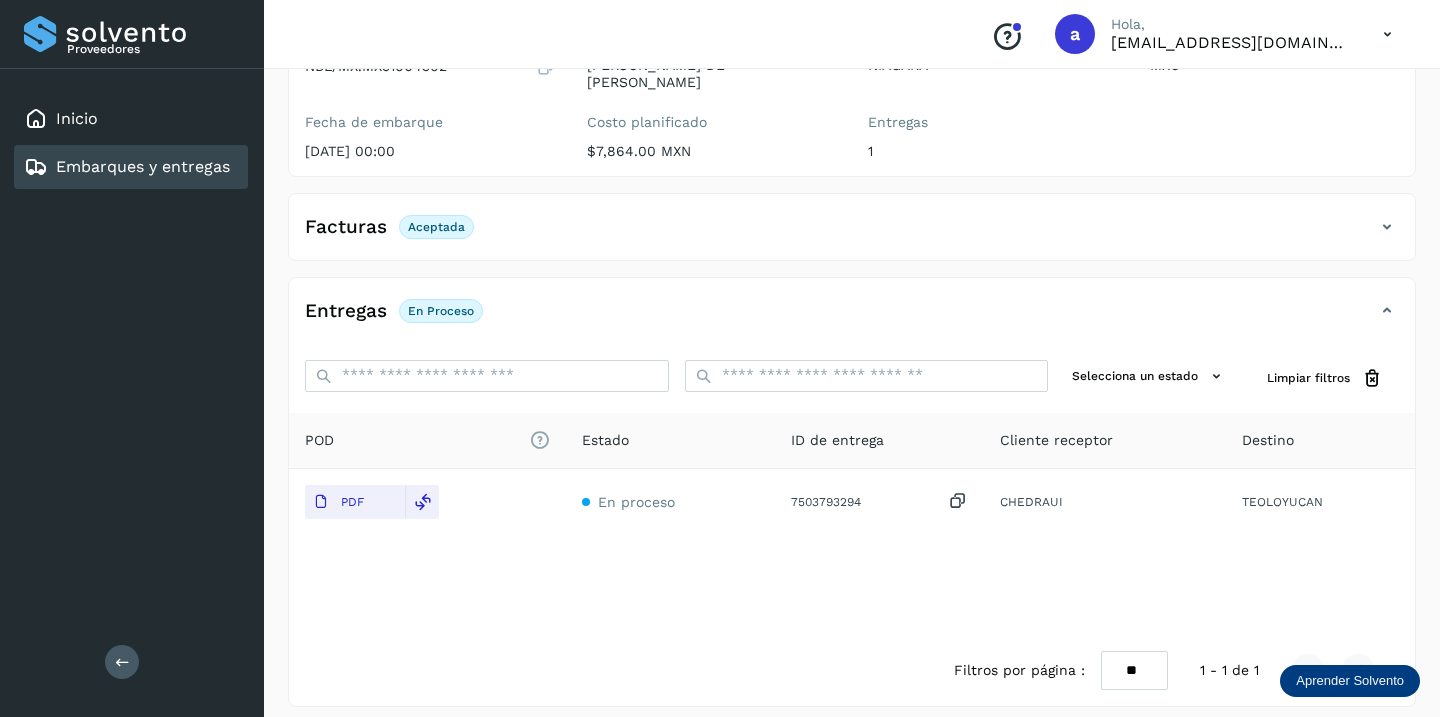 click on "Embarques y entregas" at bounding box center [143, 166] 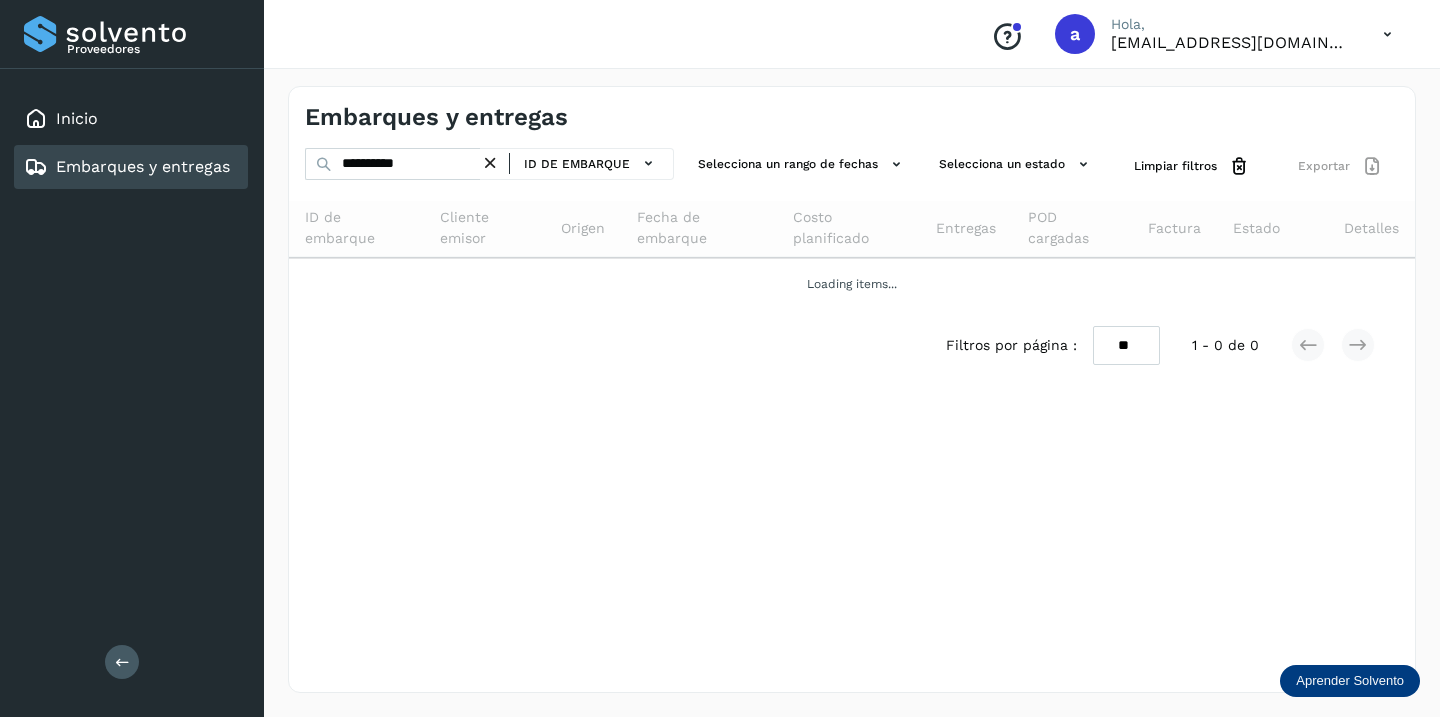 scroll, scrollTop: 0, scrollLeft: 0, axis: both 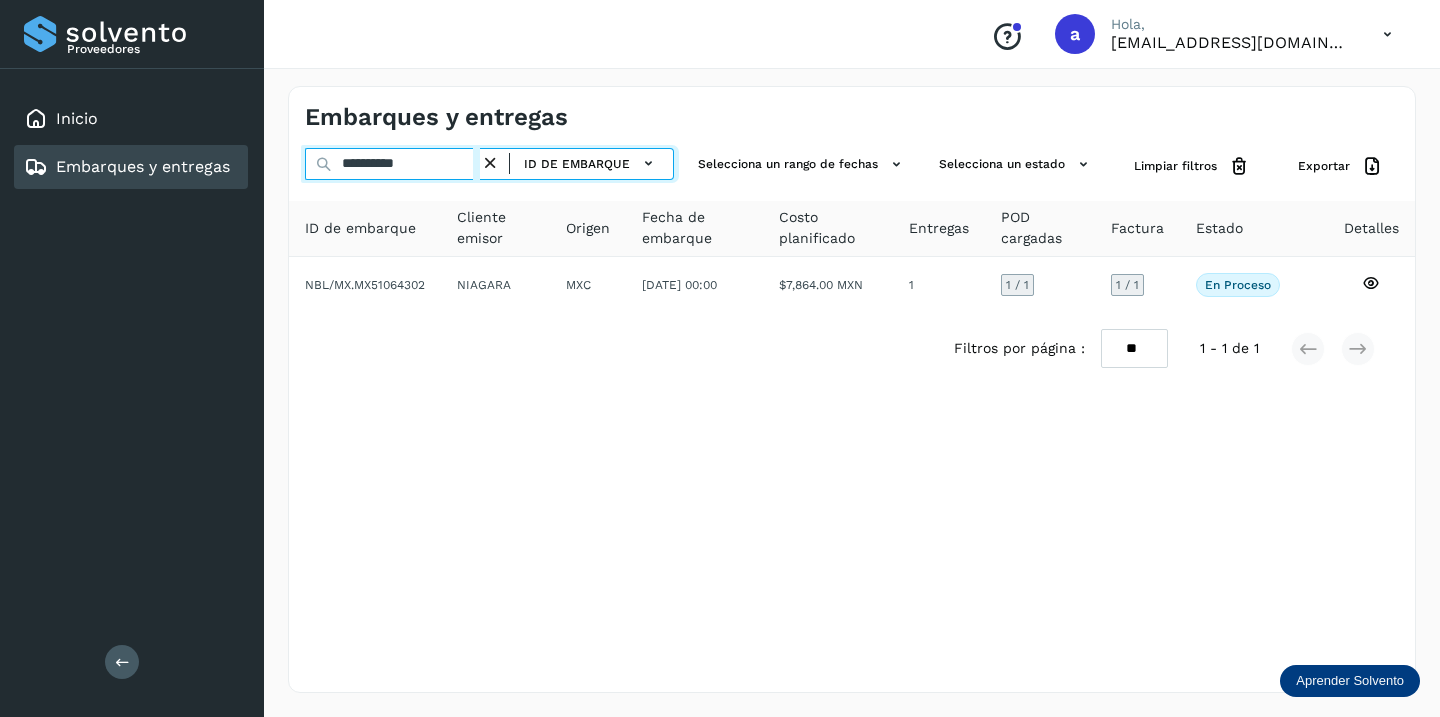 drag, startPoint x: 438, startPoint y: 166, endPoint x: 185, endPoint y: 86, distance: 265.34695 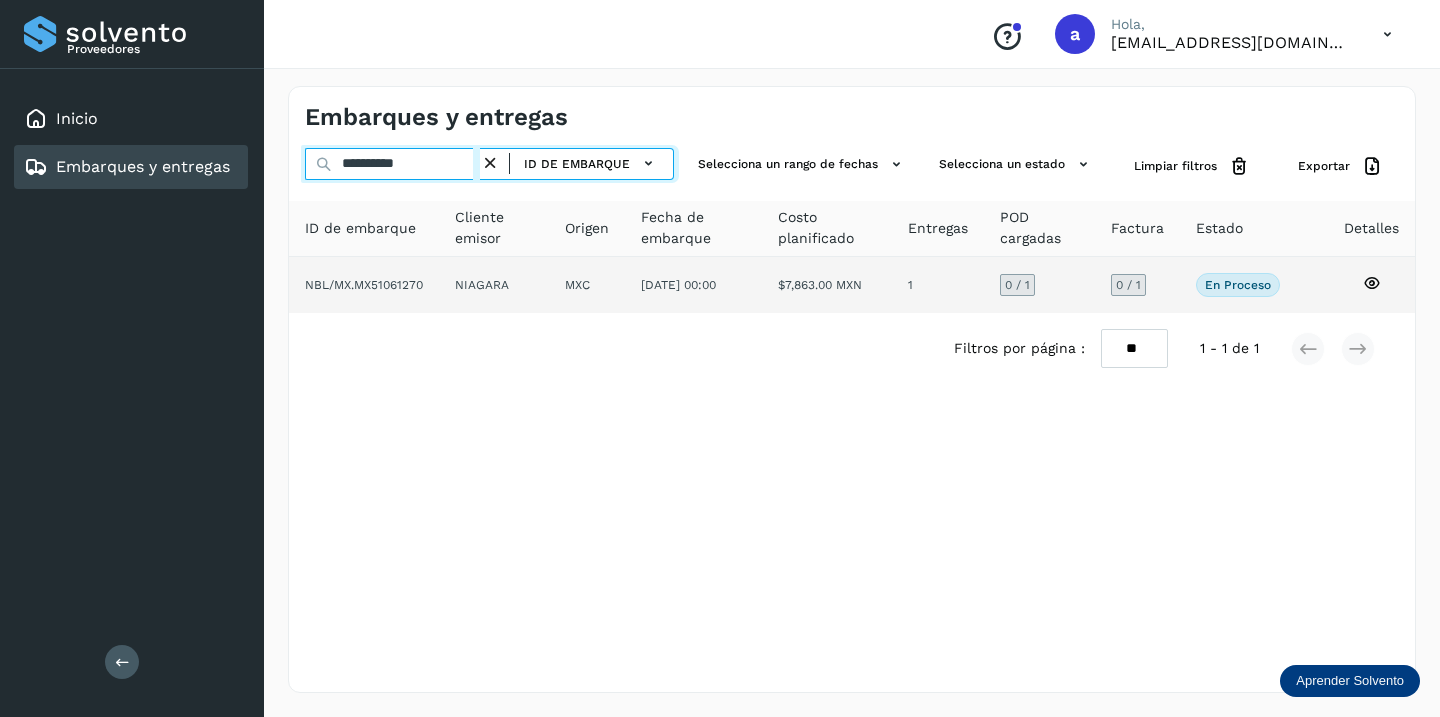 type on "**********" 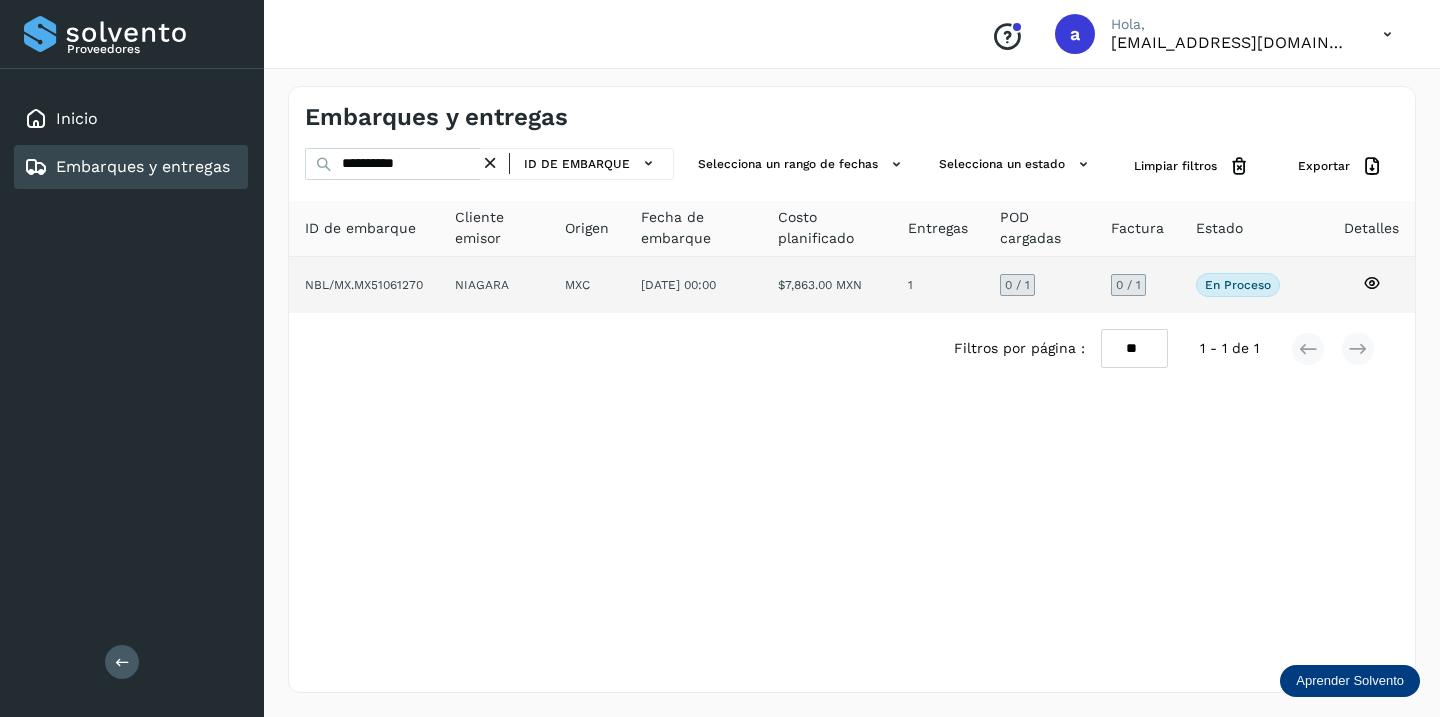 click on "0 / 1" at bounding box center [1128, 285] 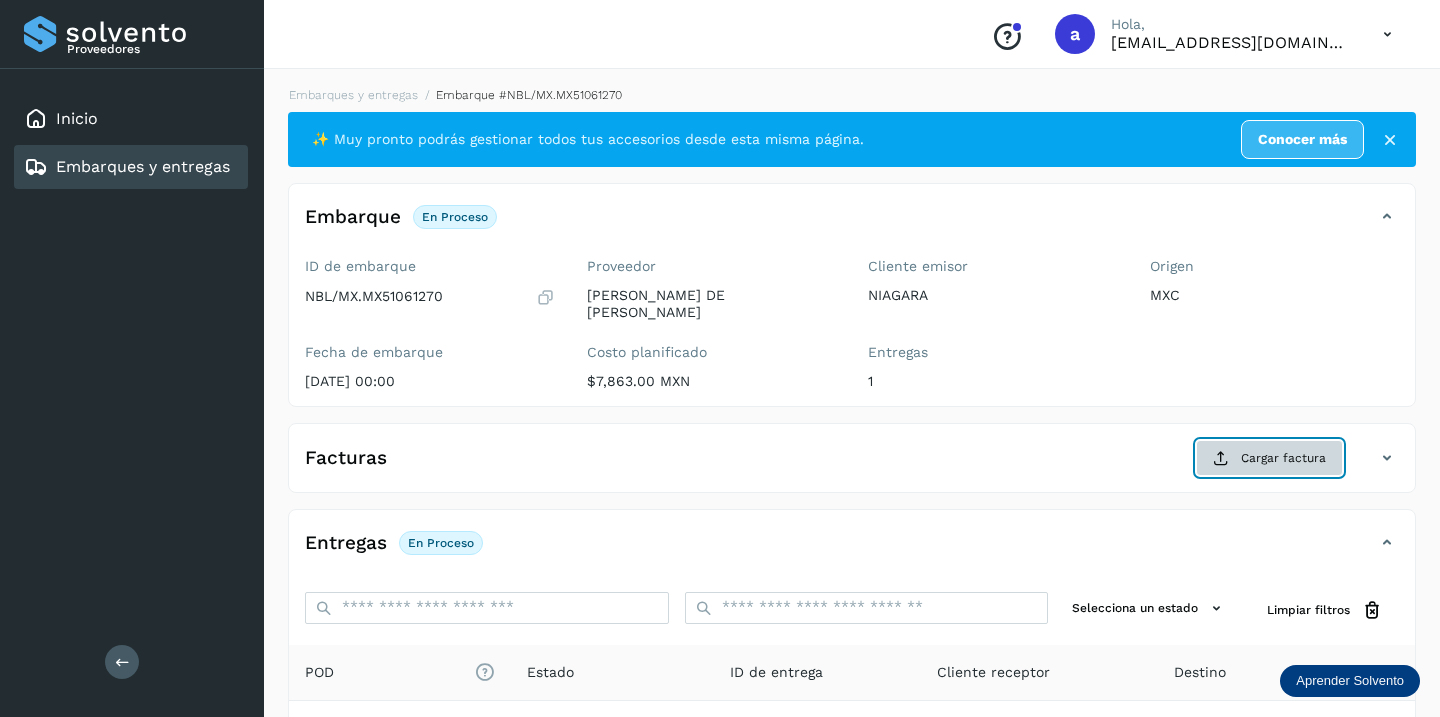 click on "Cargar factura" 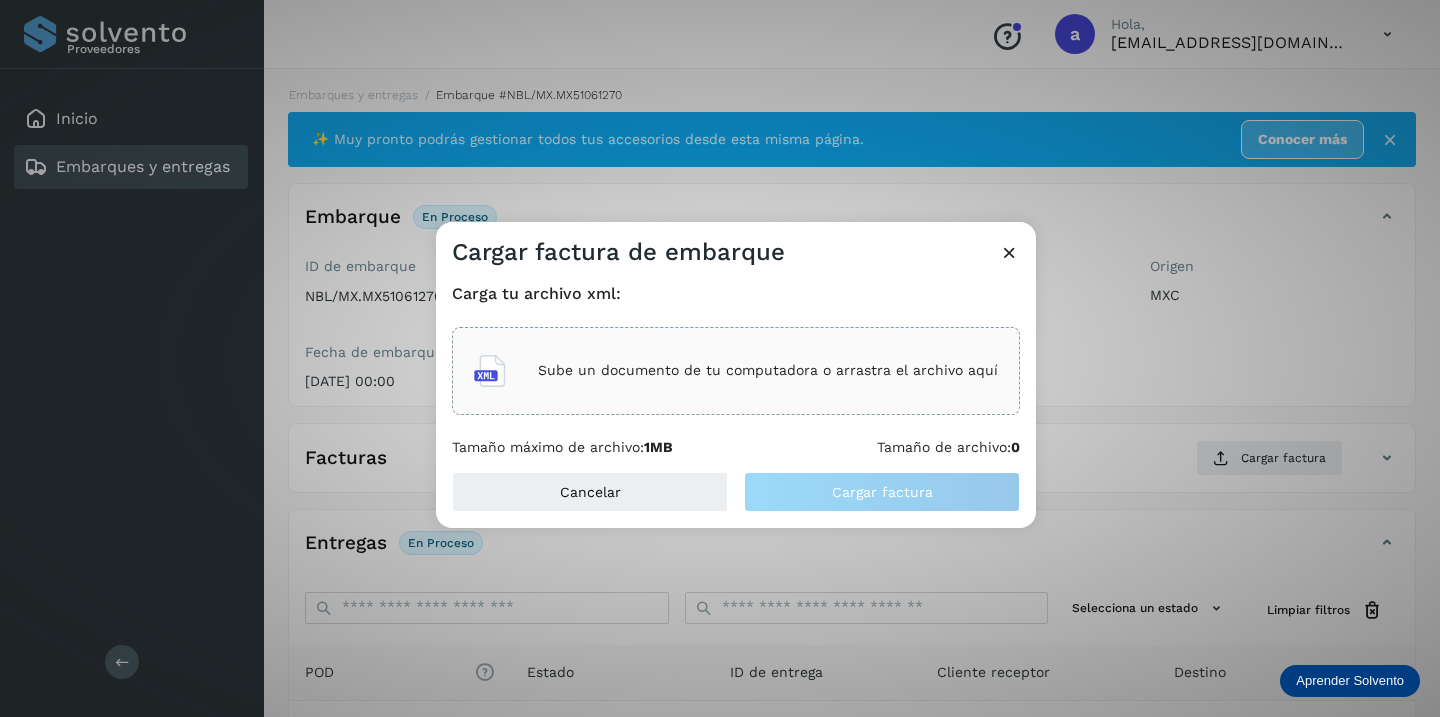 click on "Sube un documento de tu computadora o arrastra el archivo aquí" 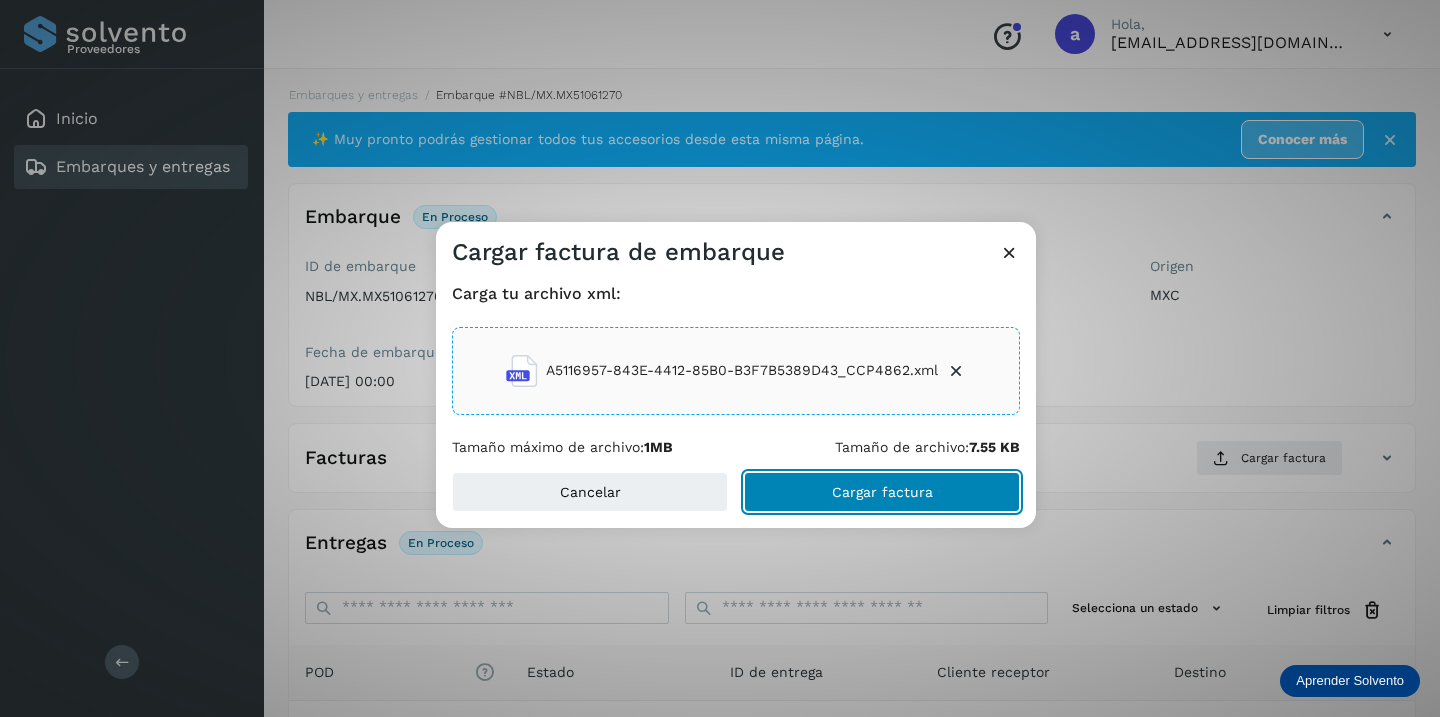 click on "Cargar factura" 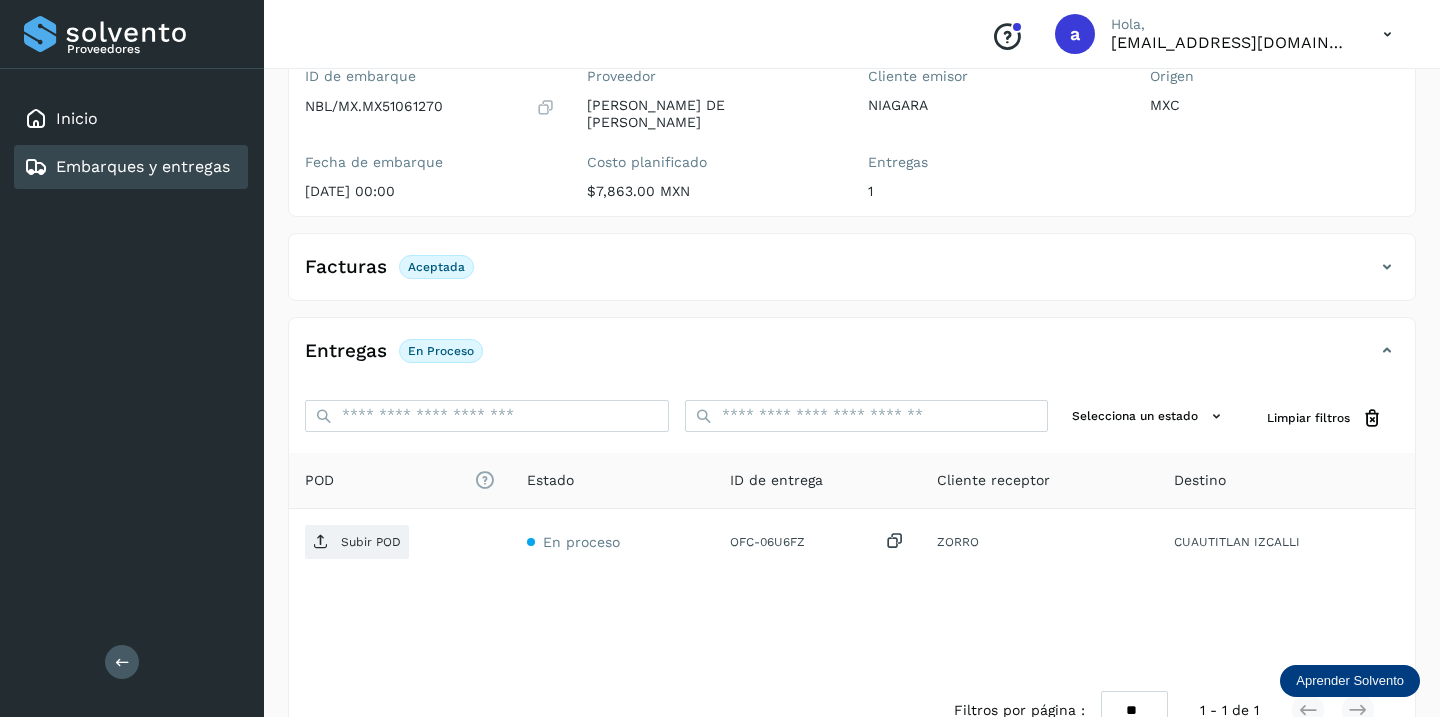 scroll, scrollTop: 230, scrollLeft: 0, axis: vertical 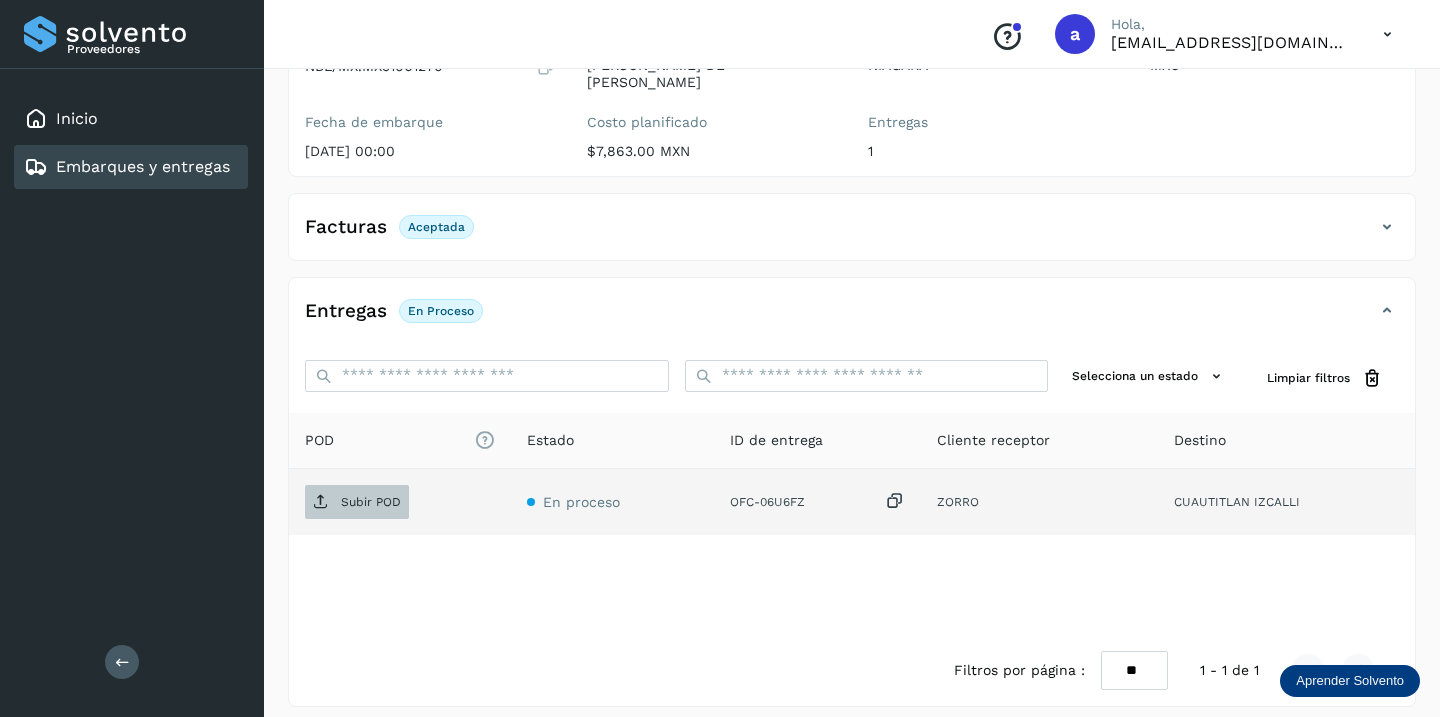 click on "Subir POD" at bounding box center (371, 502) 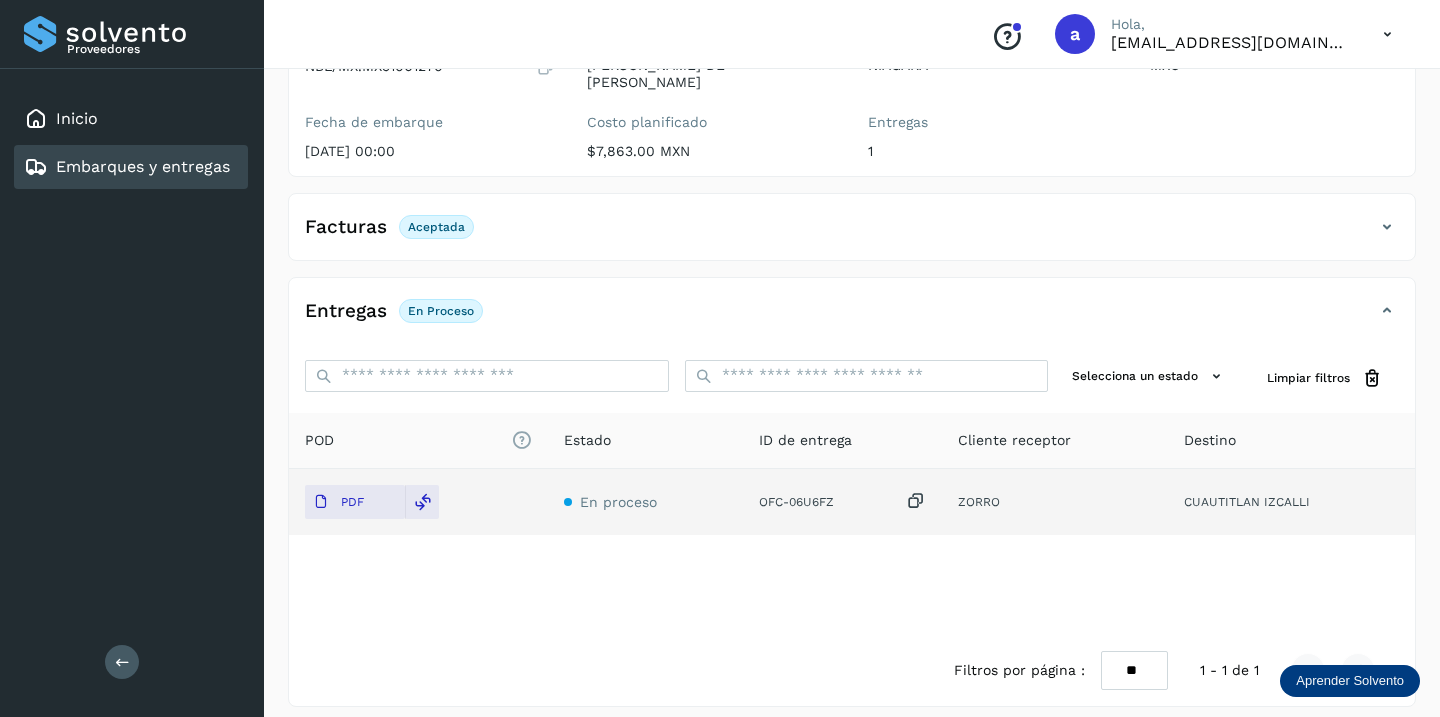 click on "Embarques y entregas" at bounding box center [143, 166] 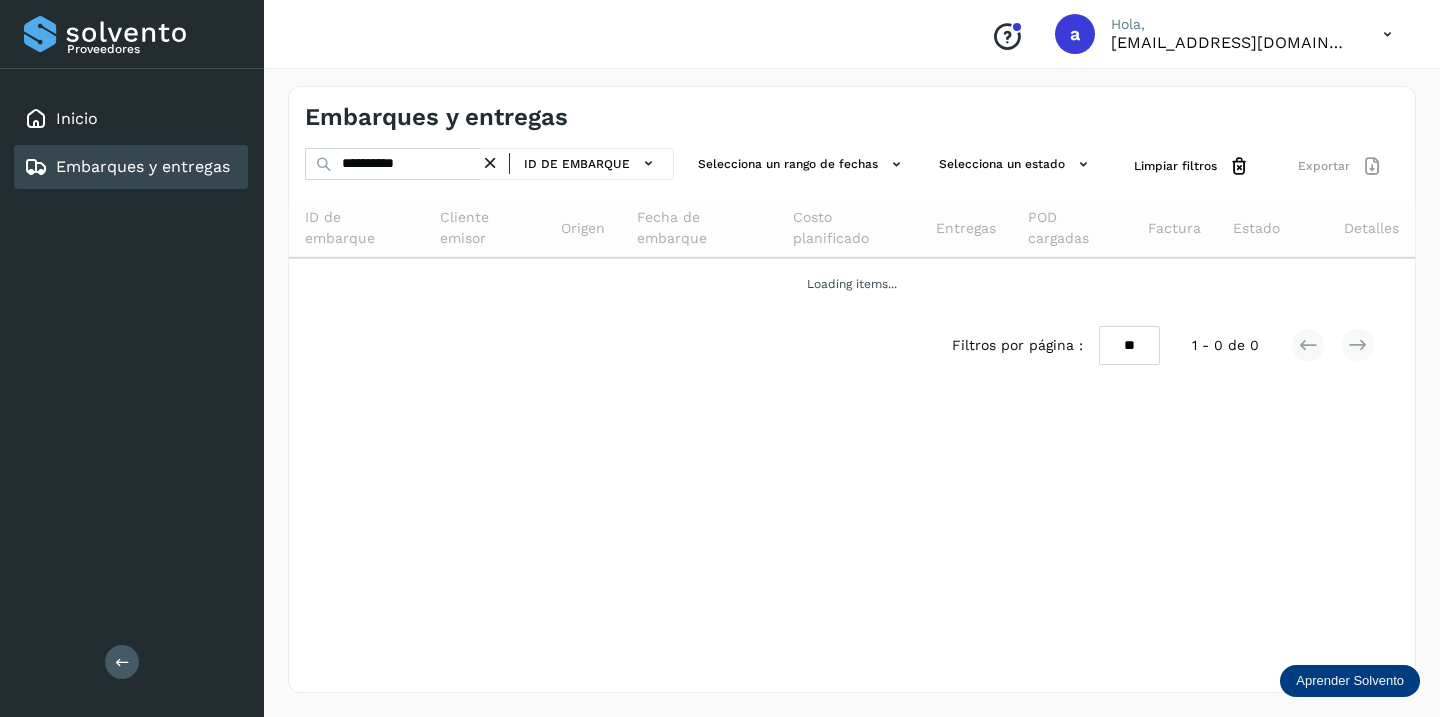 scroll, scrollTop: 0, scrollLeft: 0, axis: both 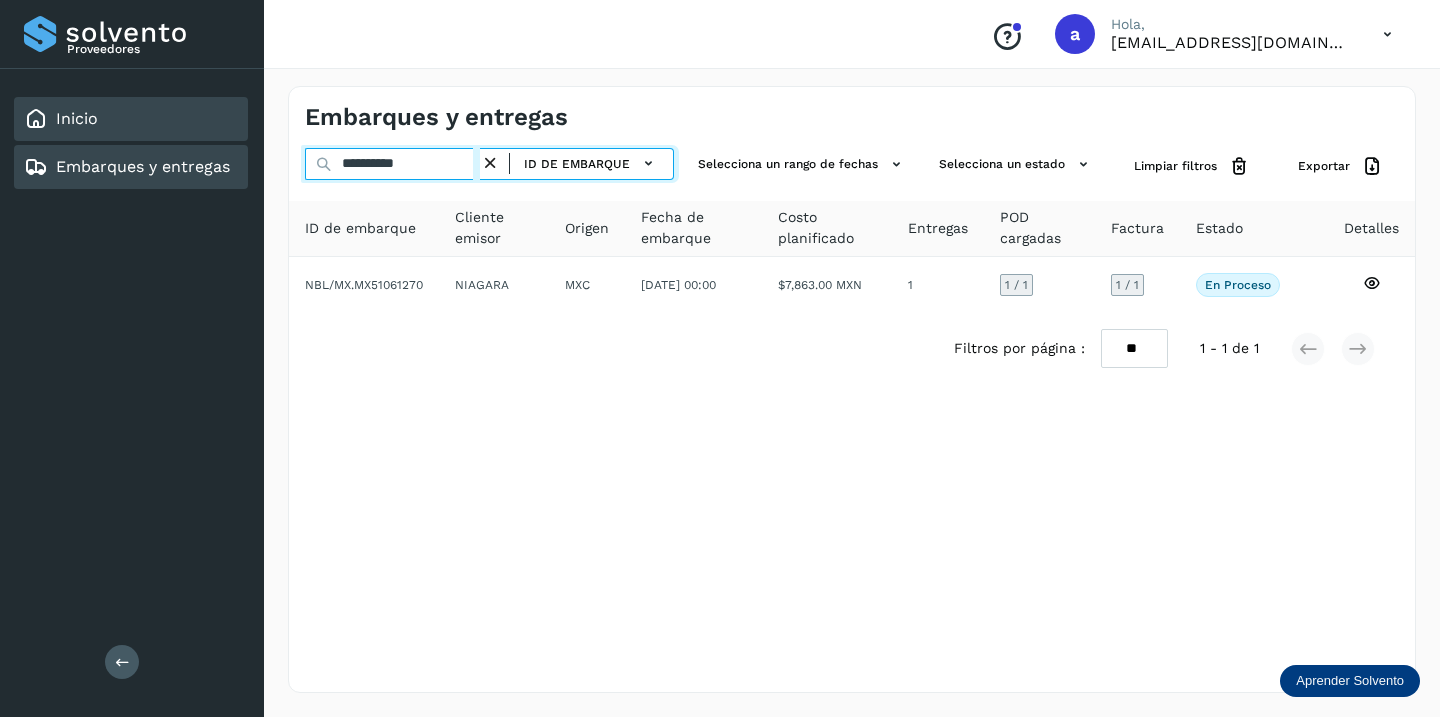 drag, startPoint x: 445, startPoint y: 160, endPoint x: 87, endPoint y: 119, distance: 360.34012 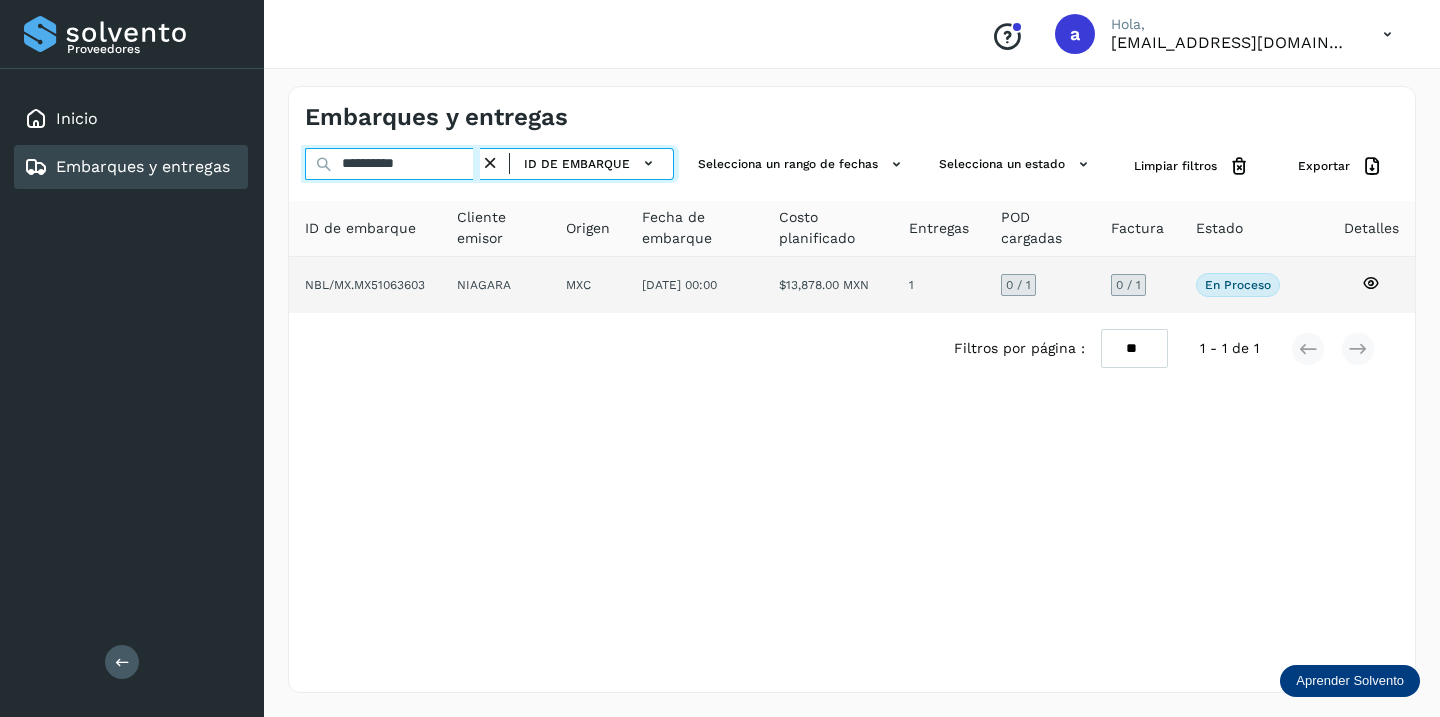type on "**********" 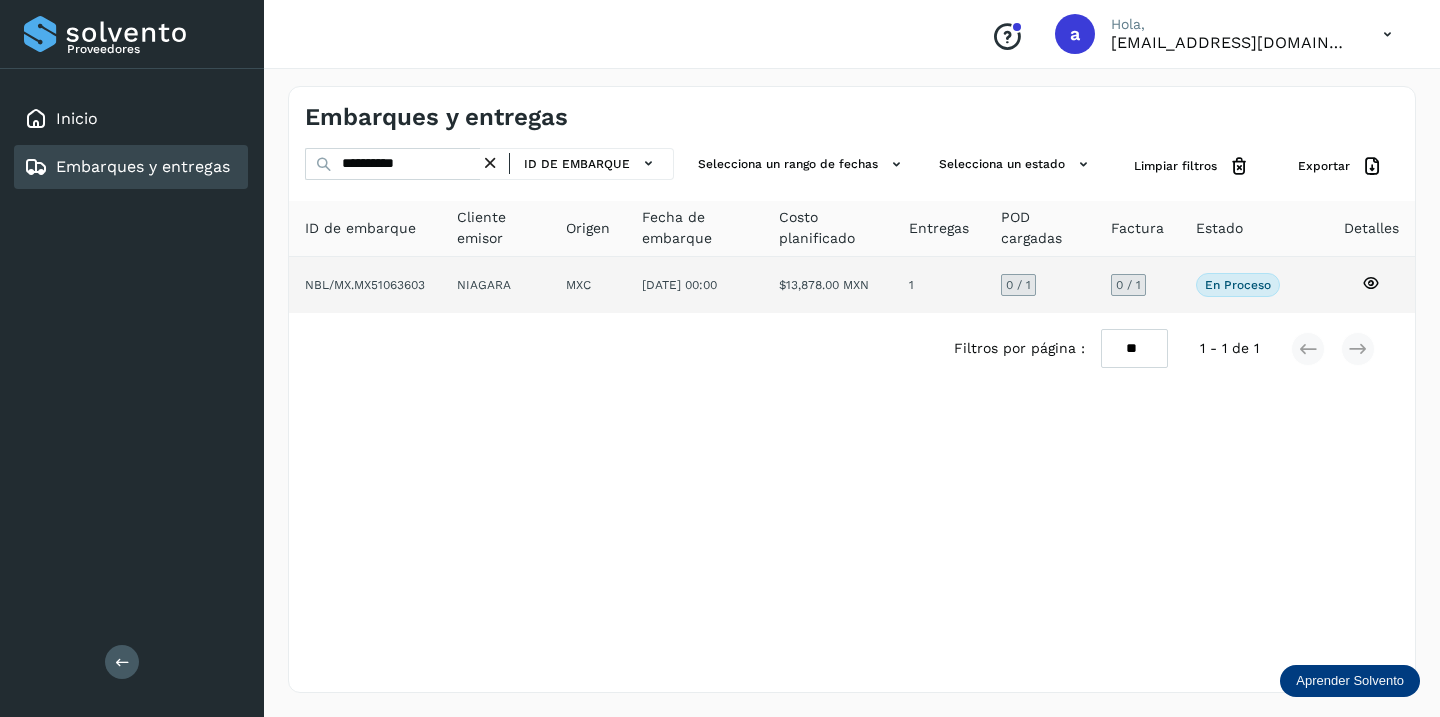click on "0 / 1" at bounding box center [1128, 285] 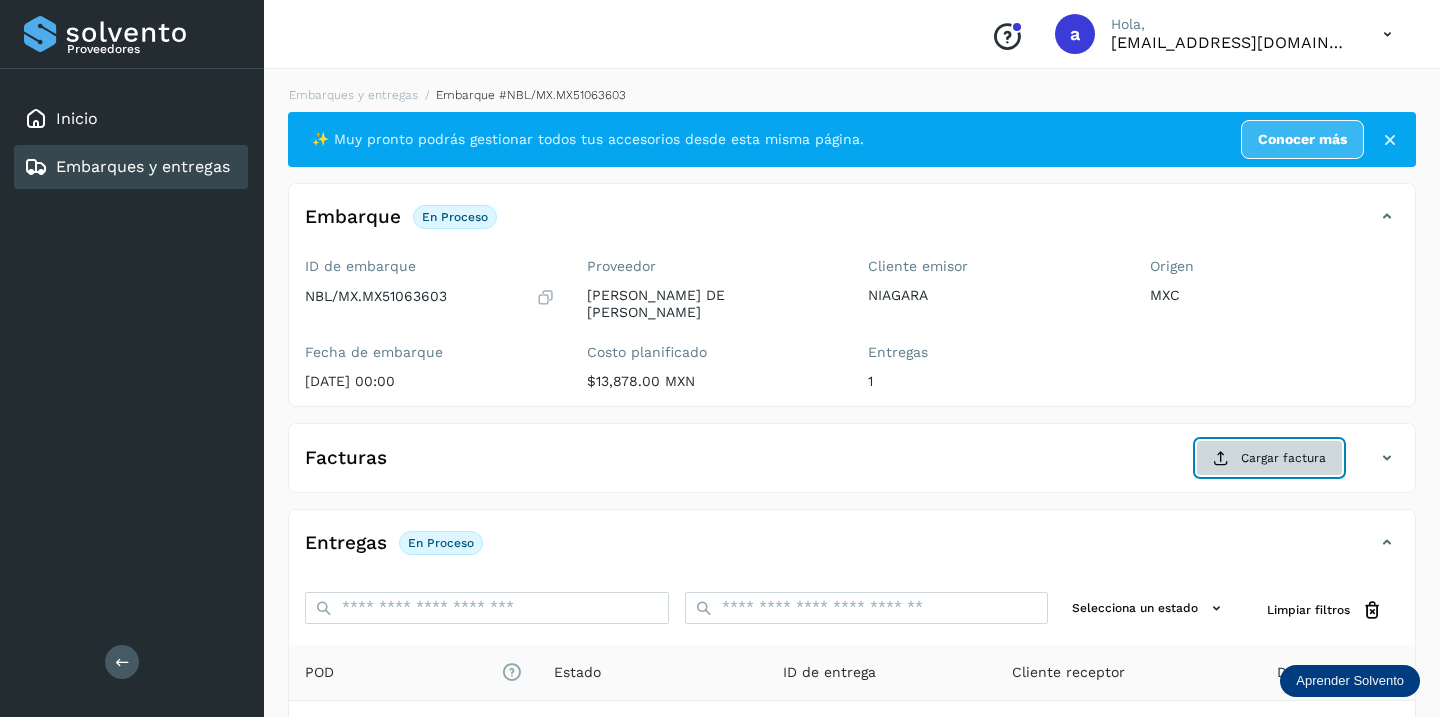 click on "Cargar factura" 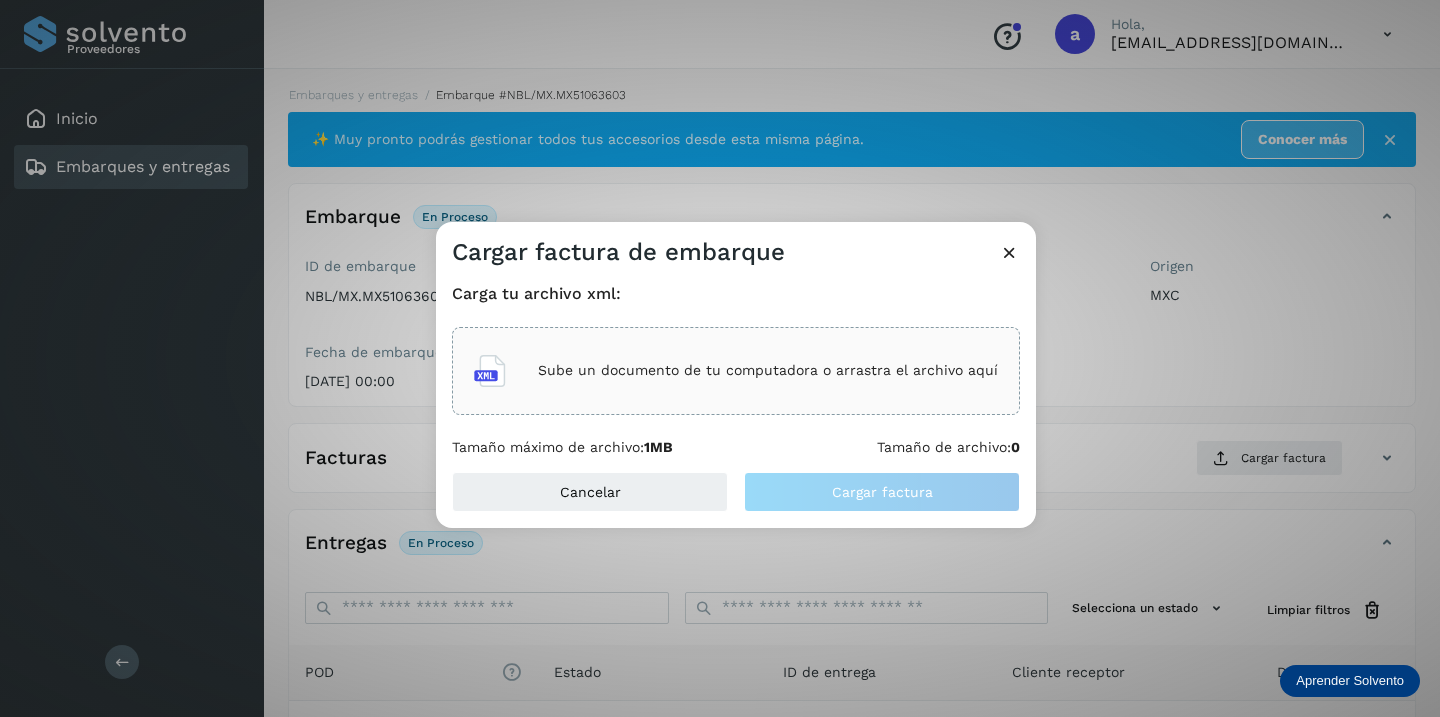 click on "Sube un documento de tu computadora o arrastra el archivo aquí" 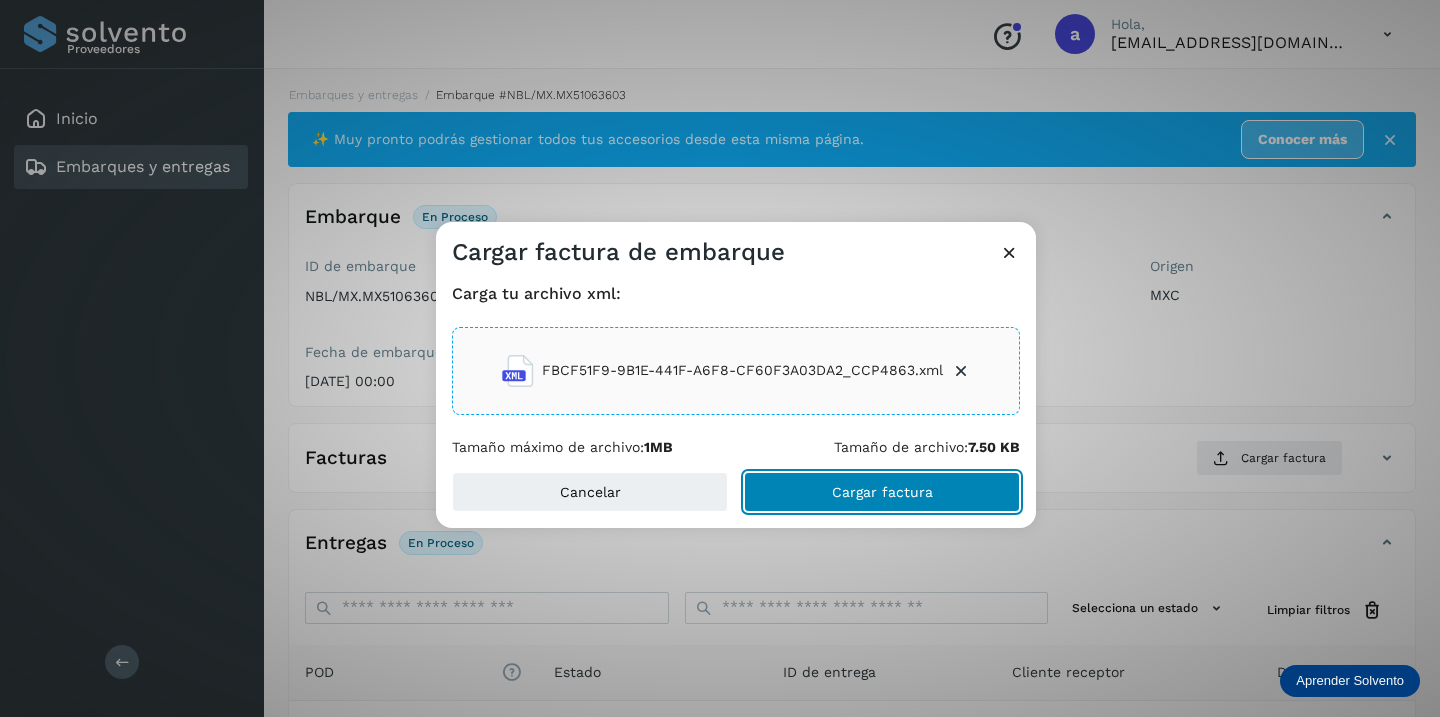 click on "Cargar factura" 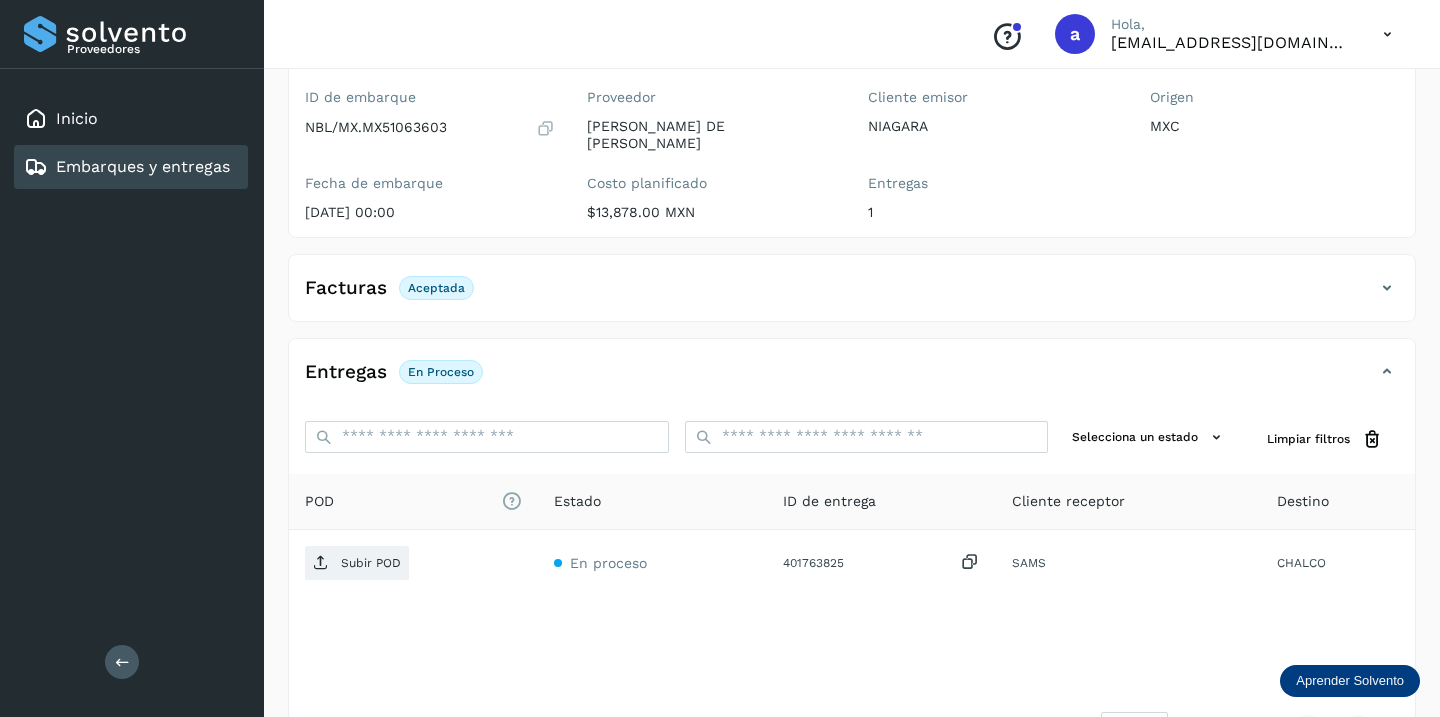 scroll, scrollTop: 230, scrollLeft: 0, axis: vertical 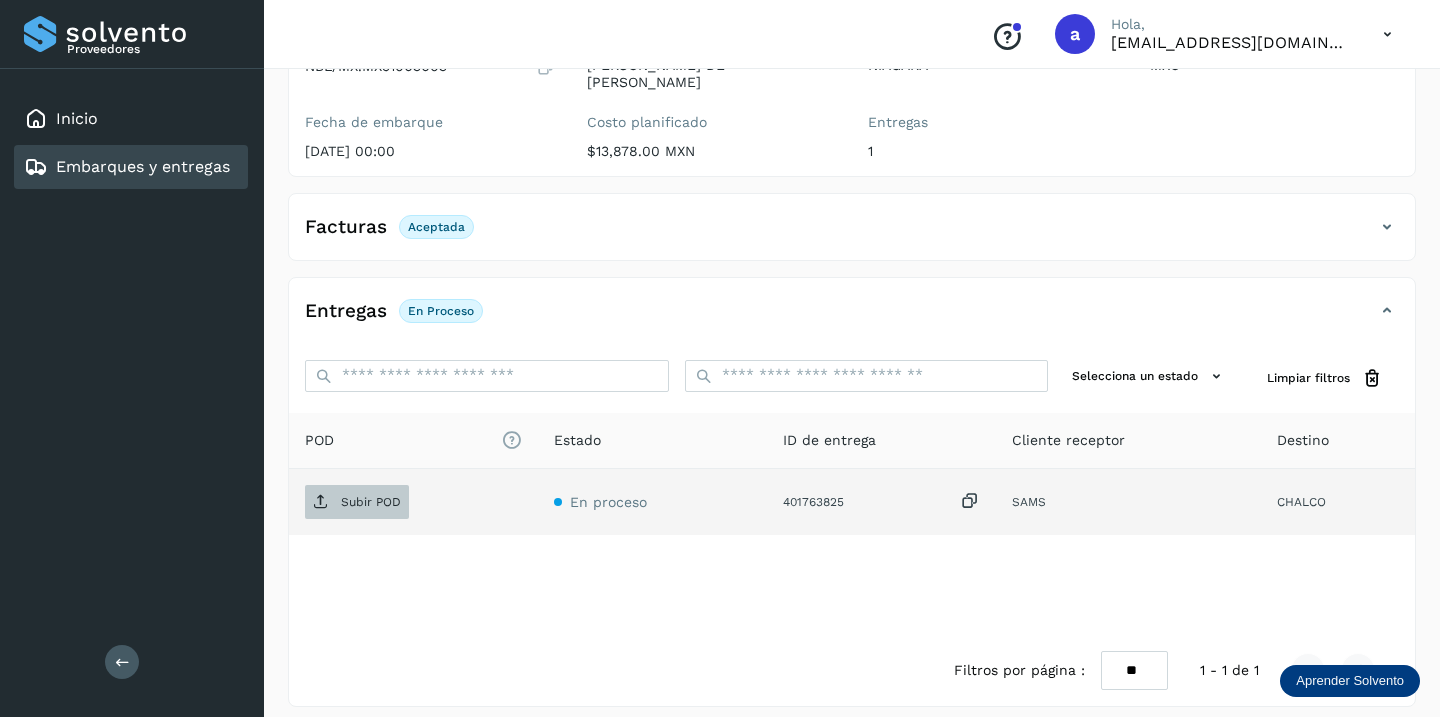 click on "Subir POD" at bounding box center (371, 502) 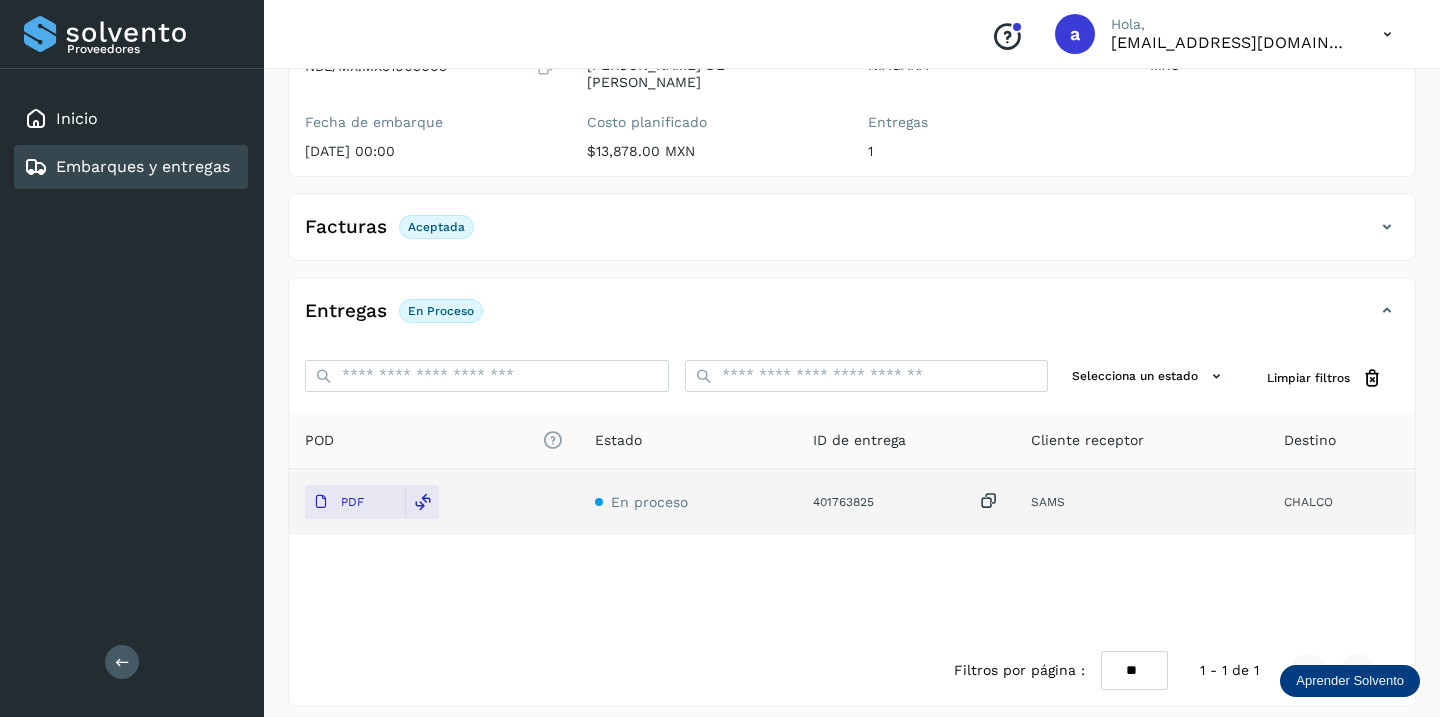 click on "Embarques y entregas" at bounding box center (143, 166) 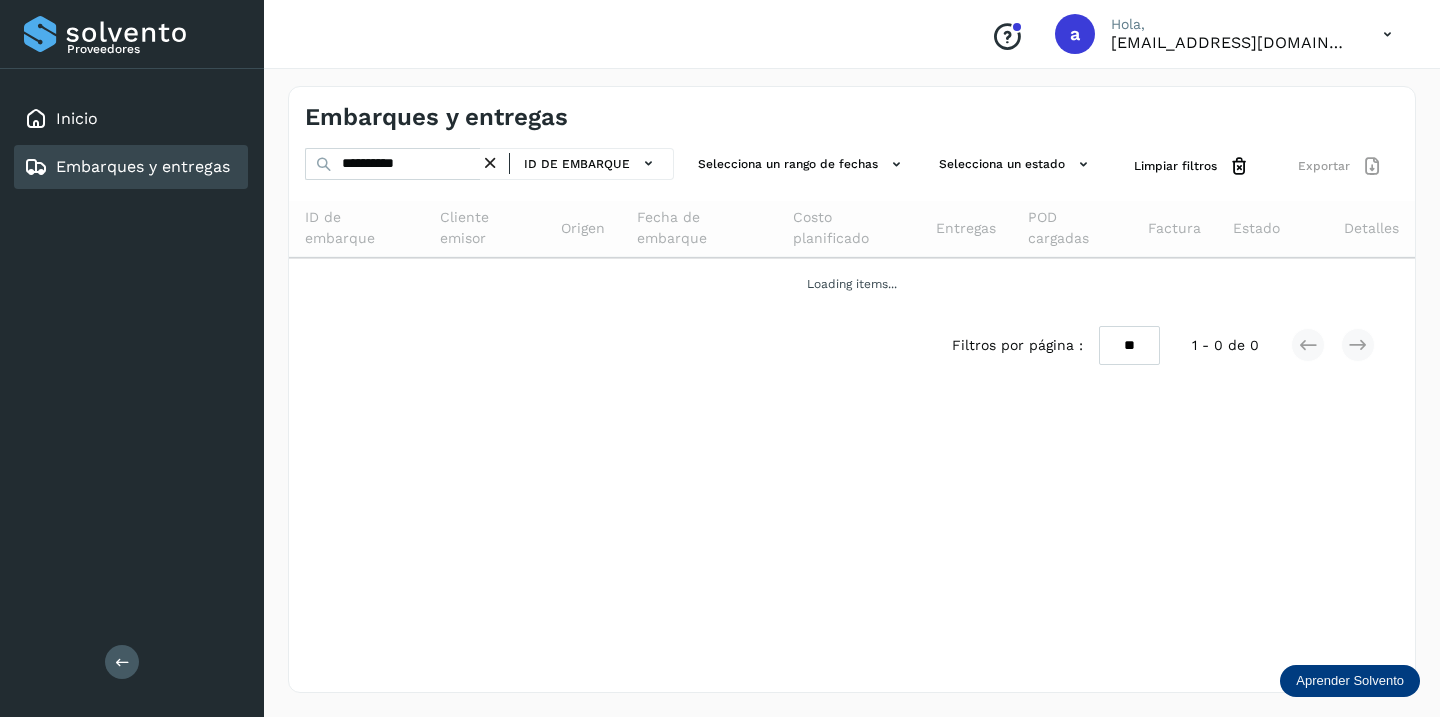 scroll, scrollTop: 0, scrollLeft: 0, axis: both 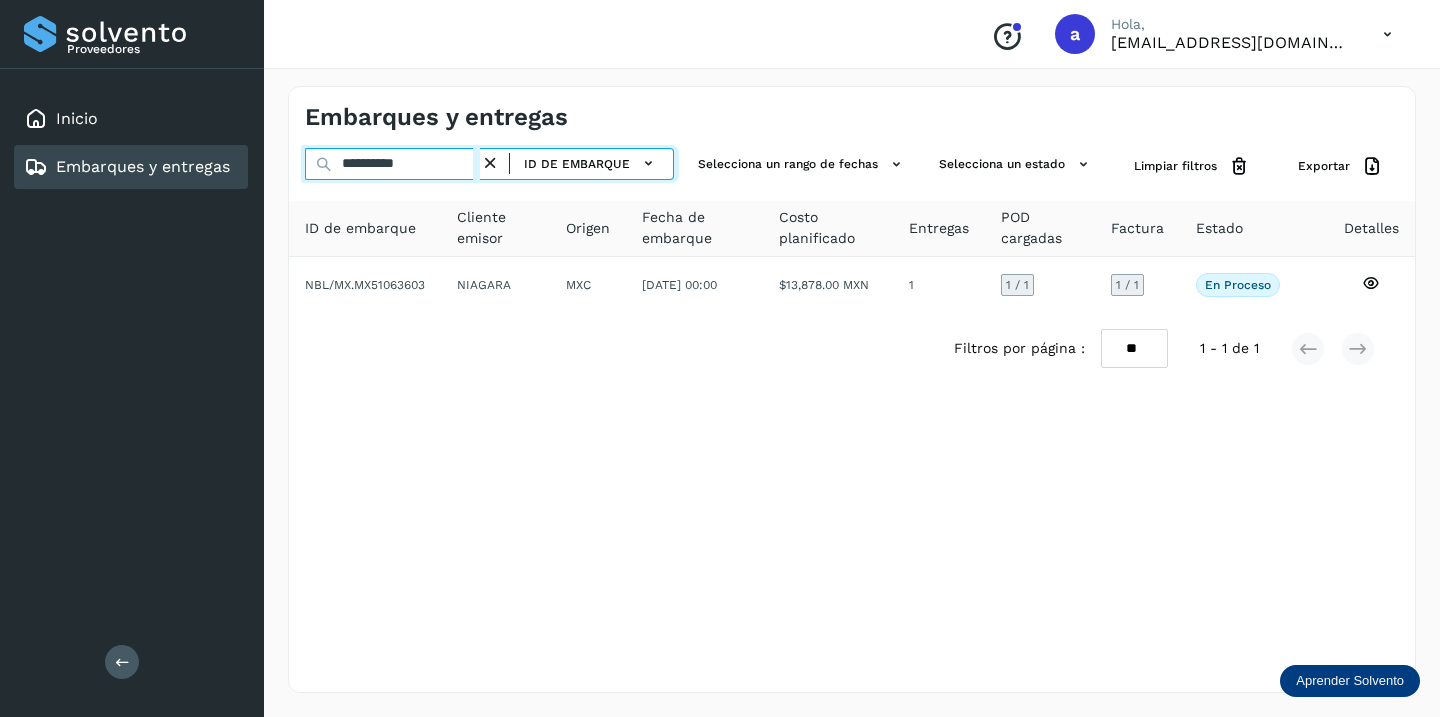 drag, startPoint x: 457, startPoint y: 163, endPoint x: 208, endPoint y: 80, distance: 262.46906 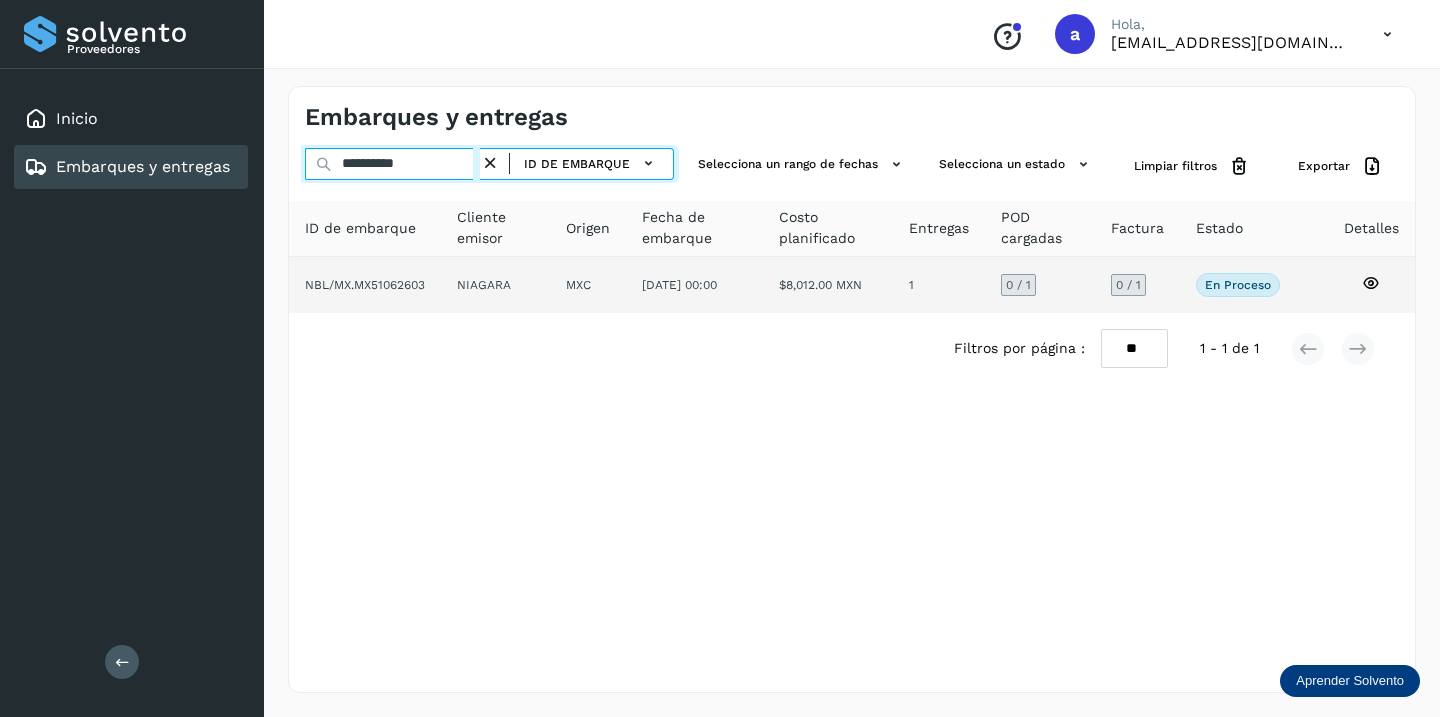 type on "**********" 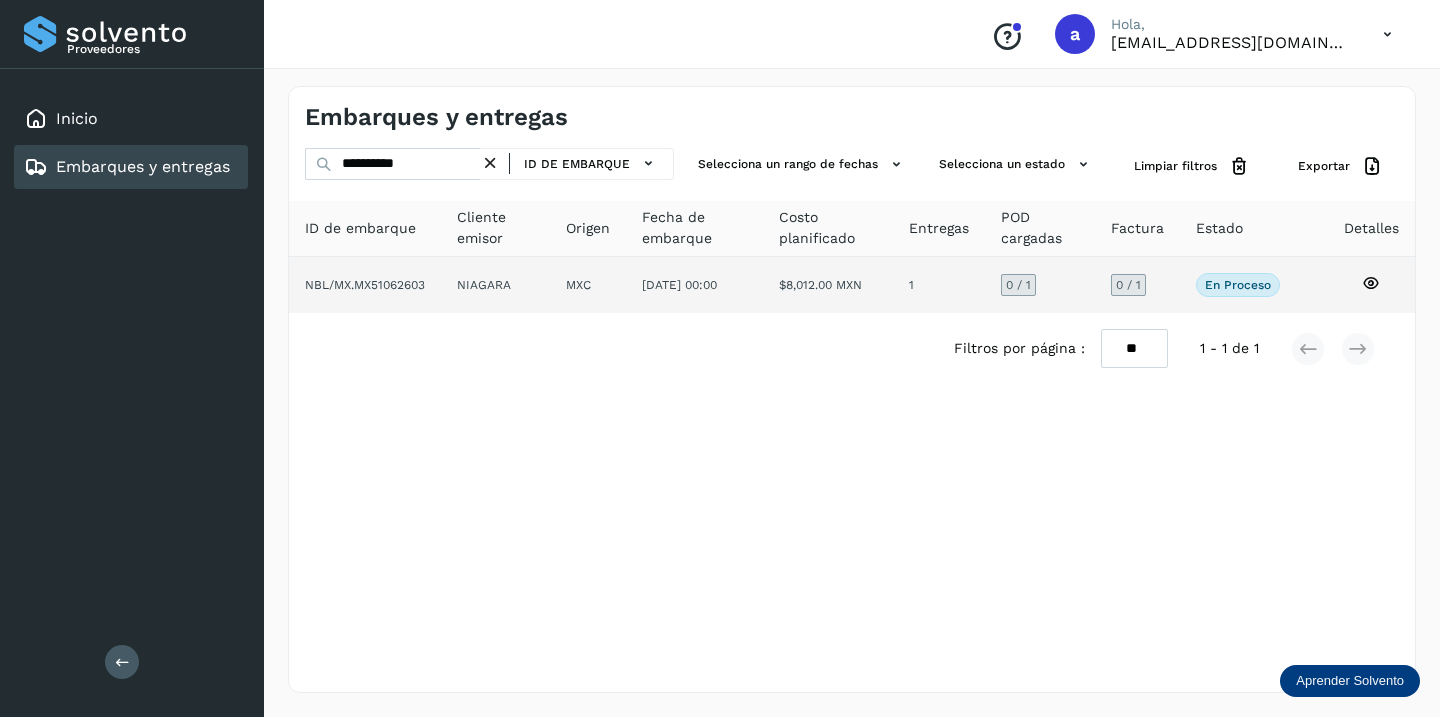 click on "0 / 1" at bounding box center [1128, 285] 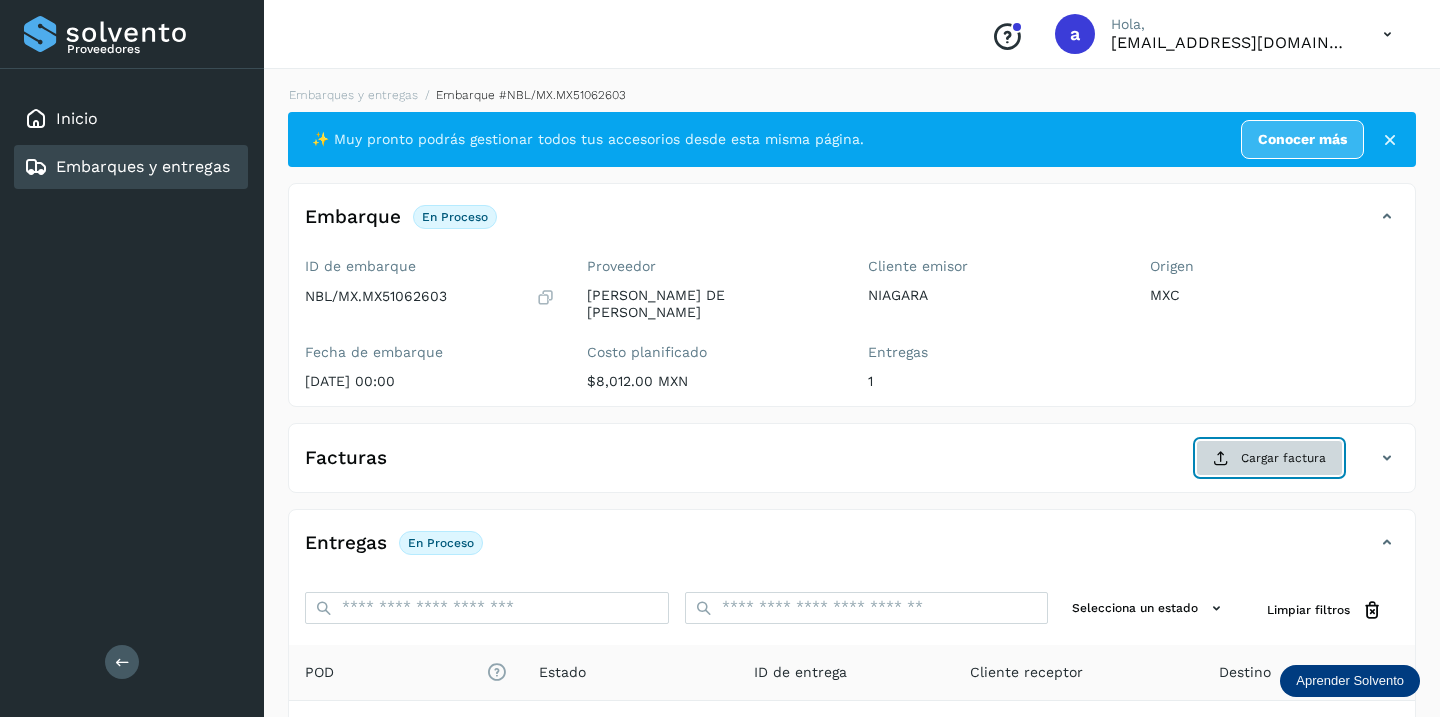 click on "Cargar factura" 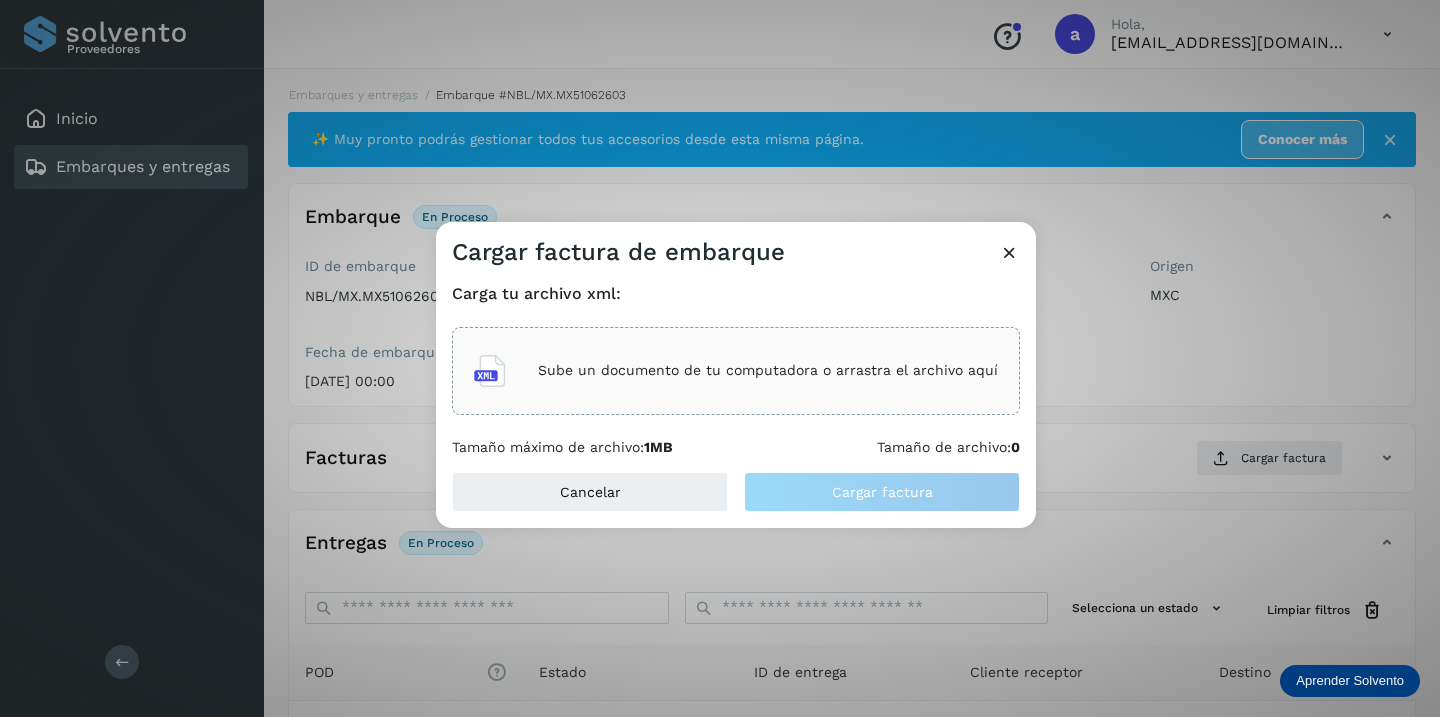 click on "Sube un documento de tu computadora o arrastra el archivo aquí" 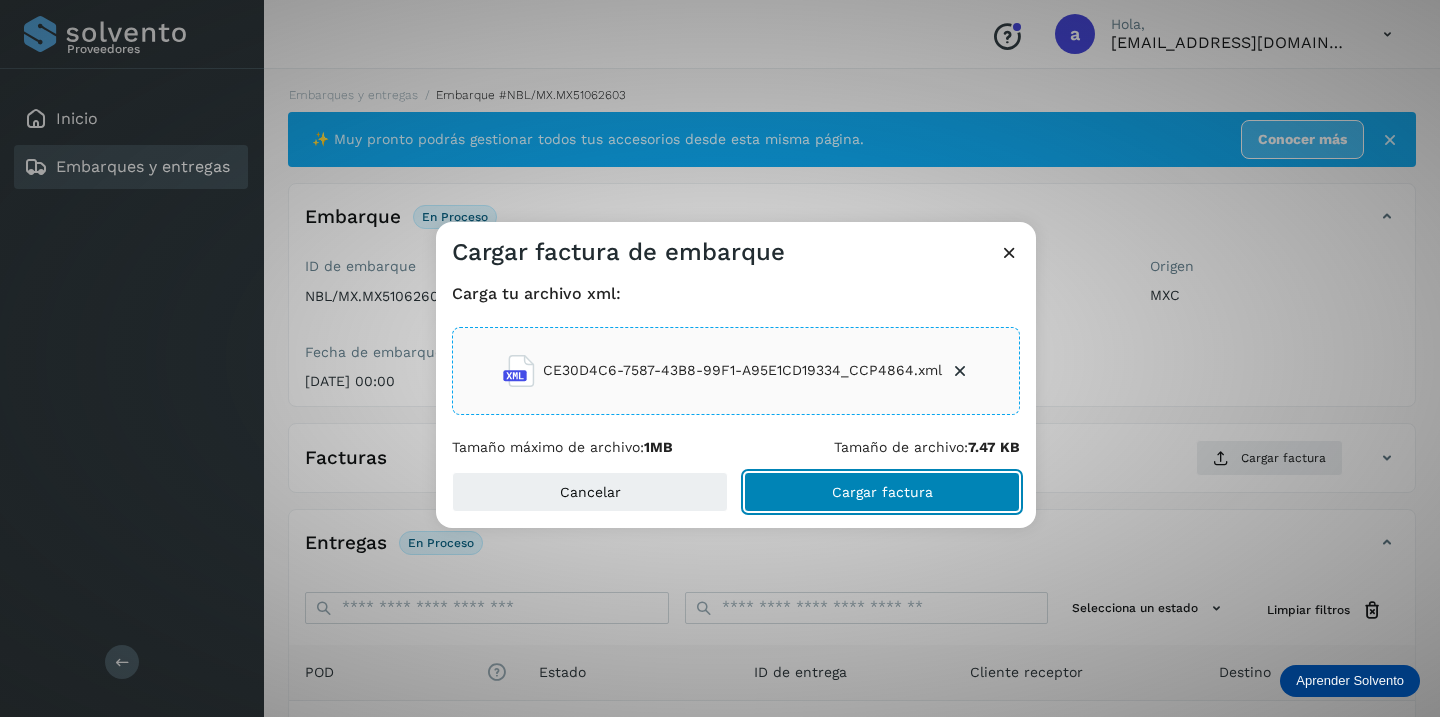 click on "Cargar factura" 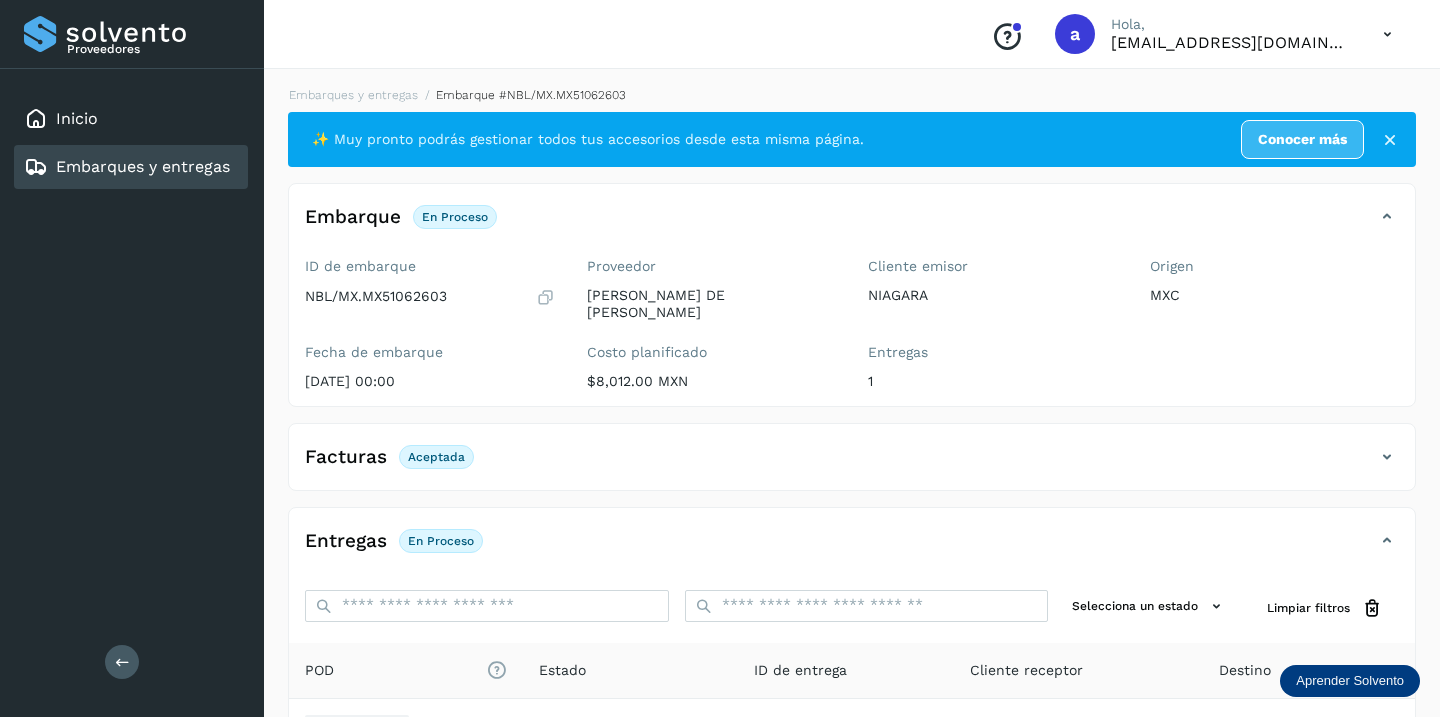 scroll, scrollTop: 230, scrollLeft: 0, axis: vertical 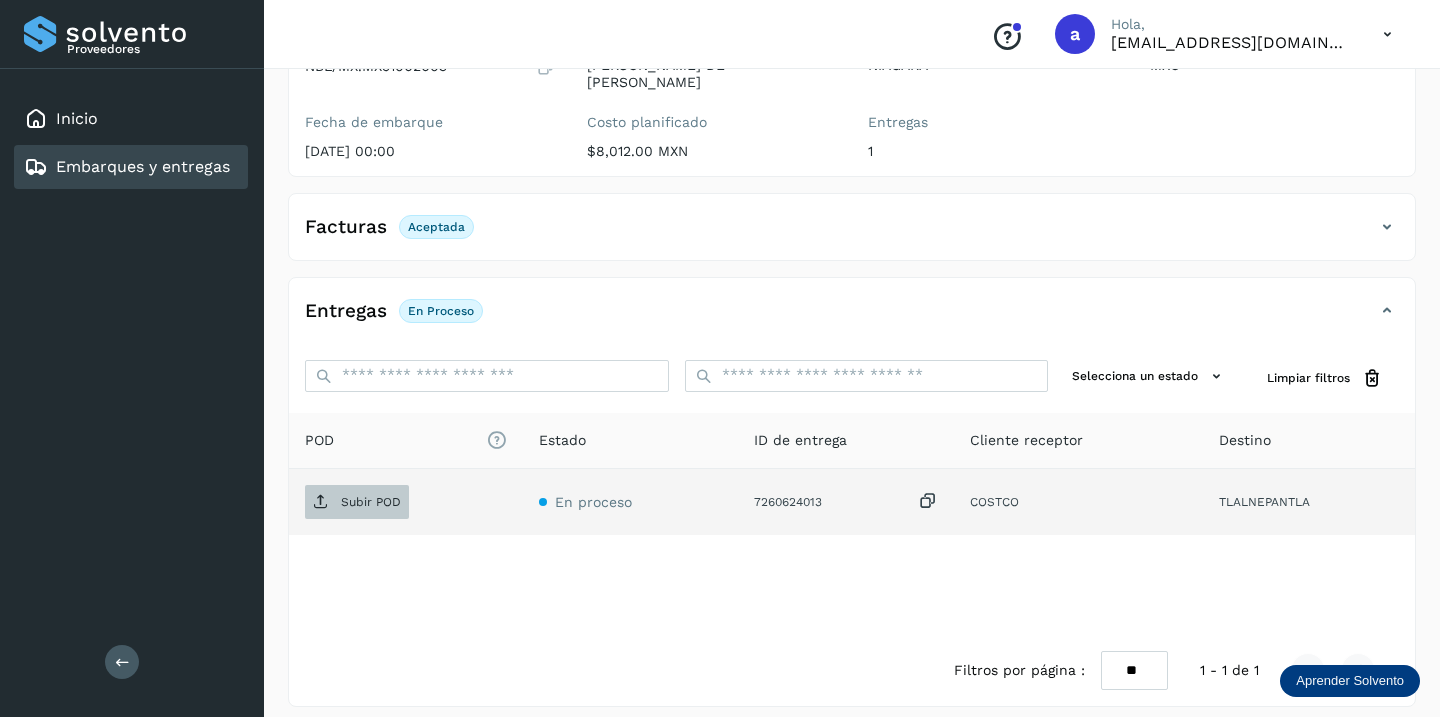 click on "Subir POD" at bounding box center [357, 502] 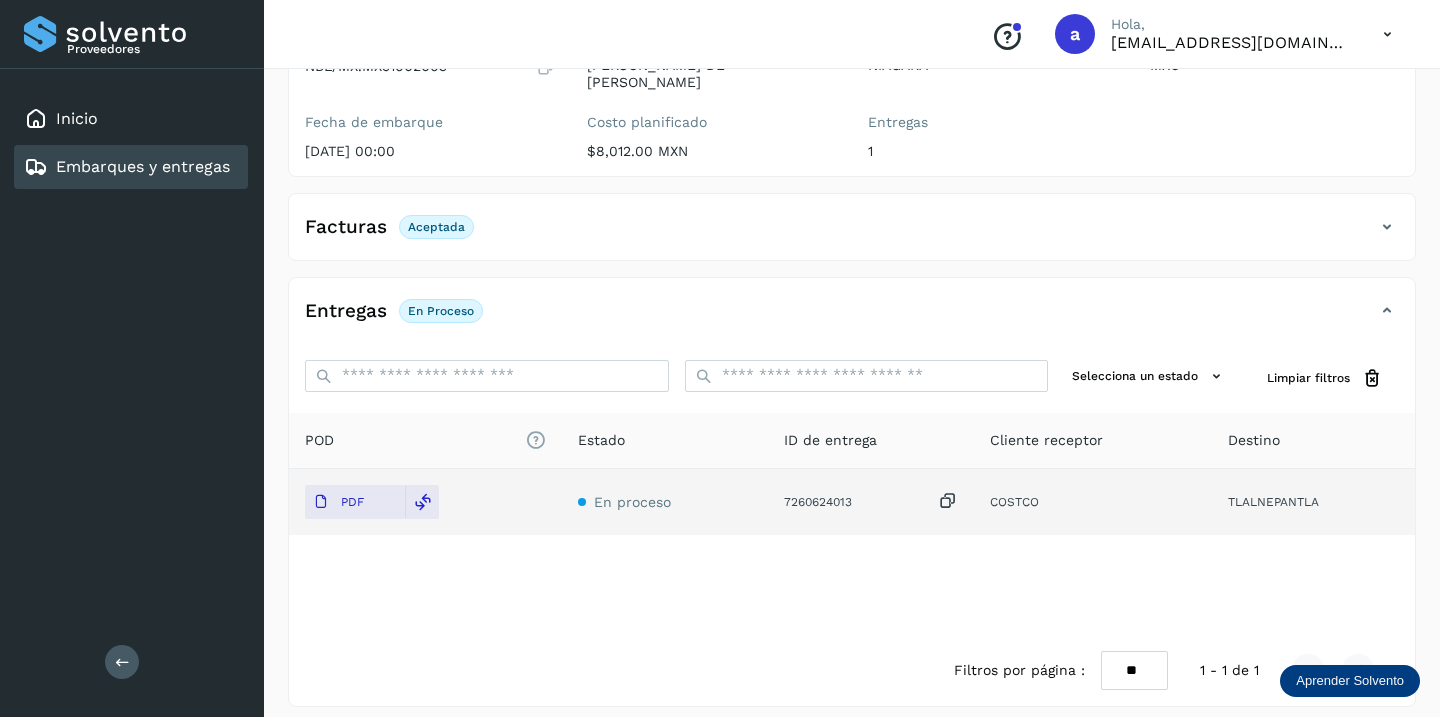 click on "Embarques y entregas" at bounding box center (143, 166) 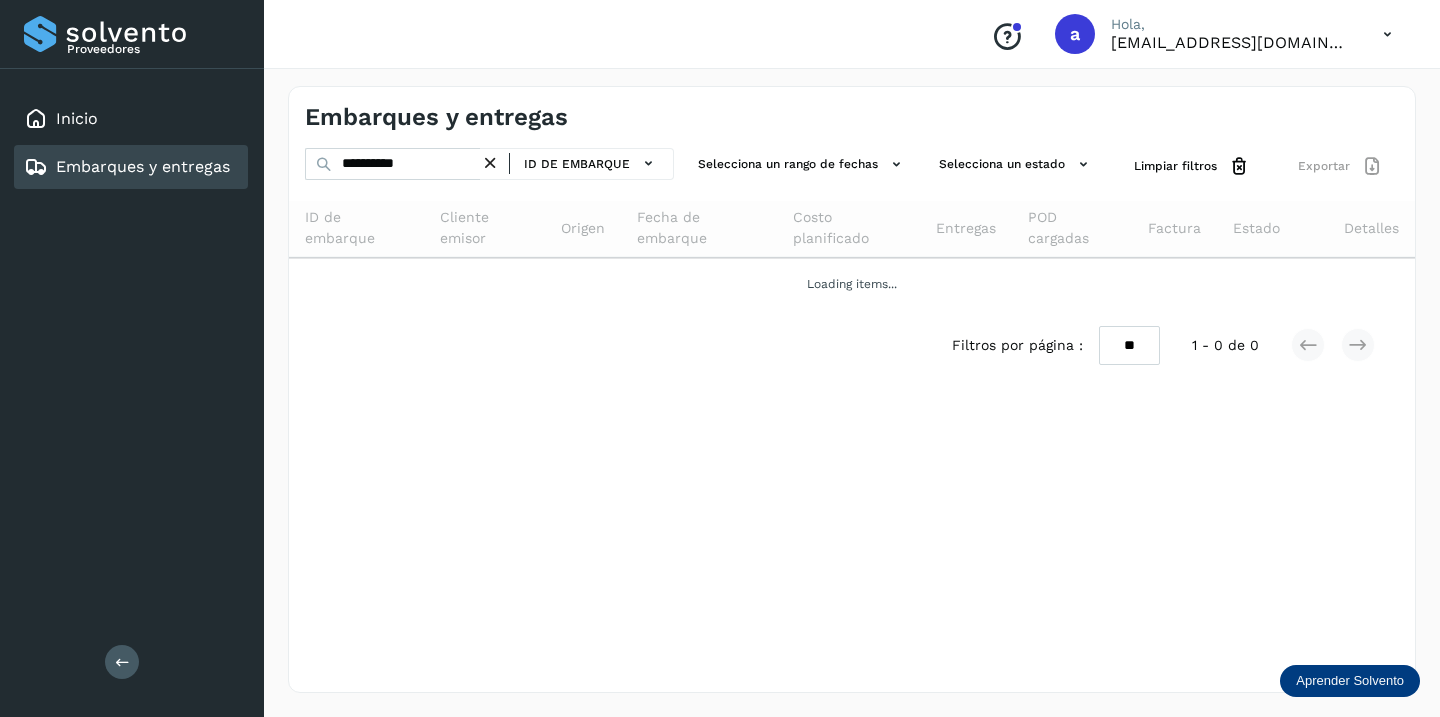 scroll, scrollTop: 0, scrollLeft: 0, axis: both 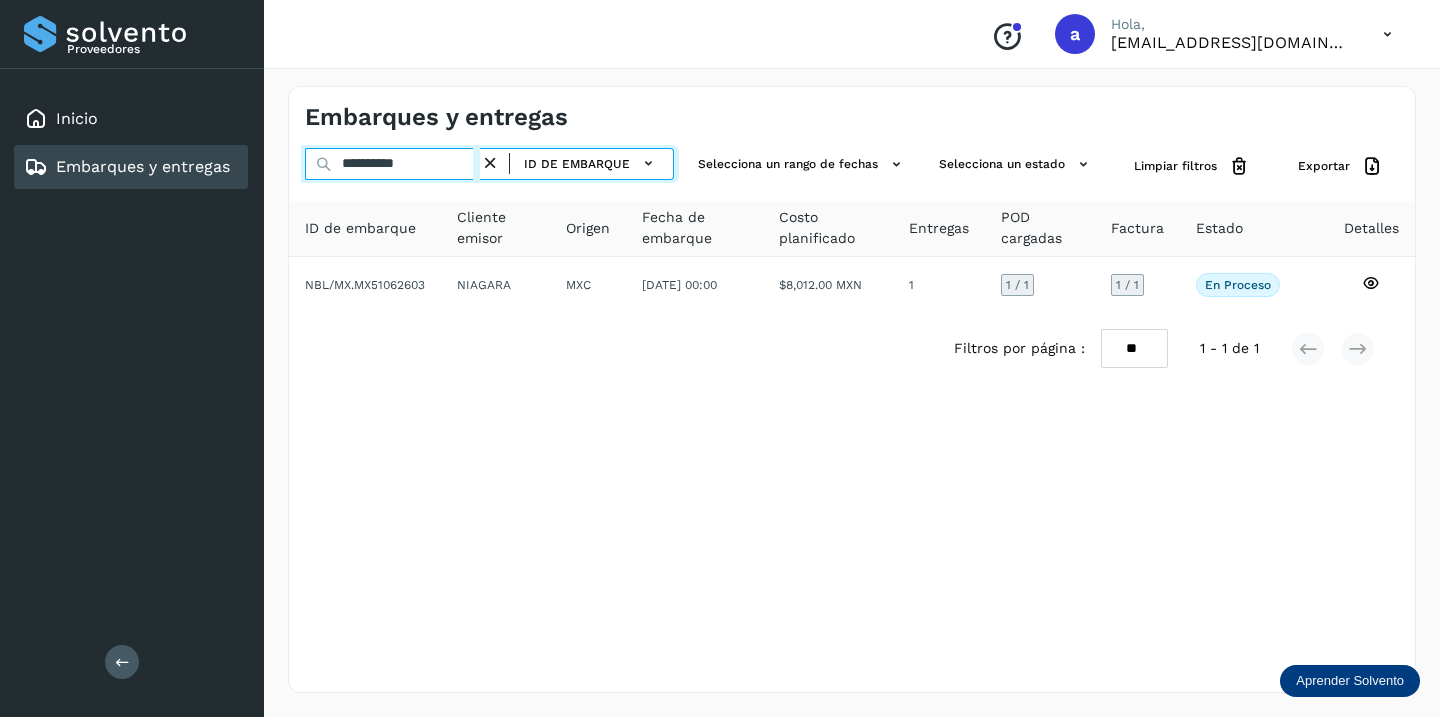 drag, startPoint x: 443, startPoint y: 169, endPoint x: 111, endPoint y: 151, distance: 332.48758 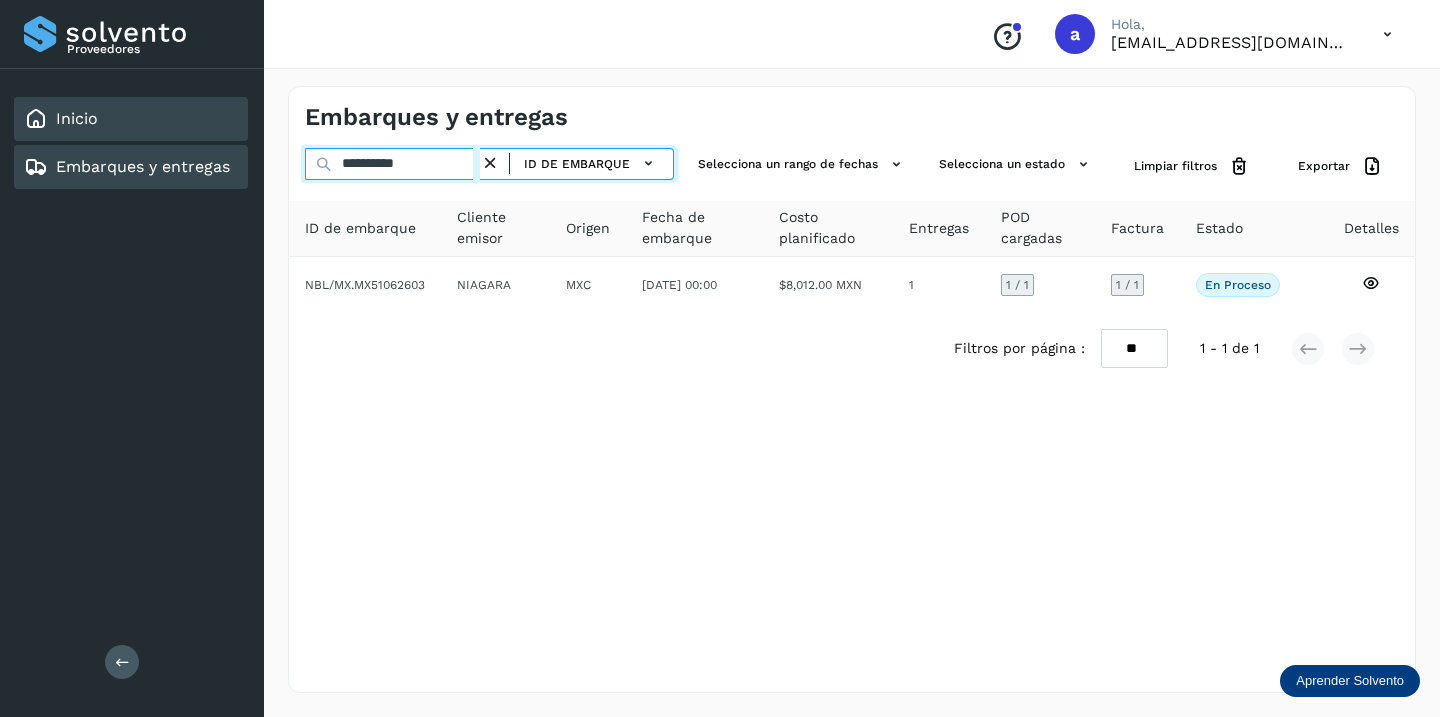 paste 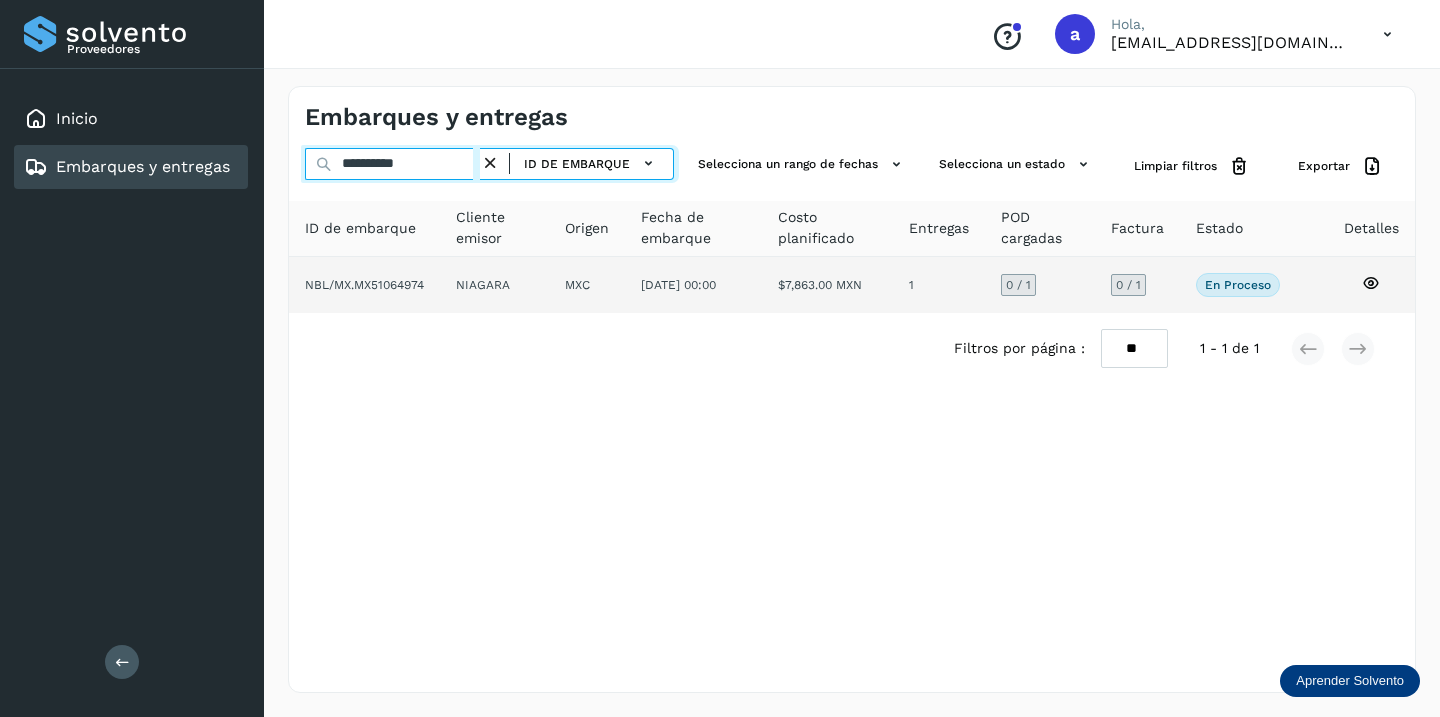 type on "**********" 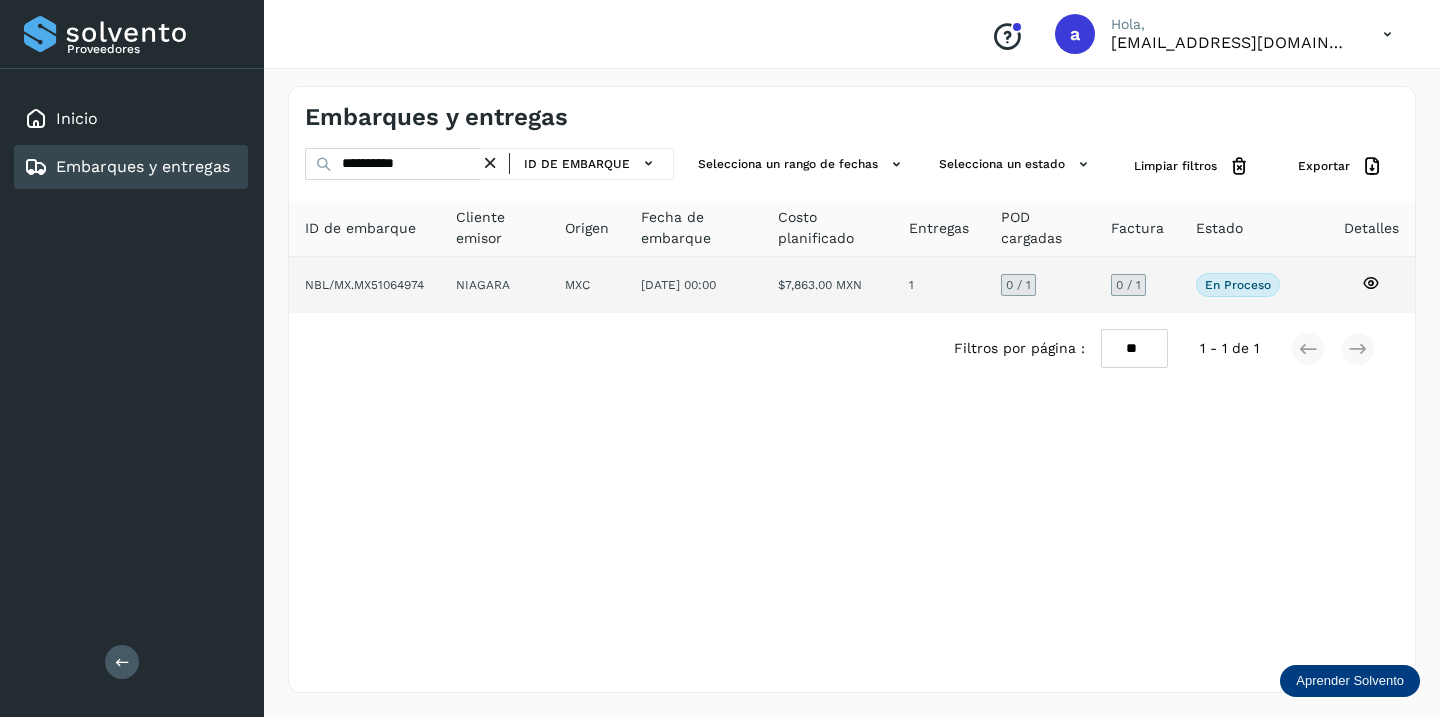 click on "0 / 1" at bounding box center [1128, 285] 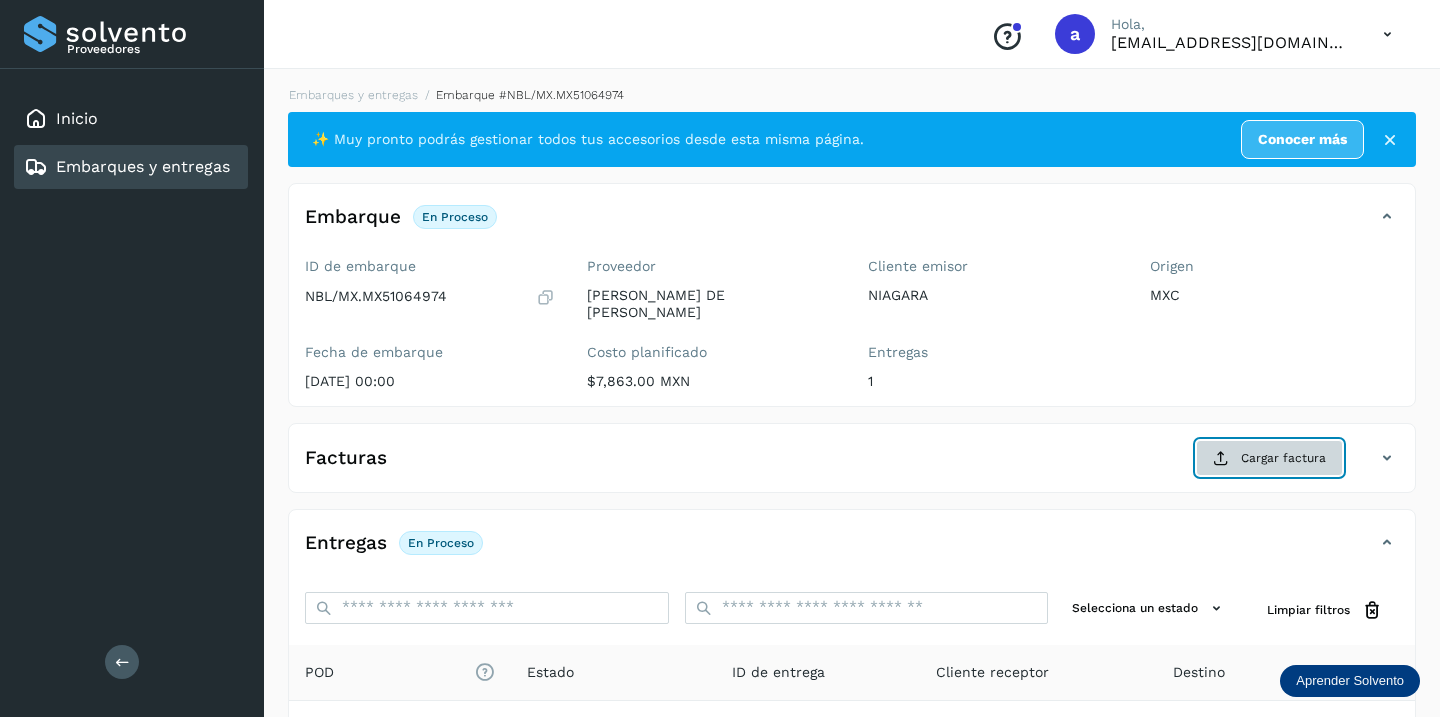 click on "Cargar factura" 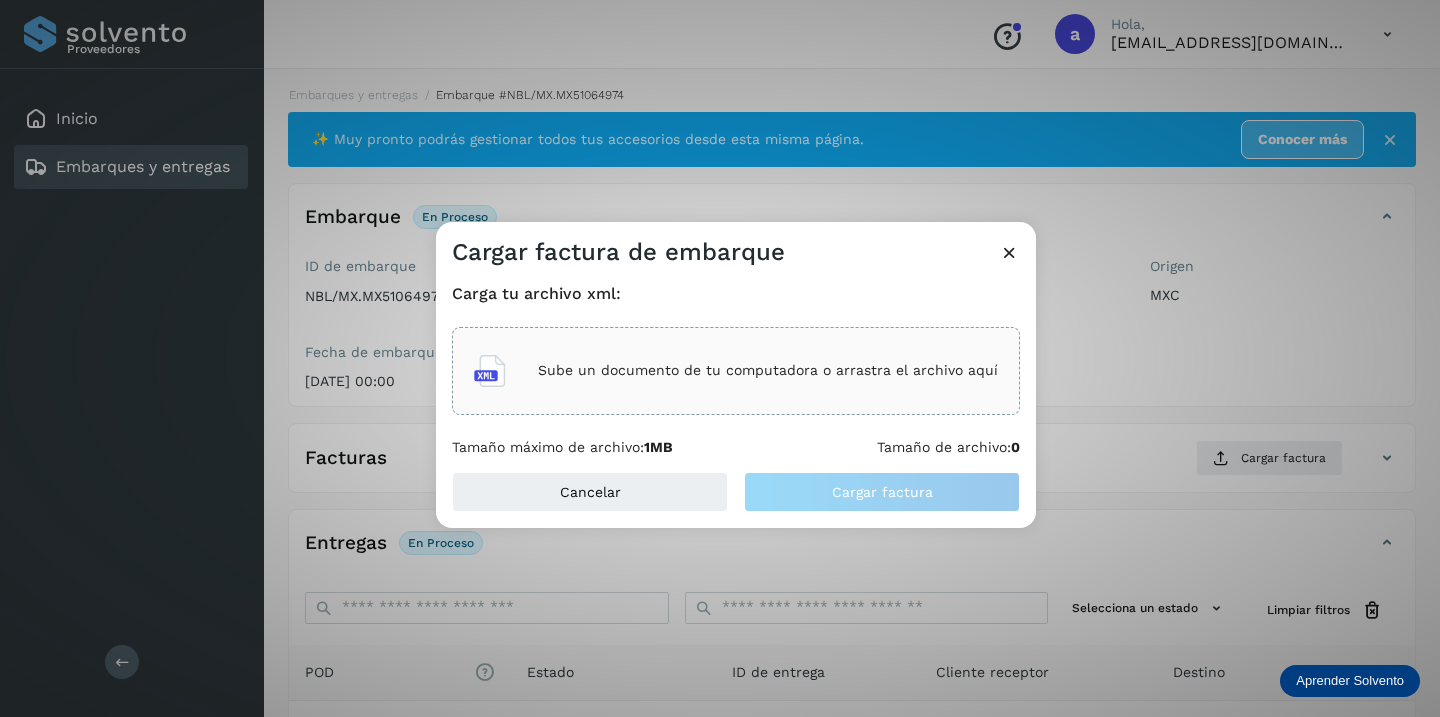 click on "Sube un documento de tu computadora o arrastra el archivo aquí" at bounding box center (768, 370) 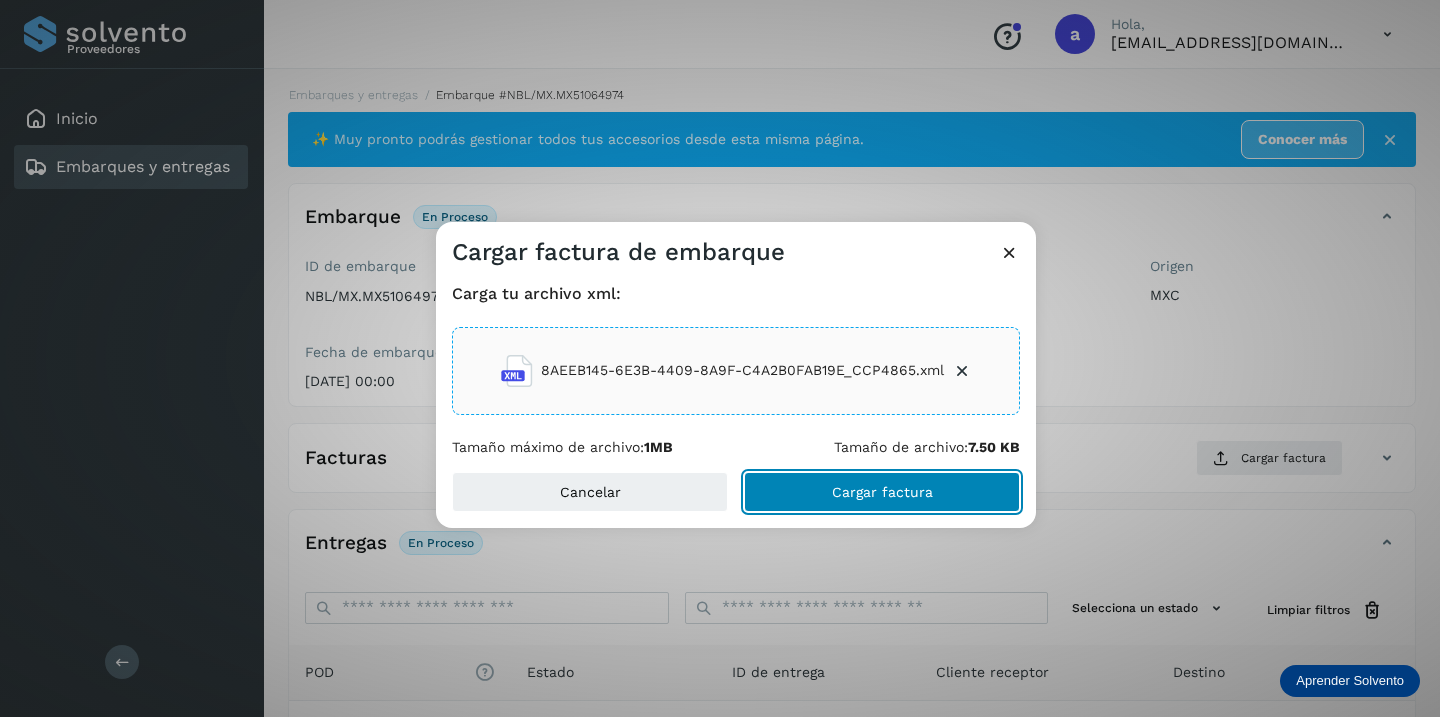 click on "Cargar factura" 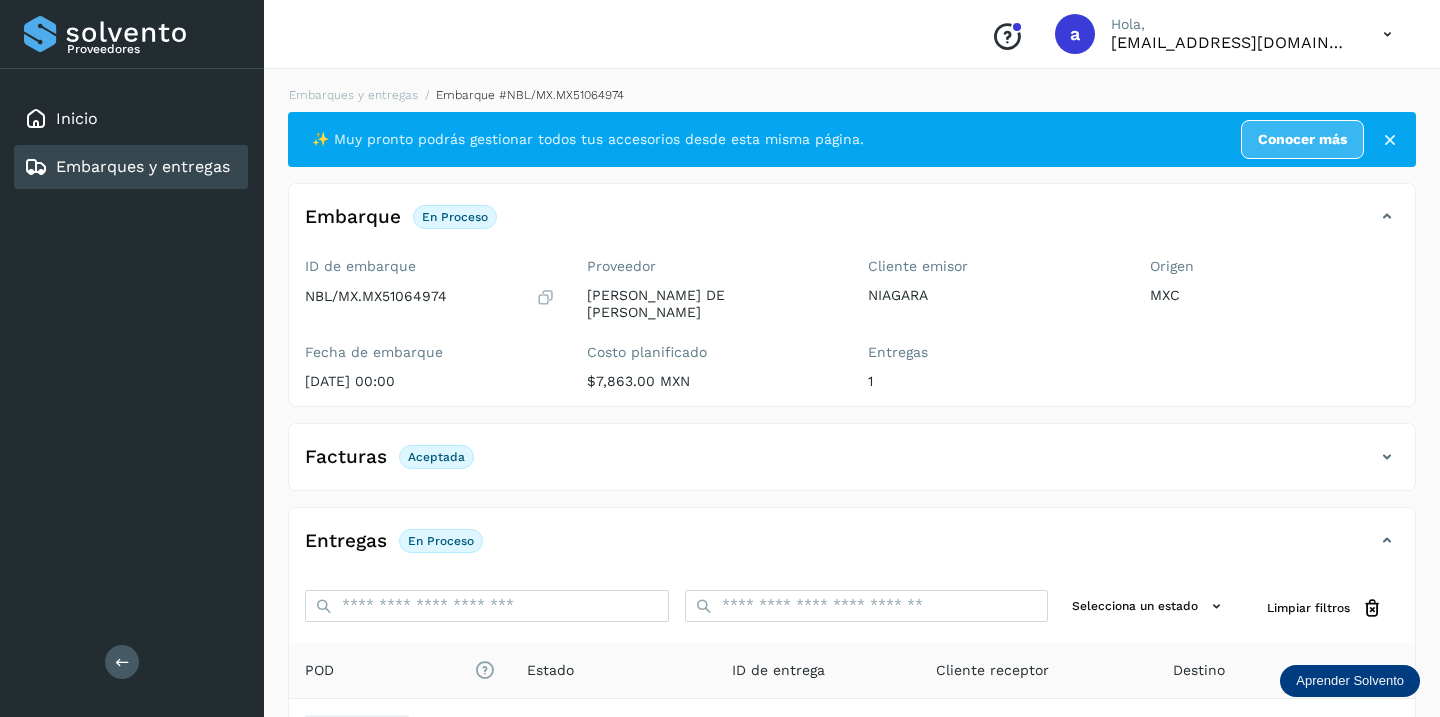 scroll, scrollTop: 230, scrollLeft: 0, axis: vertical 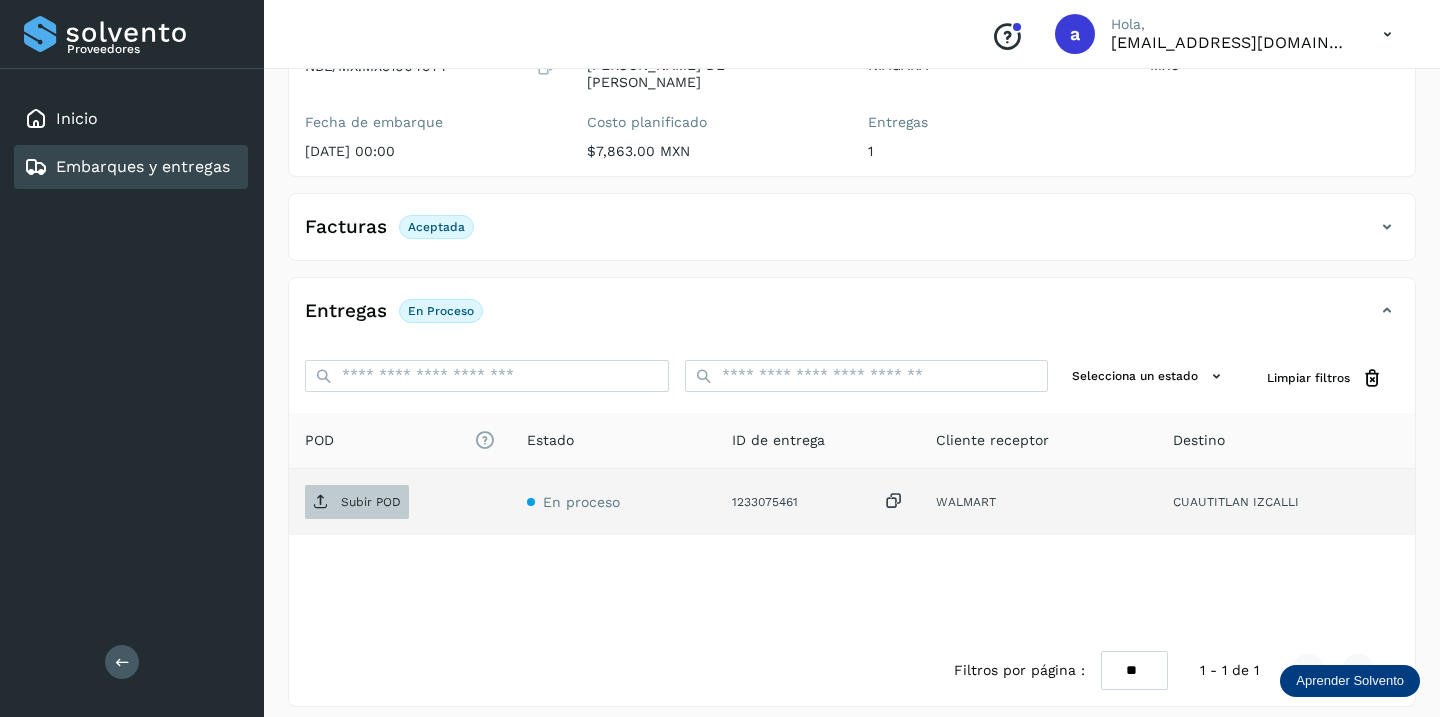 click on "Subir POD" at bounding box center (371, 502) 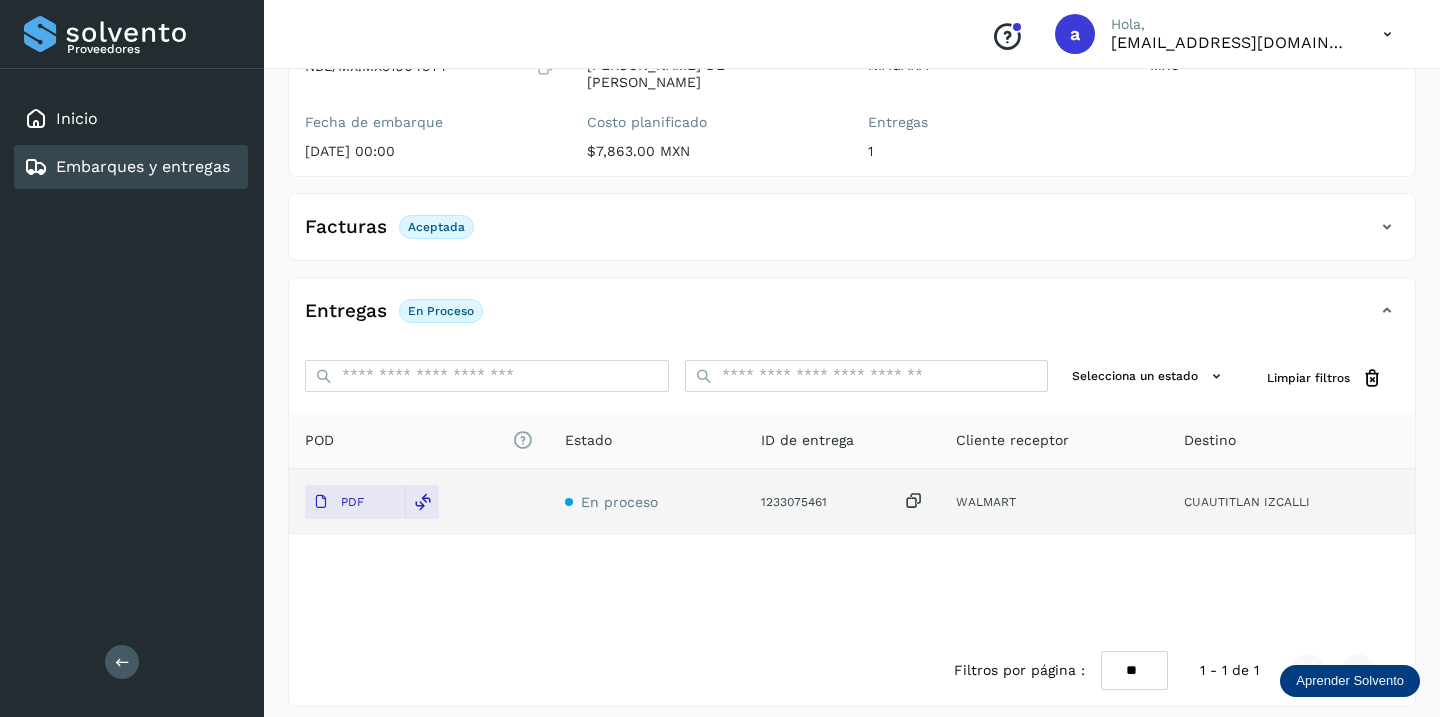 click on "Embarques y entregas" at bounding box center [143, 166] 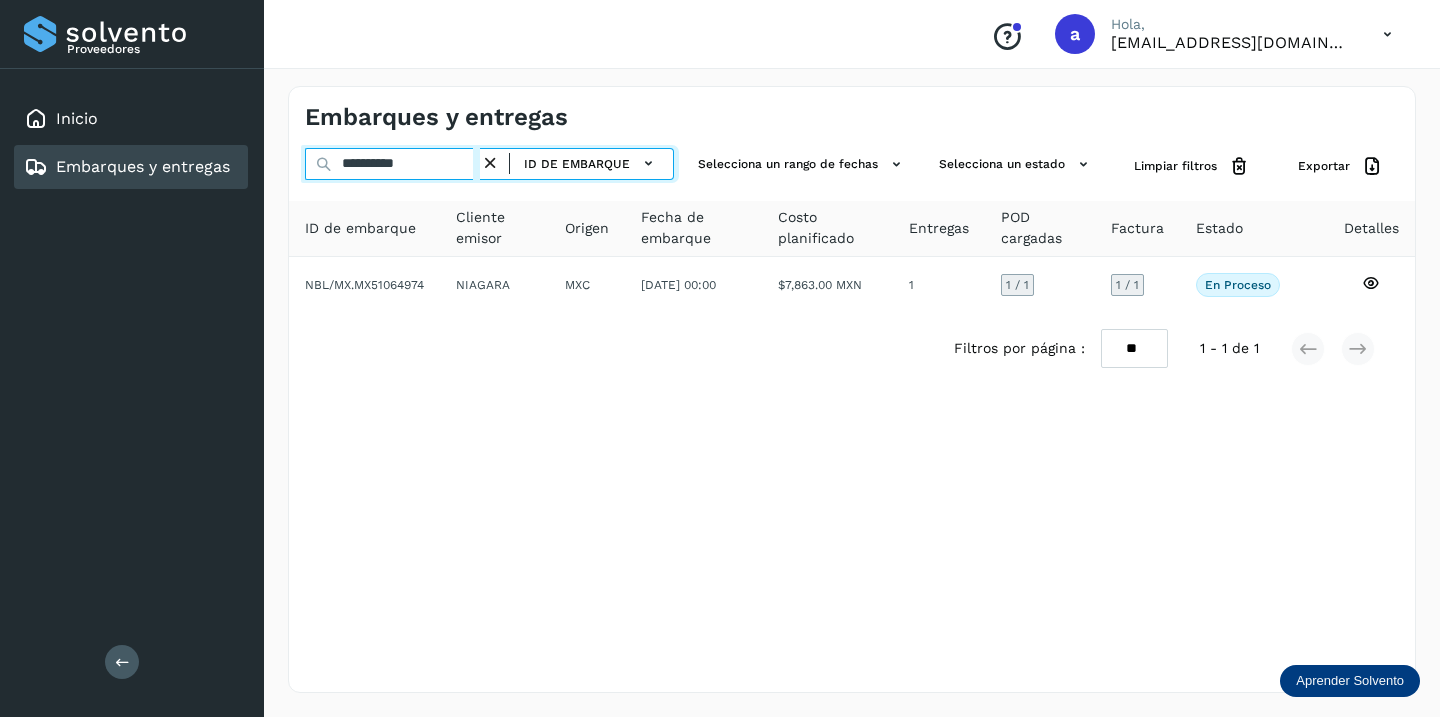 drag, startPoint x: 451, startPoint y: 164, endPoint x: 160, endPoint y: 164, distance: 291 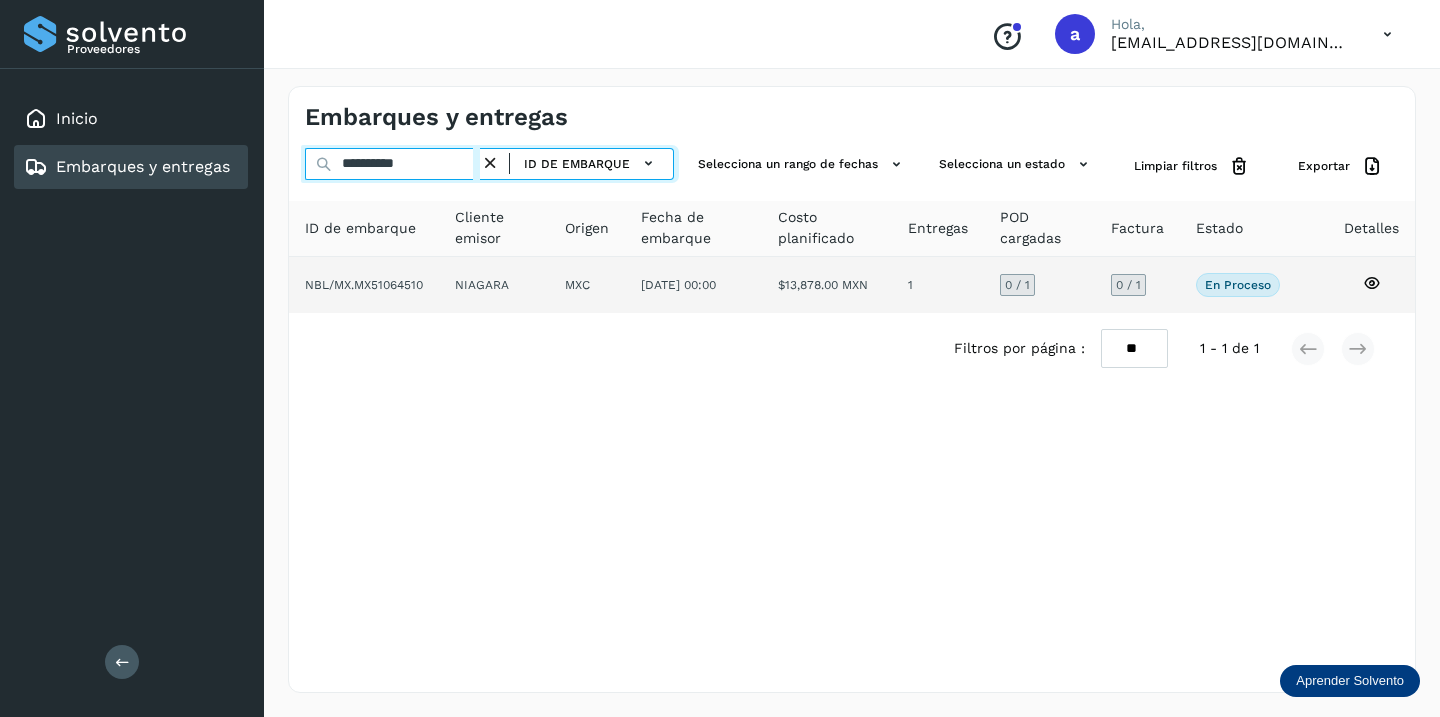 type on "**********" 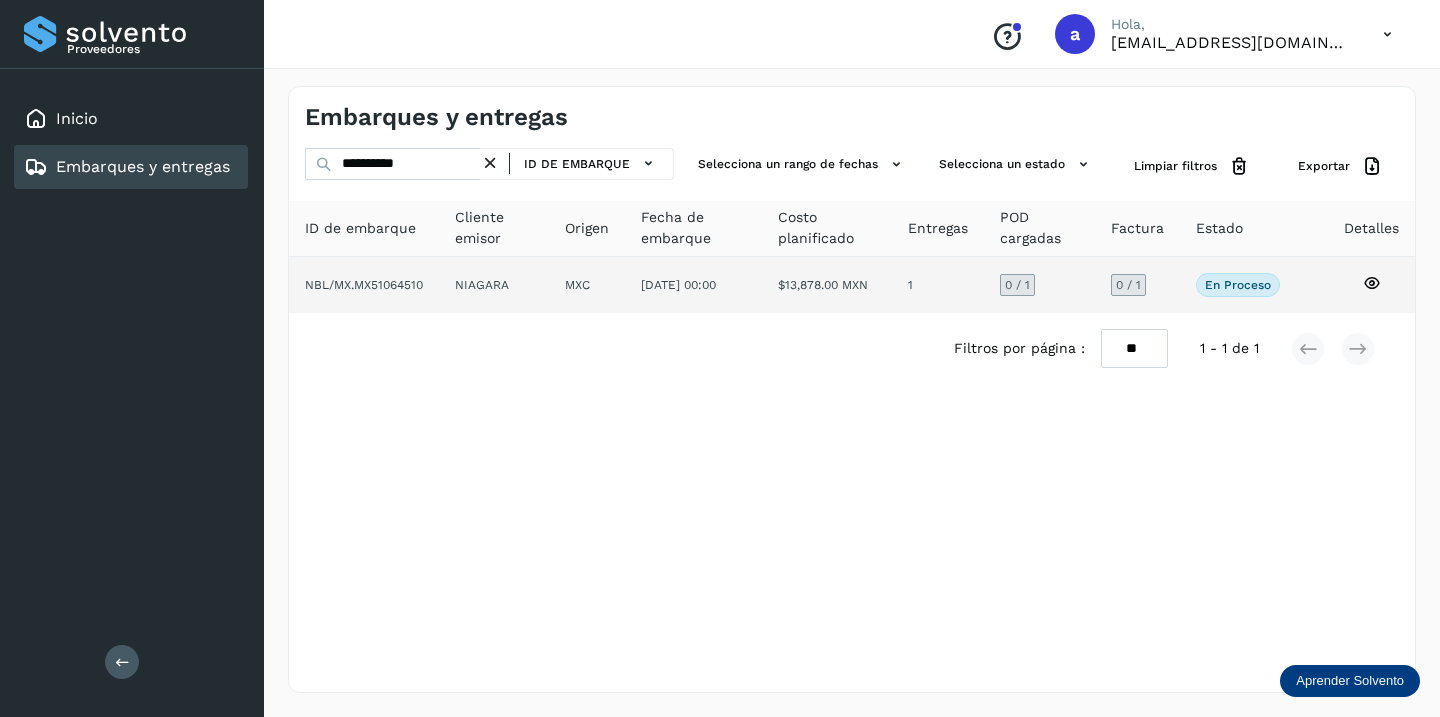 click on "0 / 1" at bounding box center (1128, 285) 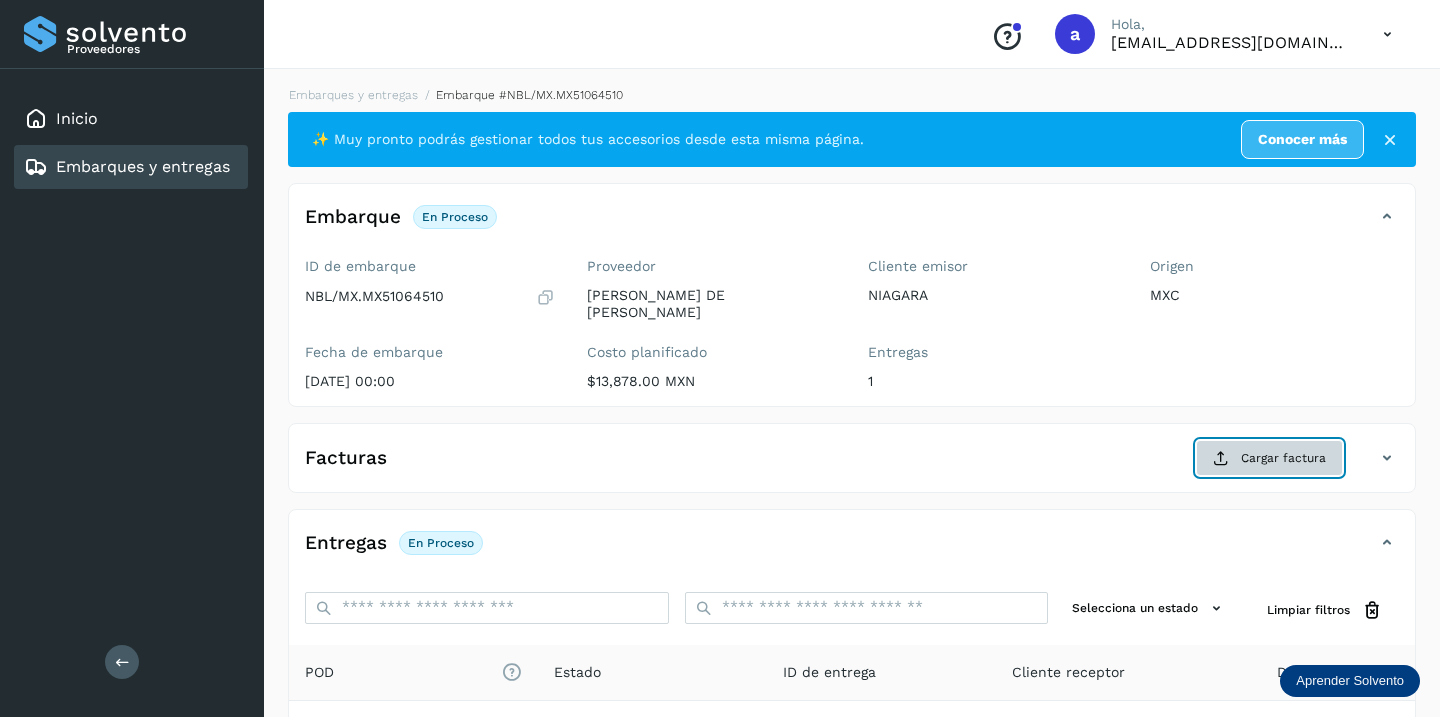 click on "Cargar factura" 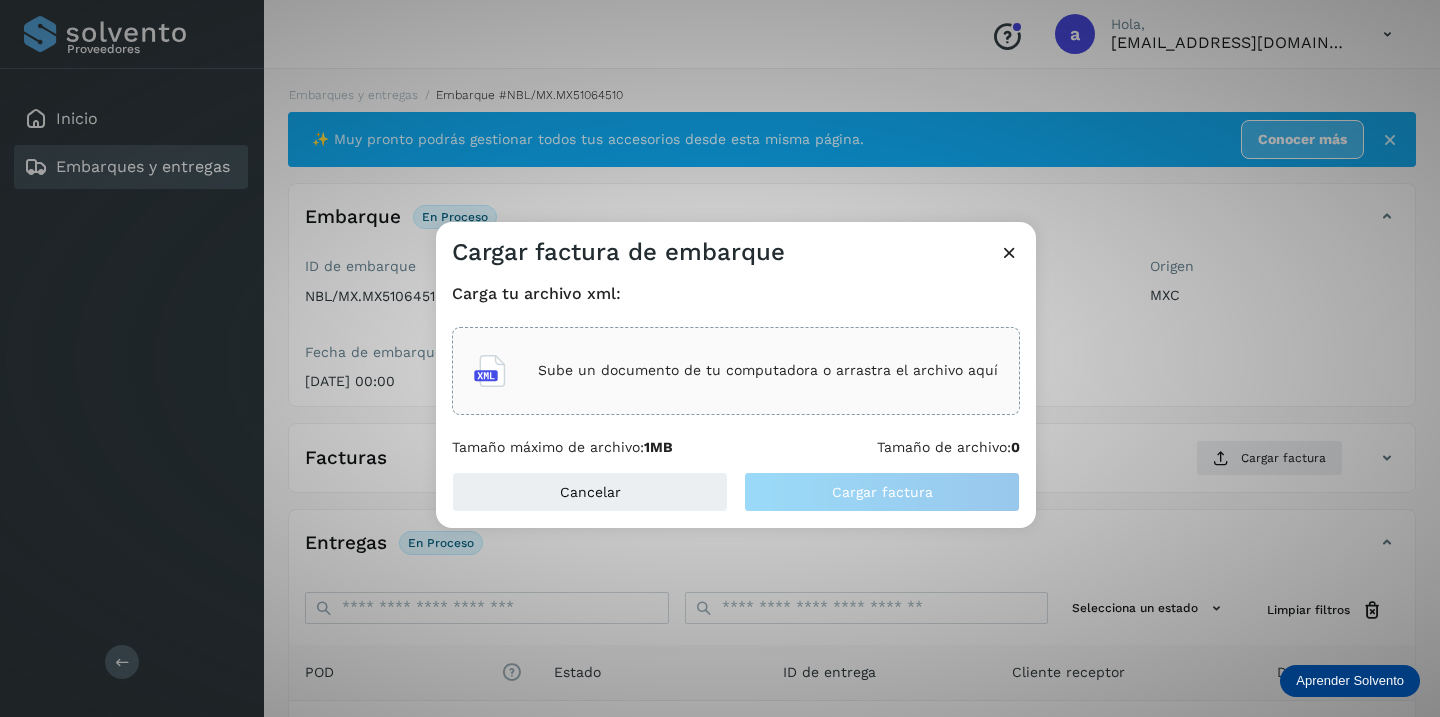 click on "Sube un documento de tu computadora o arrastra el archivo aquí" at bounding box center (768, 370) 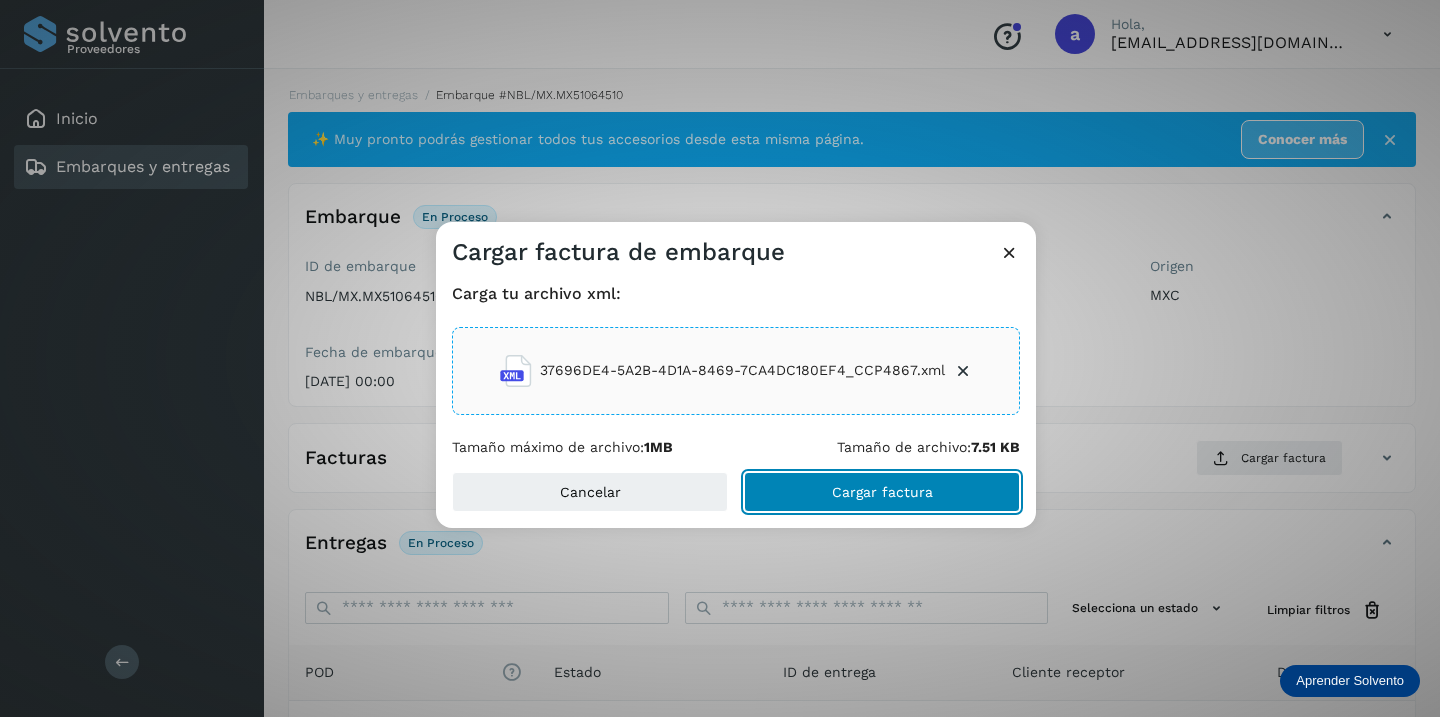 click on "Cargar factura" 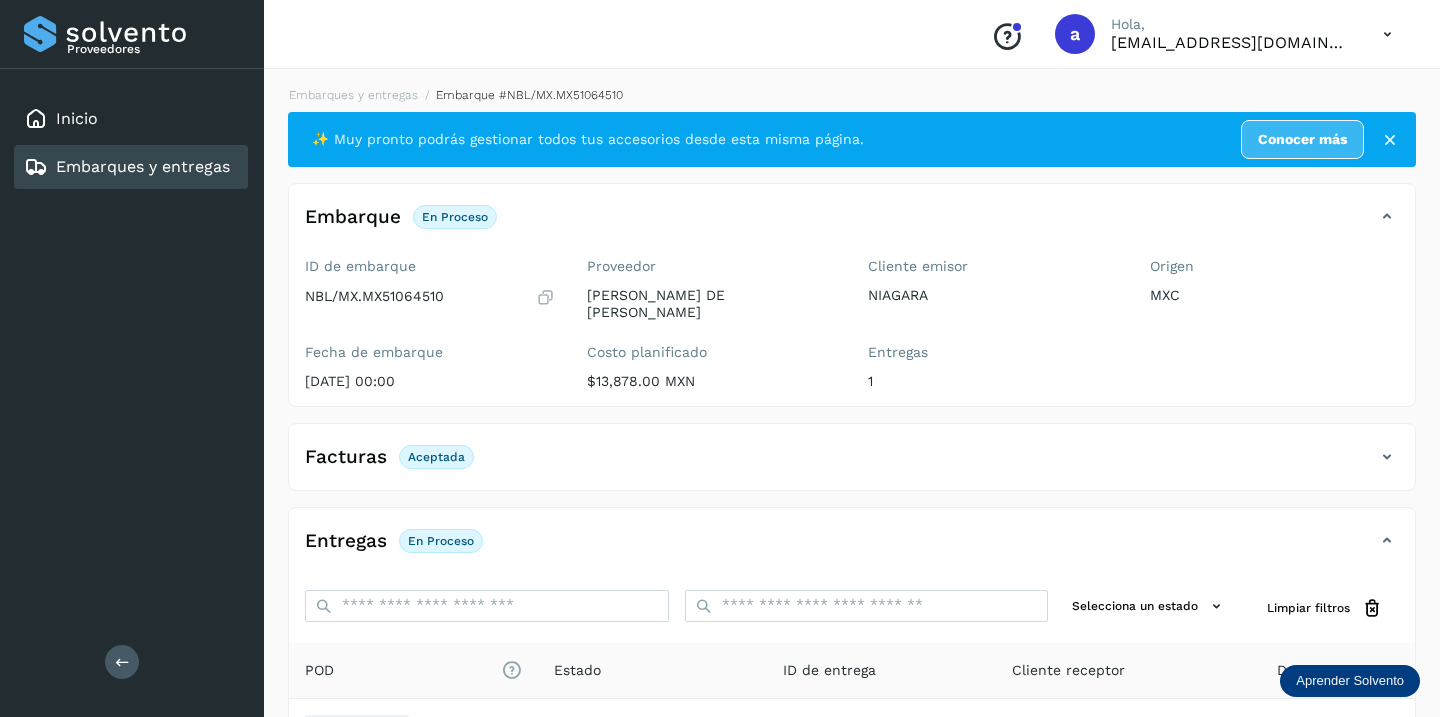 scroll, scrollTop: 230, scrollLeft: 0, axis: vertical 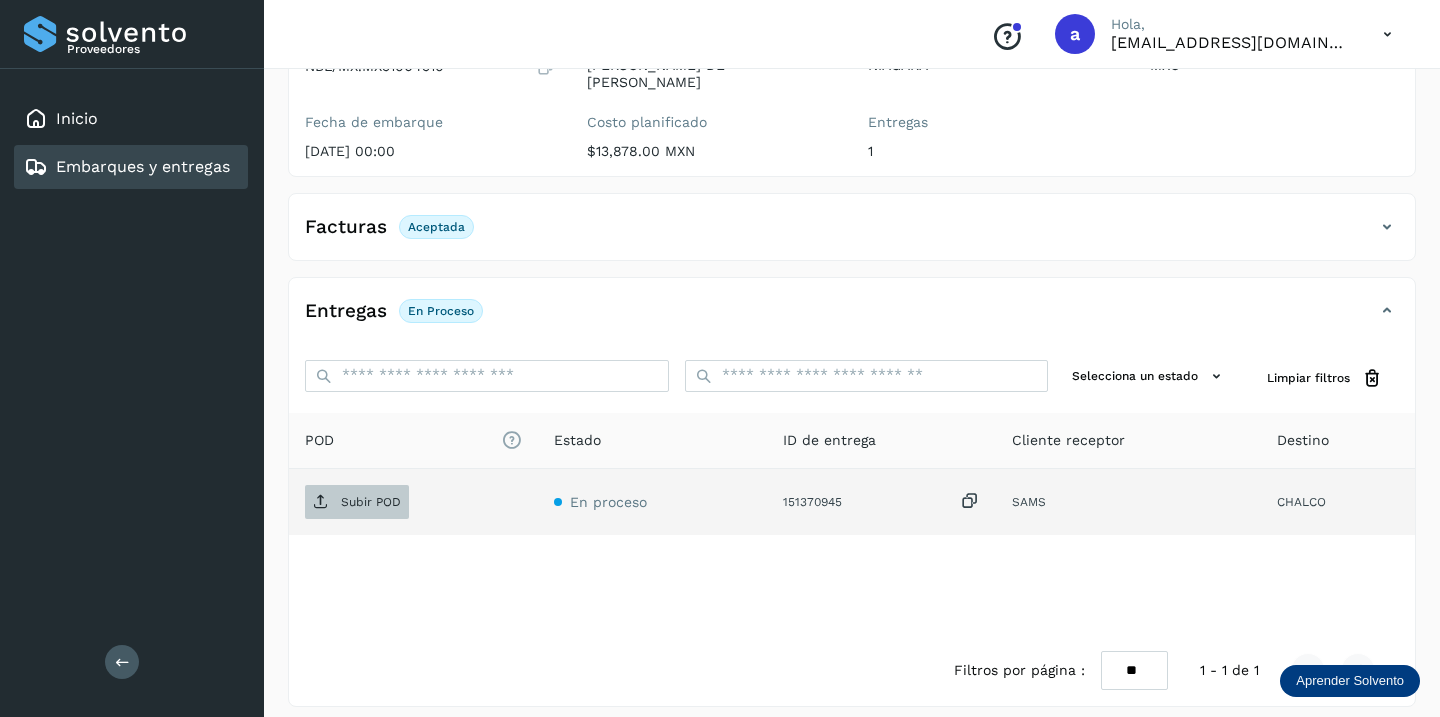 click on "Subir POD" at bounding box center [371, 502] 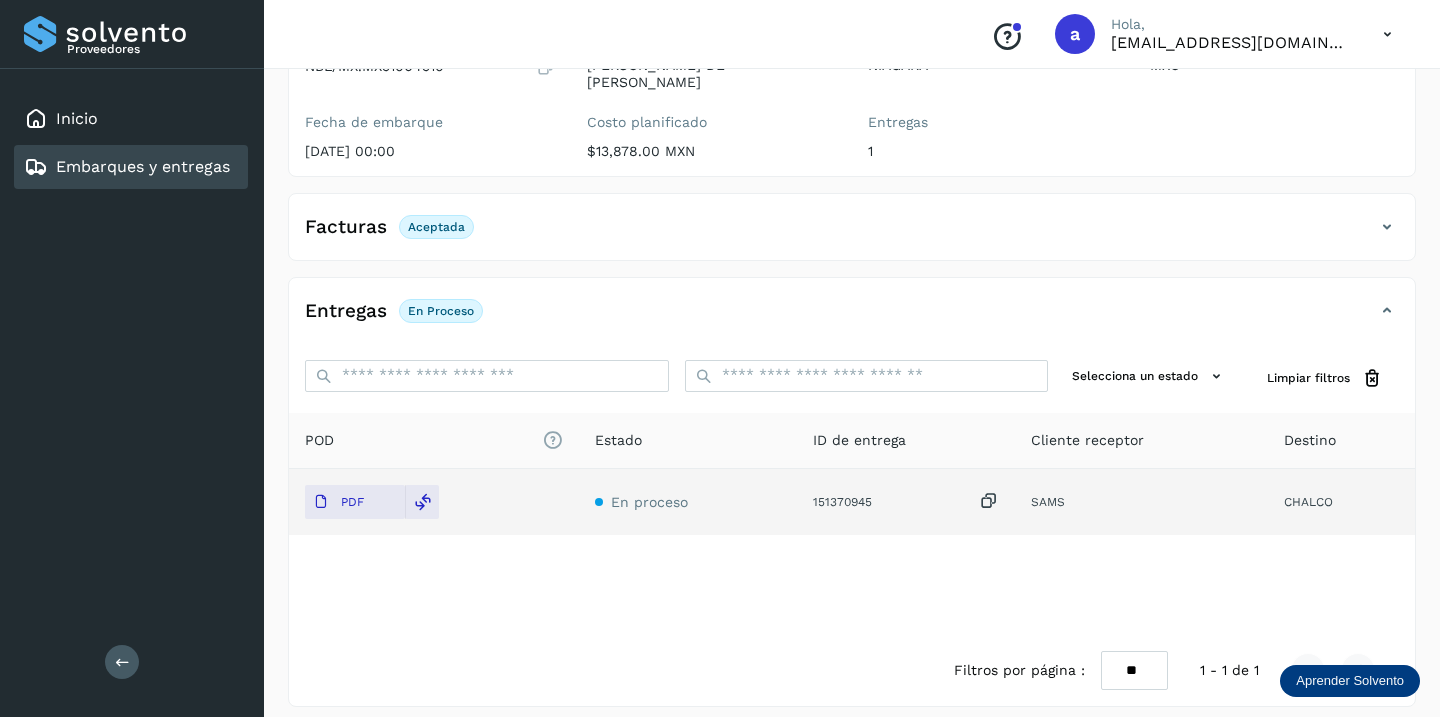 click on "Embarques y entregas" at bounding box center (143, 166) 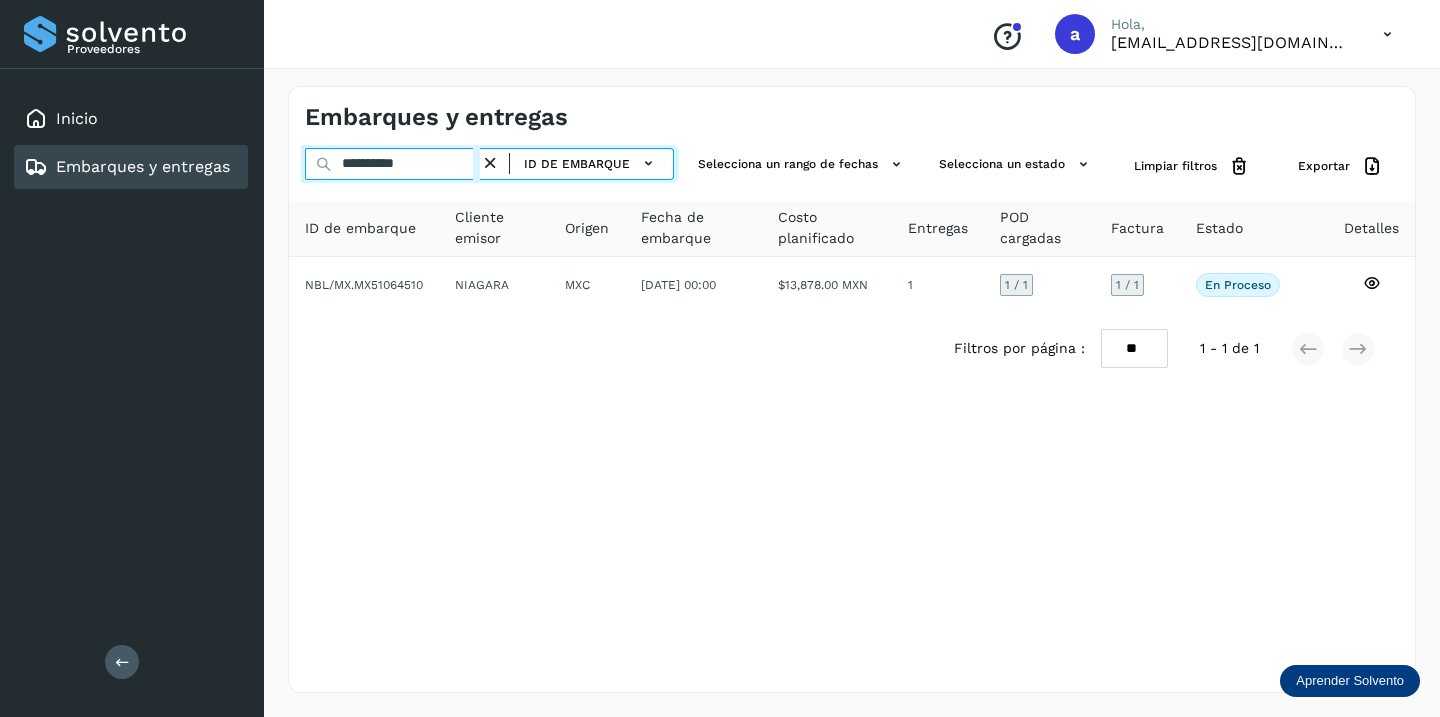 drag, startPoint x: 450, startPoint y: 169, endPoint x: 126, endPoint y: 143, distance: 325.04153 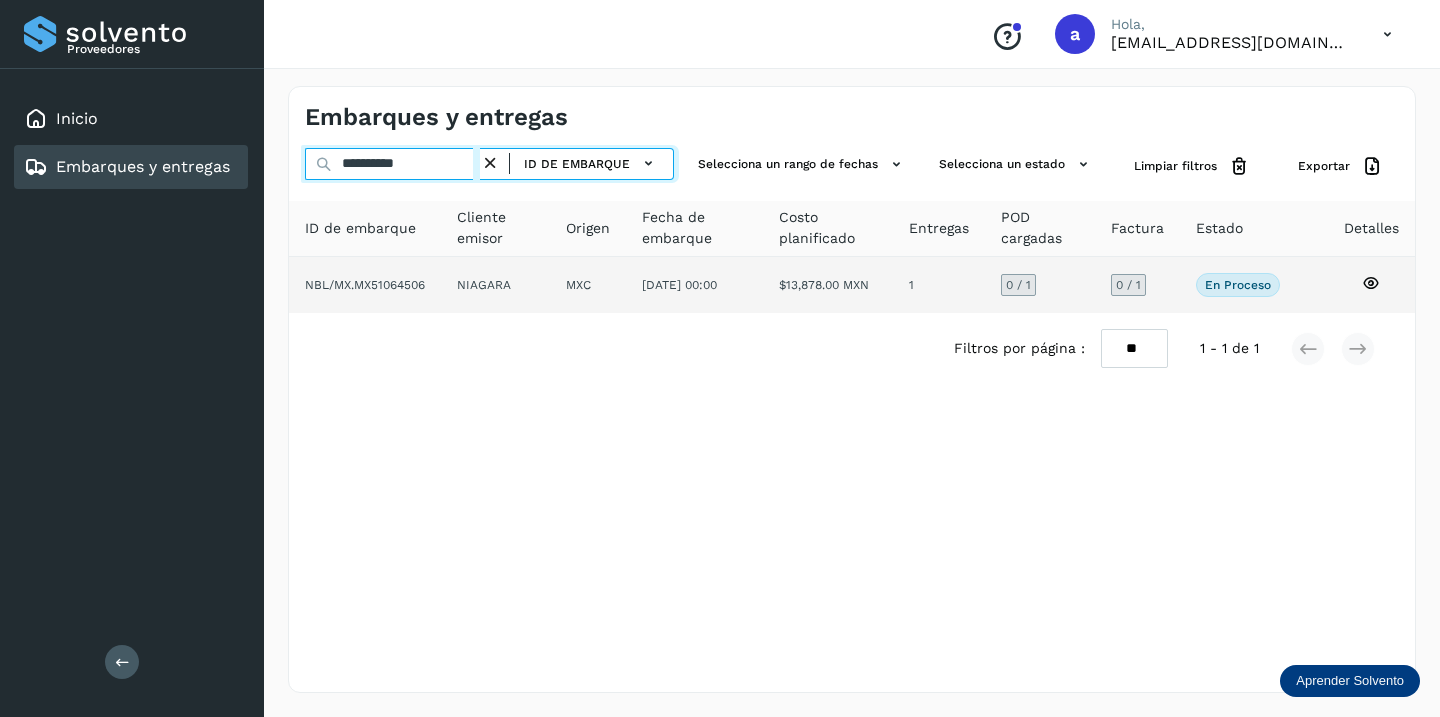 type on "**********" 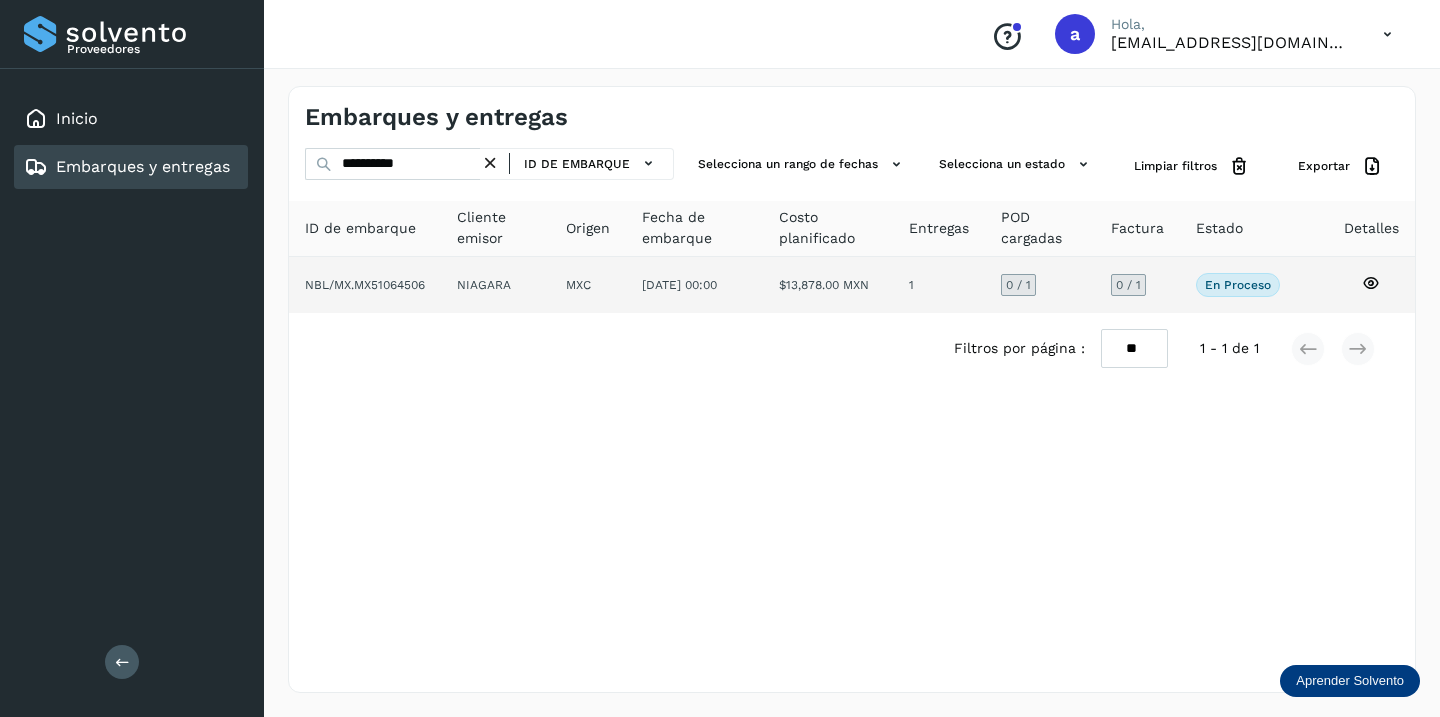 click on "0 / 1" at bounding box center (1128, 285) 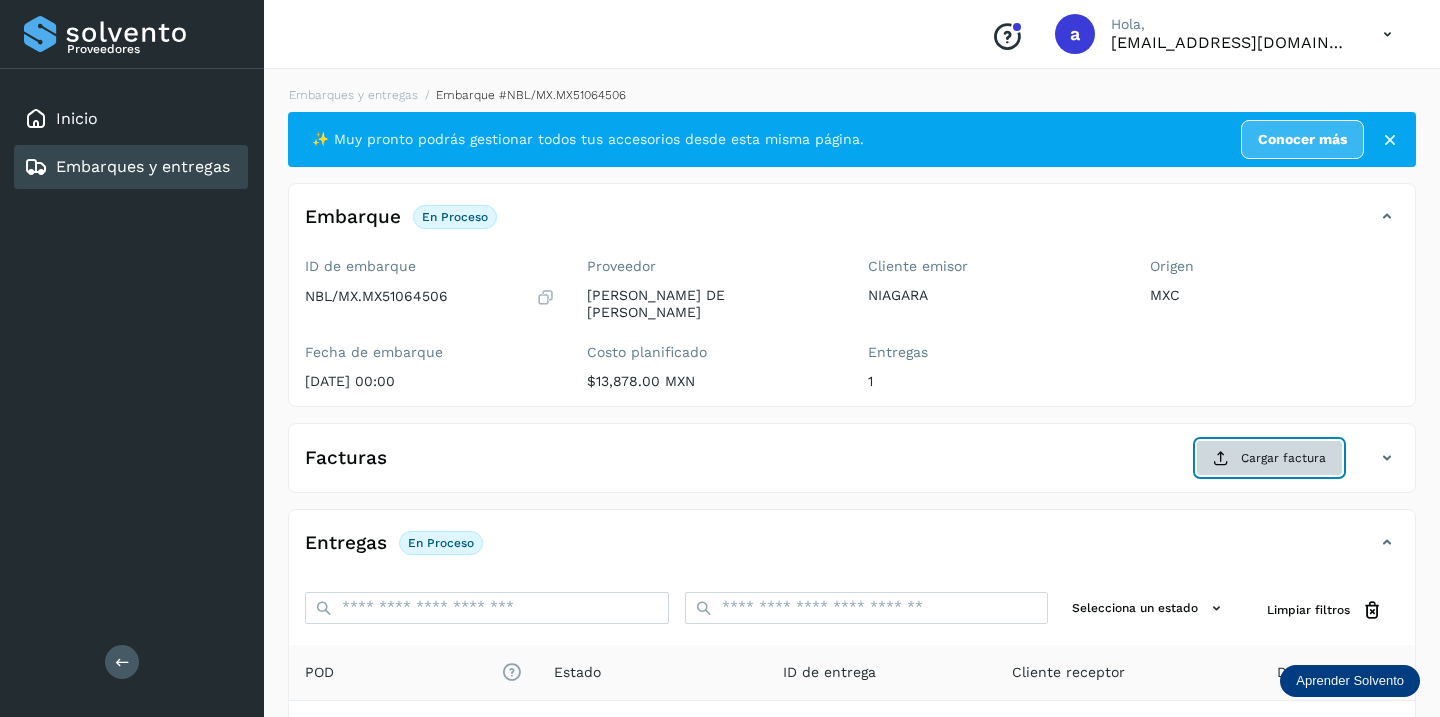 click on "Cargar factura" 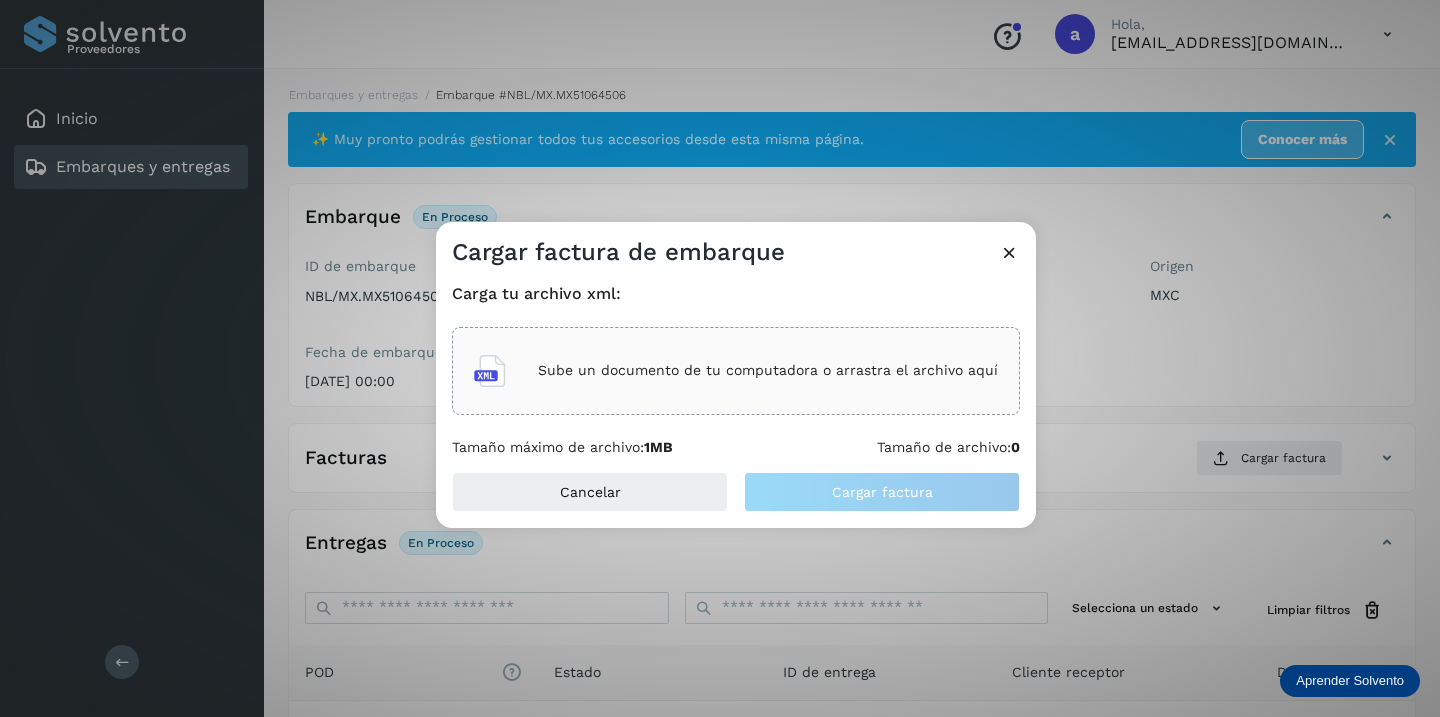 click on "Sube un documento de tu computadora o arrastra el archivo aquí" 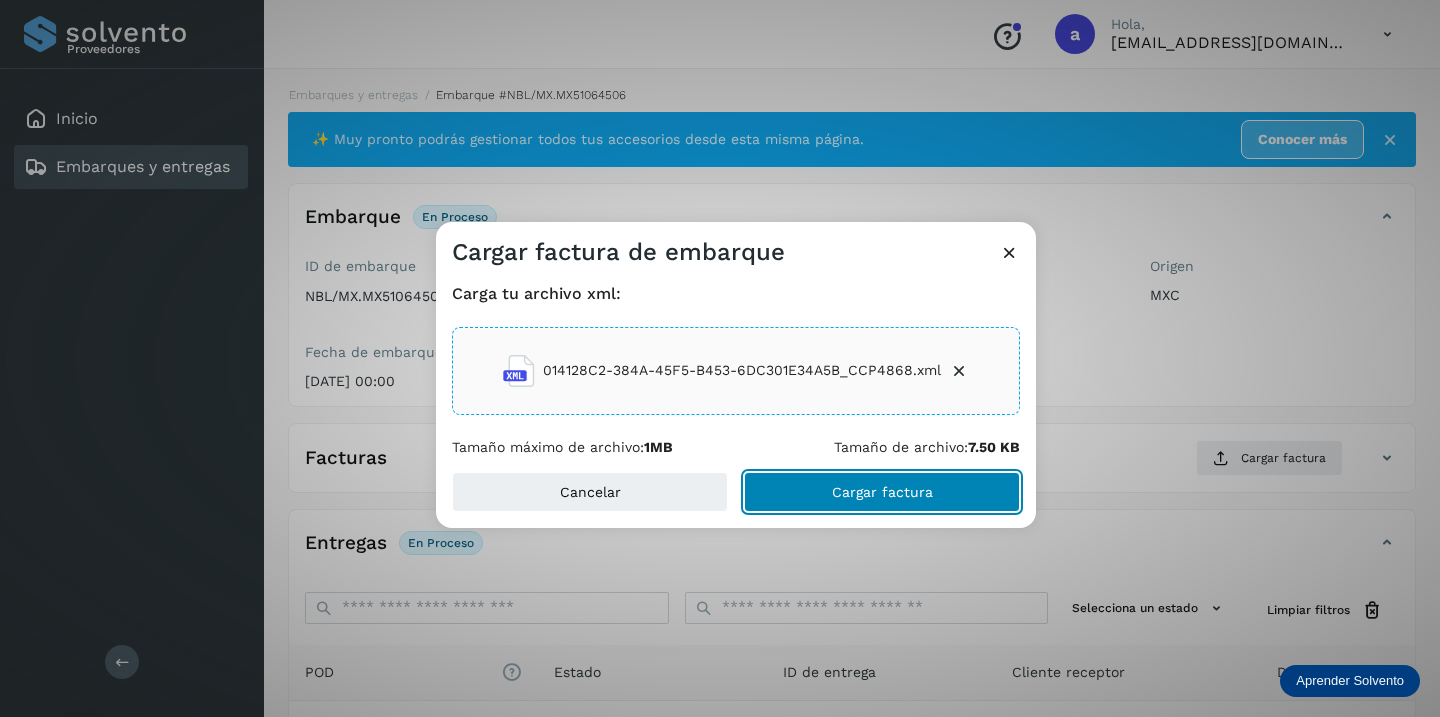 click on "Cargar factura" 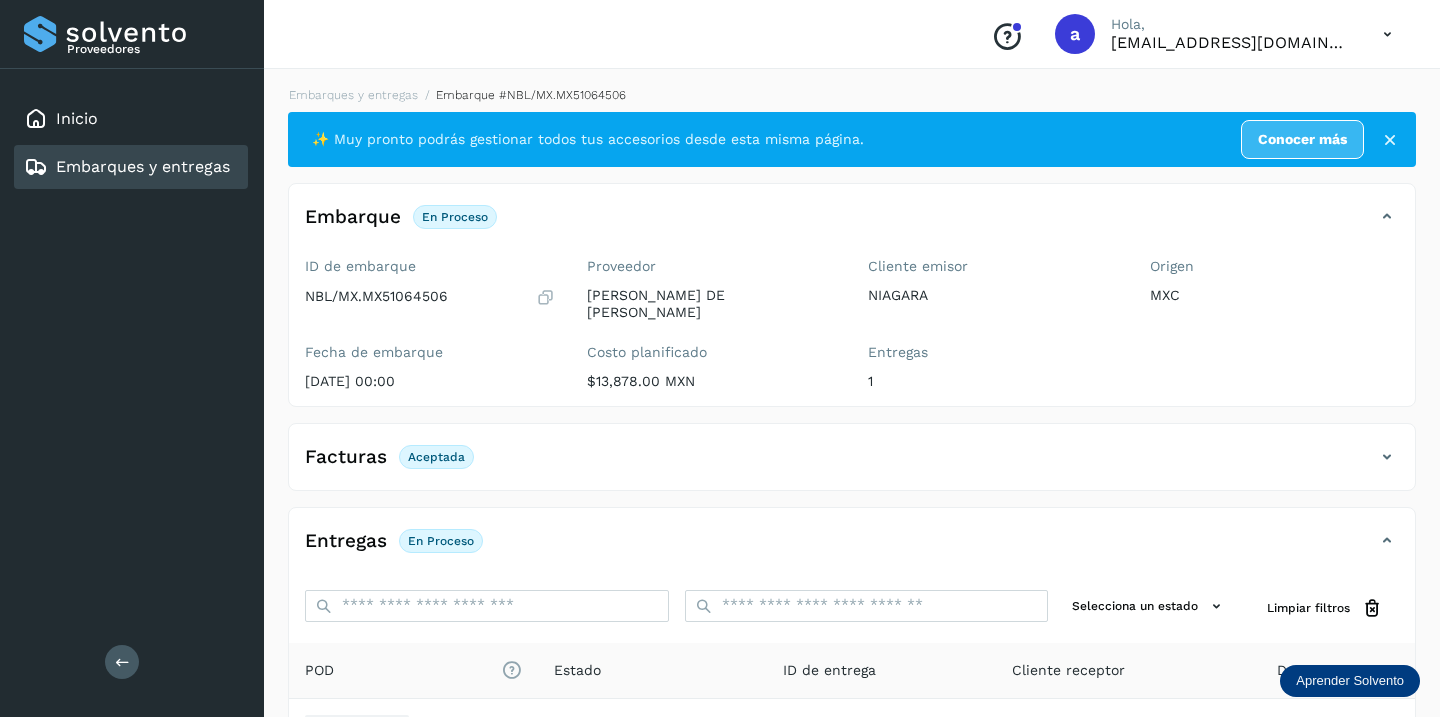 scroll, scrollTop: 230, scrollLeft: 0, axis: vertical 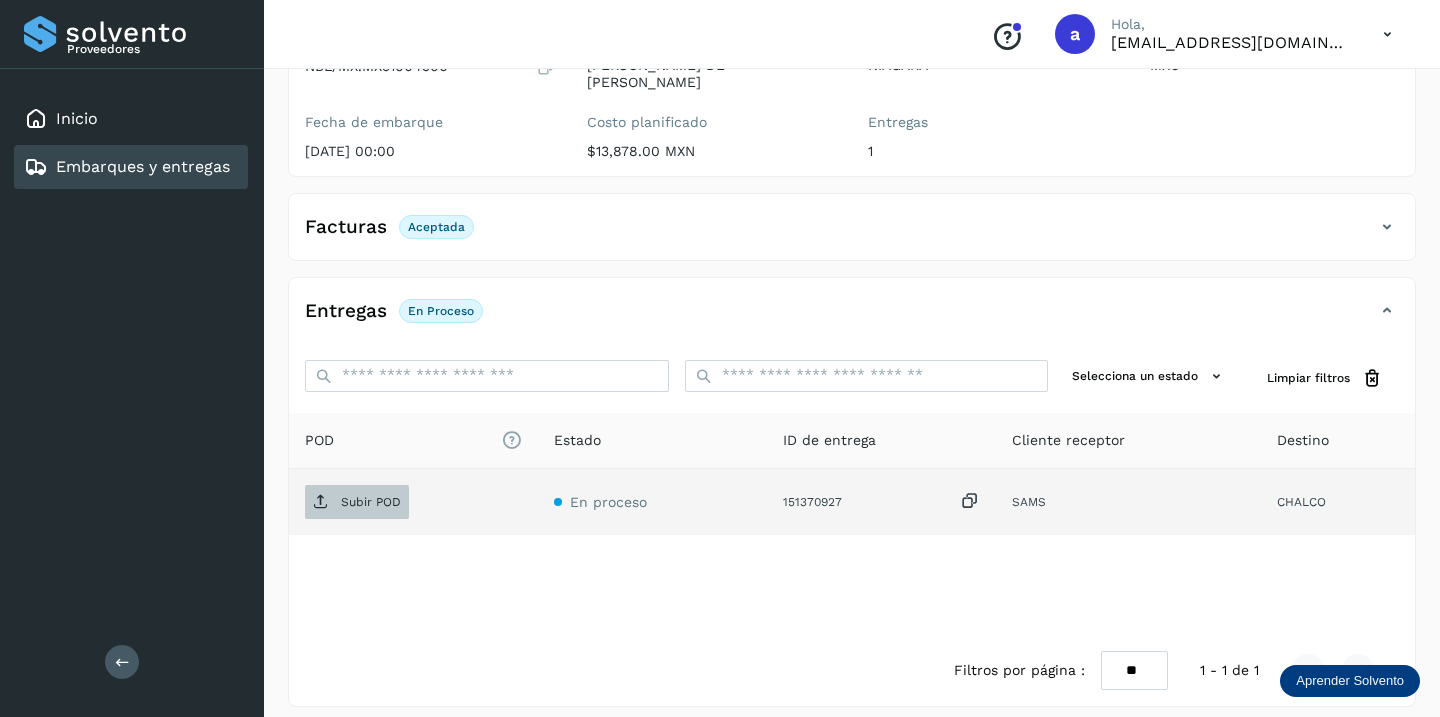click on "Subir POD" at bounding box center (371, 502) 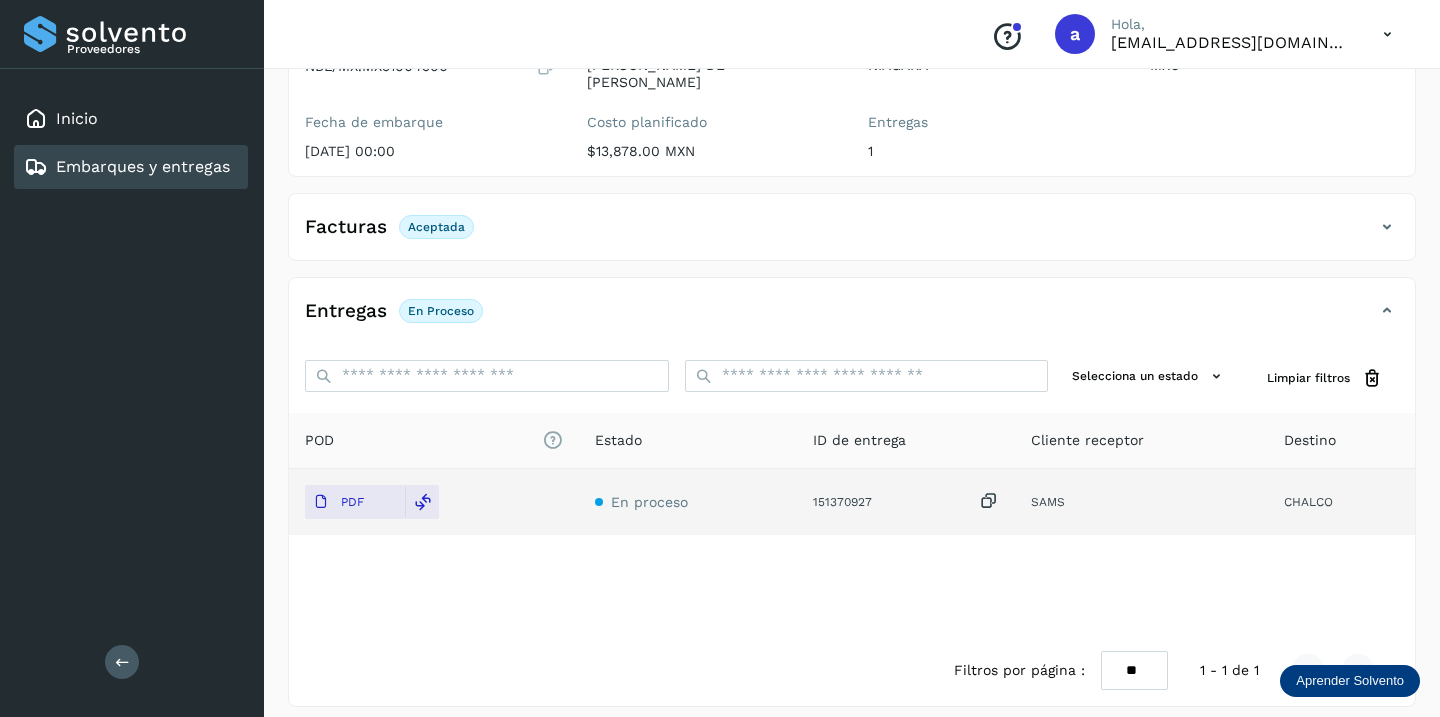 click on "Embarques y entregas" at bounding box center [143, 166] 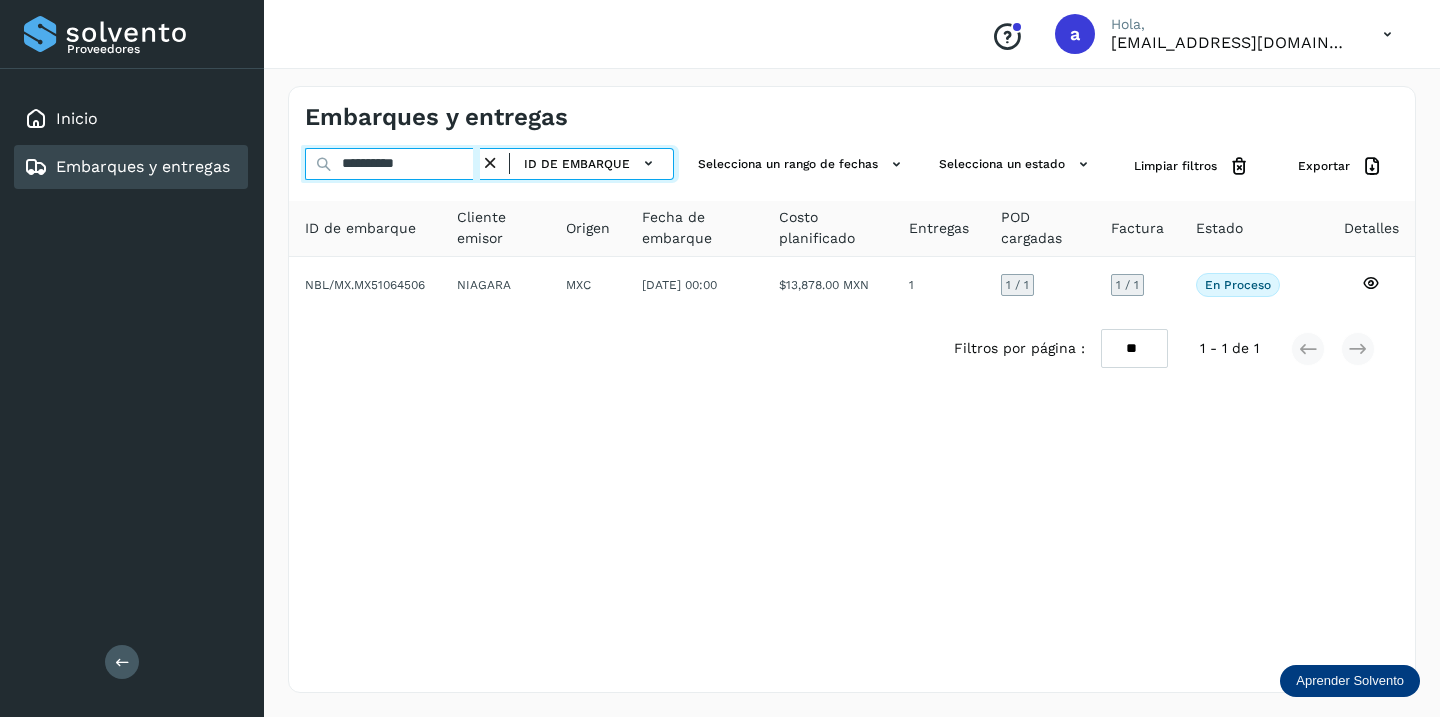 drag, startPoint x: 451, startPoint y: 163, endPoint x: 0, endPoint y: 142, distance: 451.48865 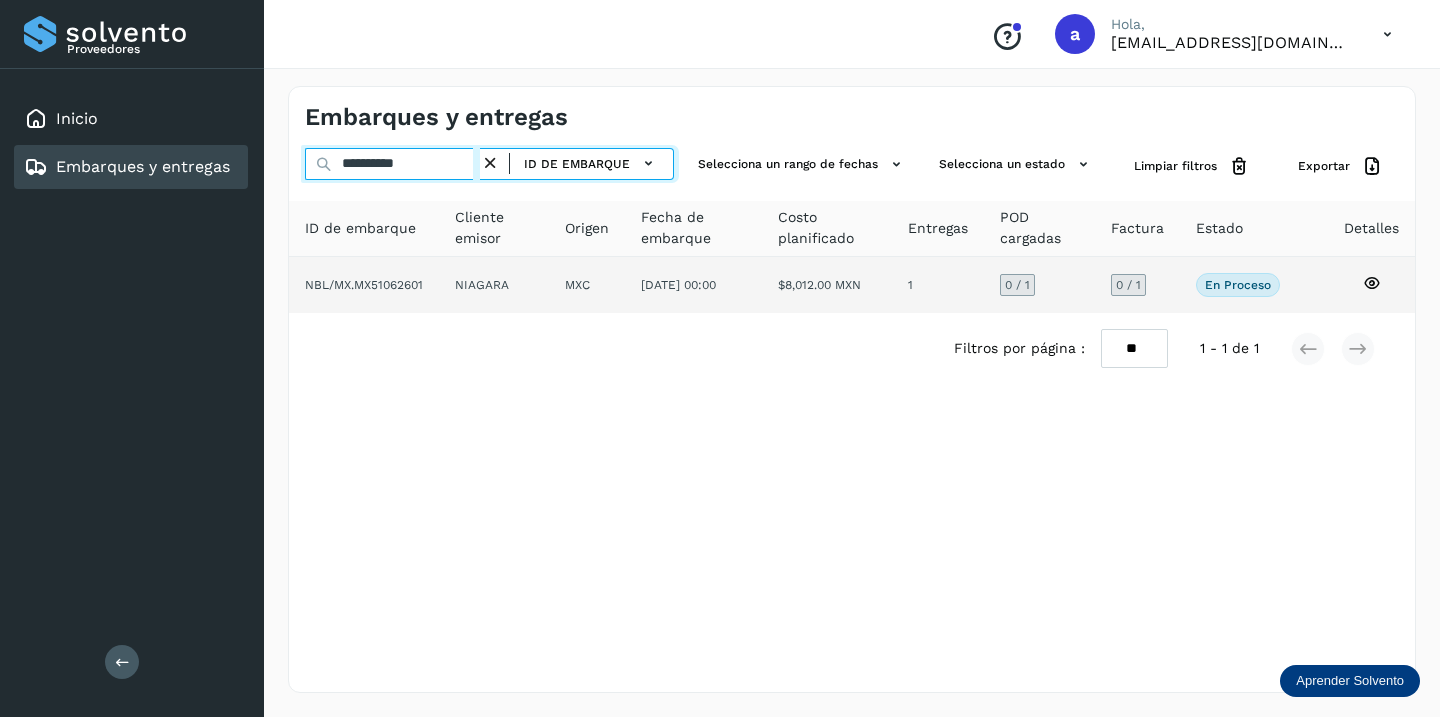 type on "**********" 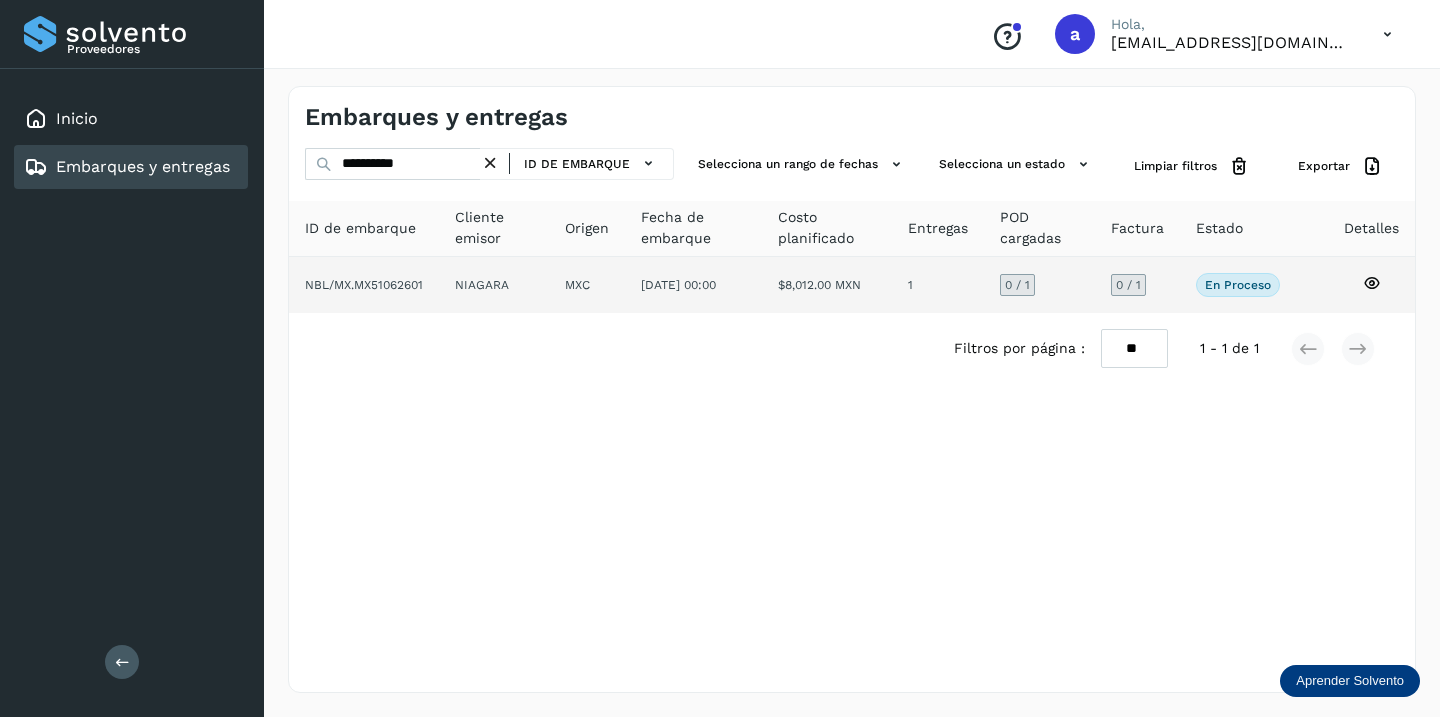 click on "0 / 1" 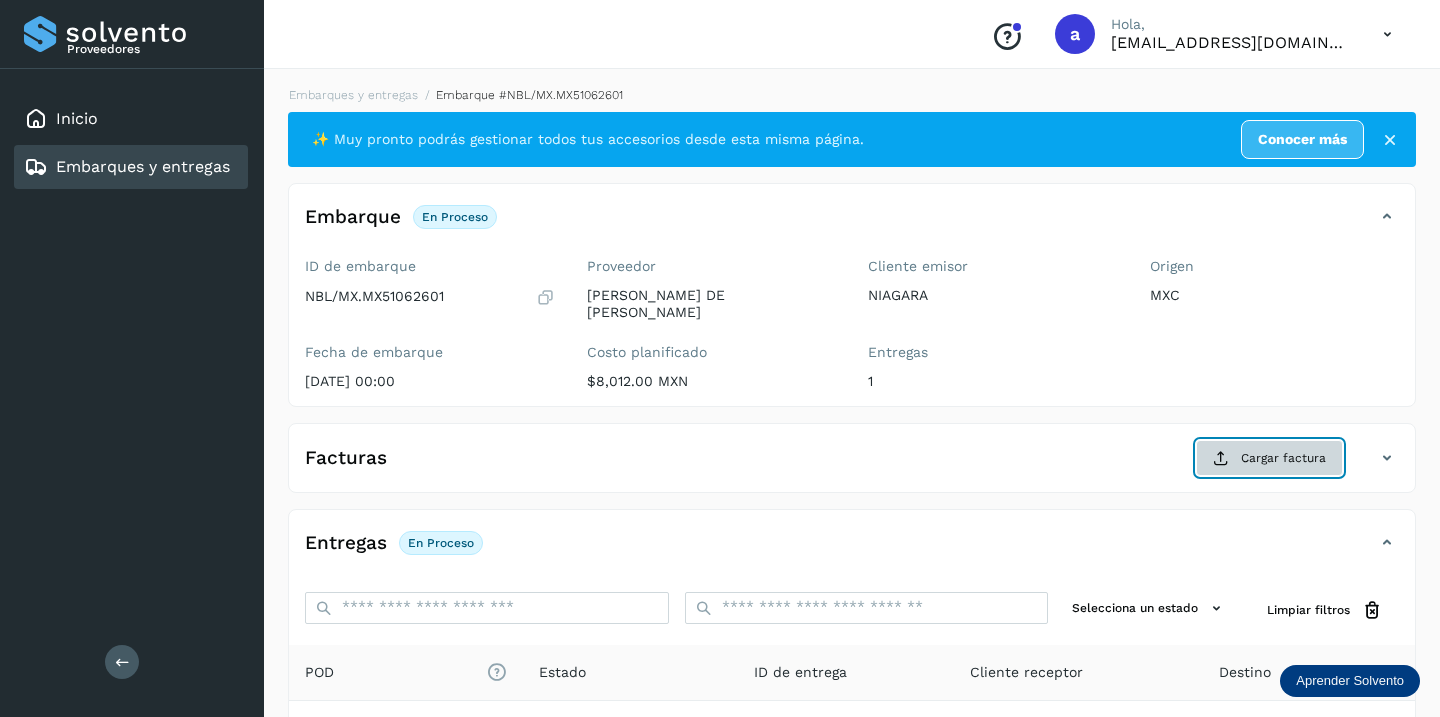 click on "Cargar factura" 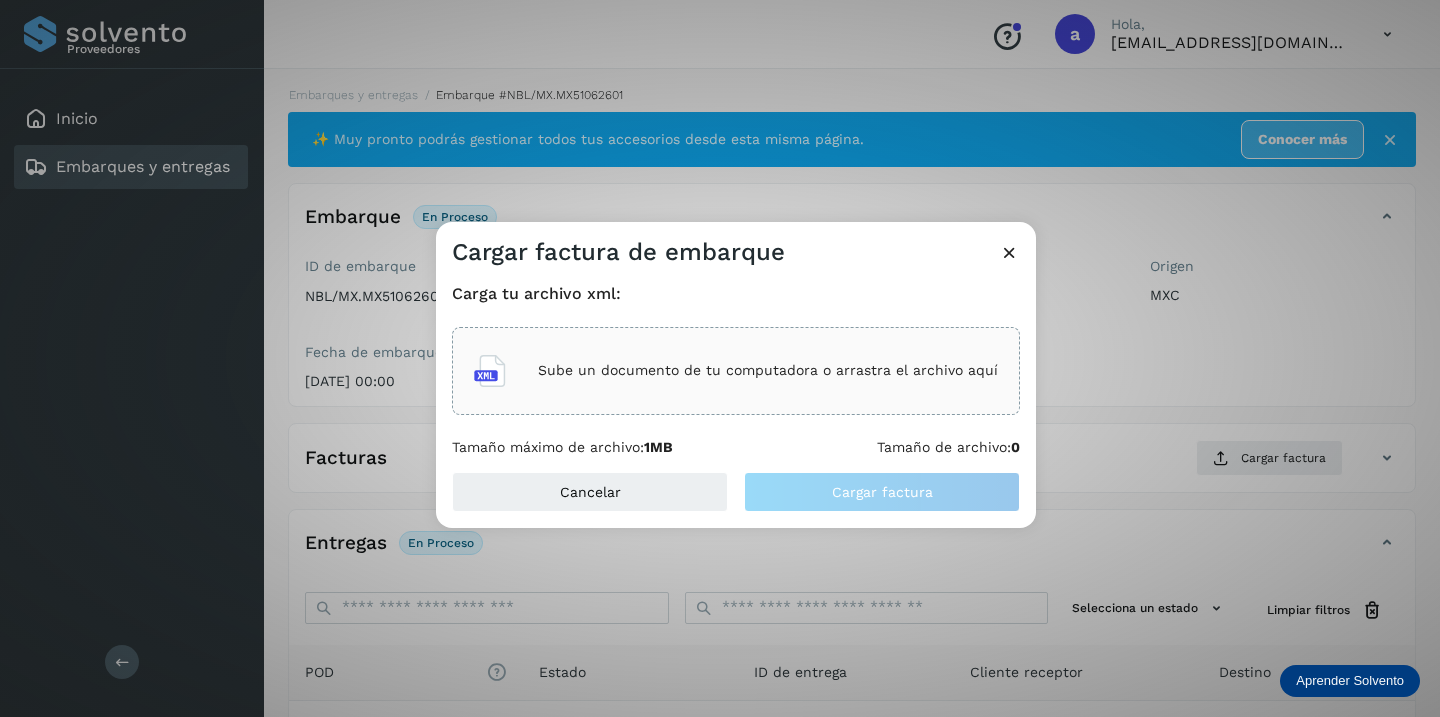 click on "Sube un documento de tu computadora o arrastra el archivo aquí" at bounding box center [768, 370] 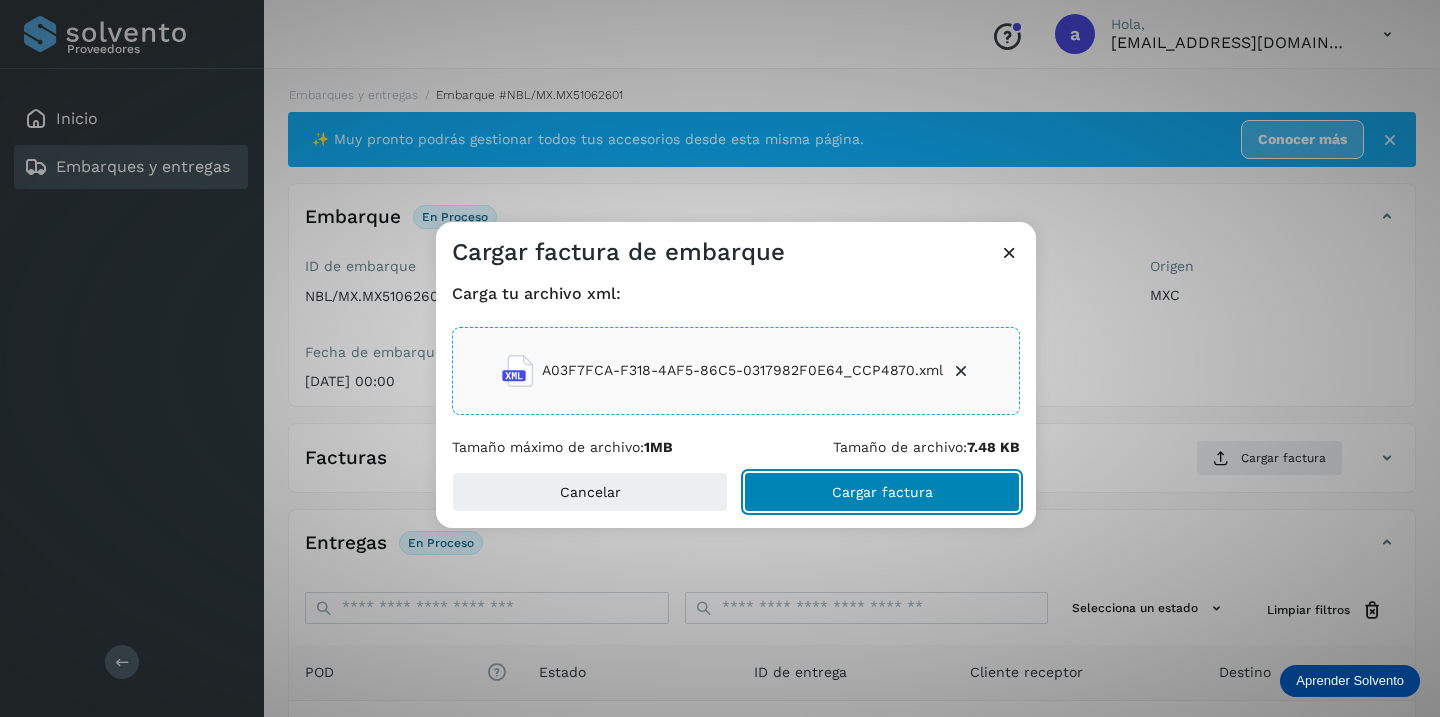 click on "Cargar factura" 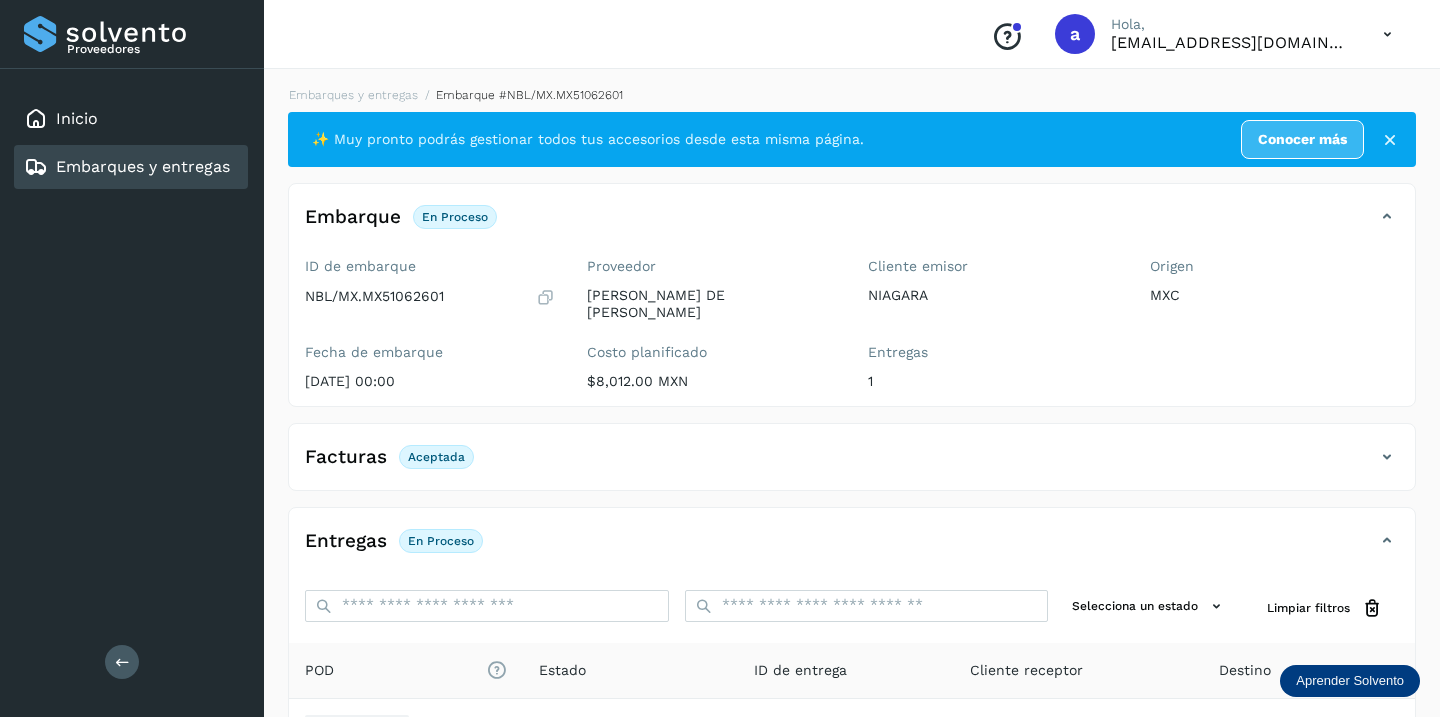 scroll, scrollTop: 230, scrollLeft: 0, axis: vertical 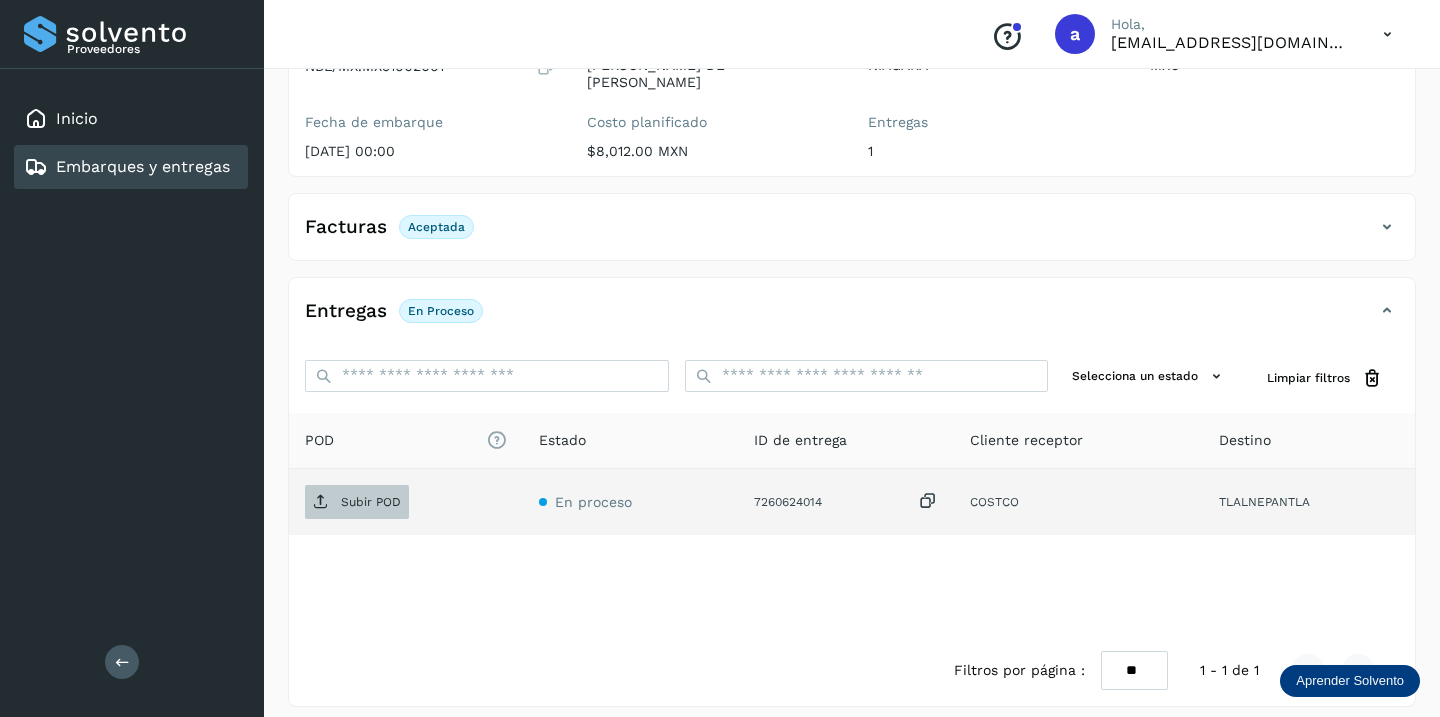 click on "Subir POD" at bounding box center (371, 502) 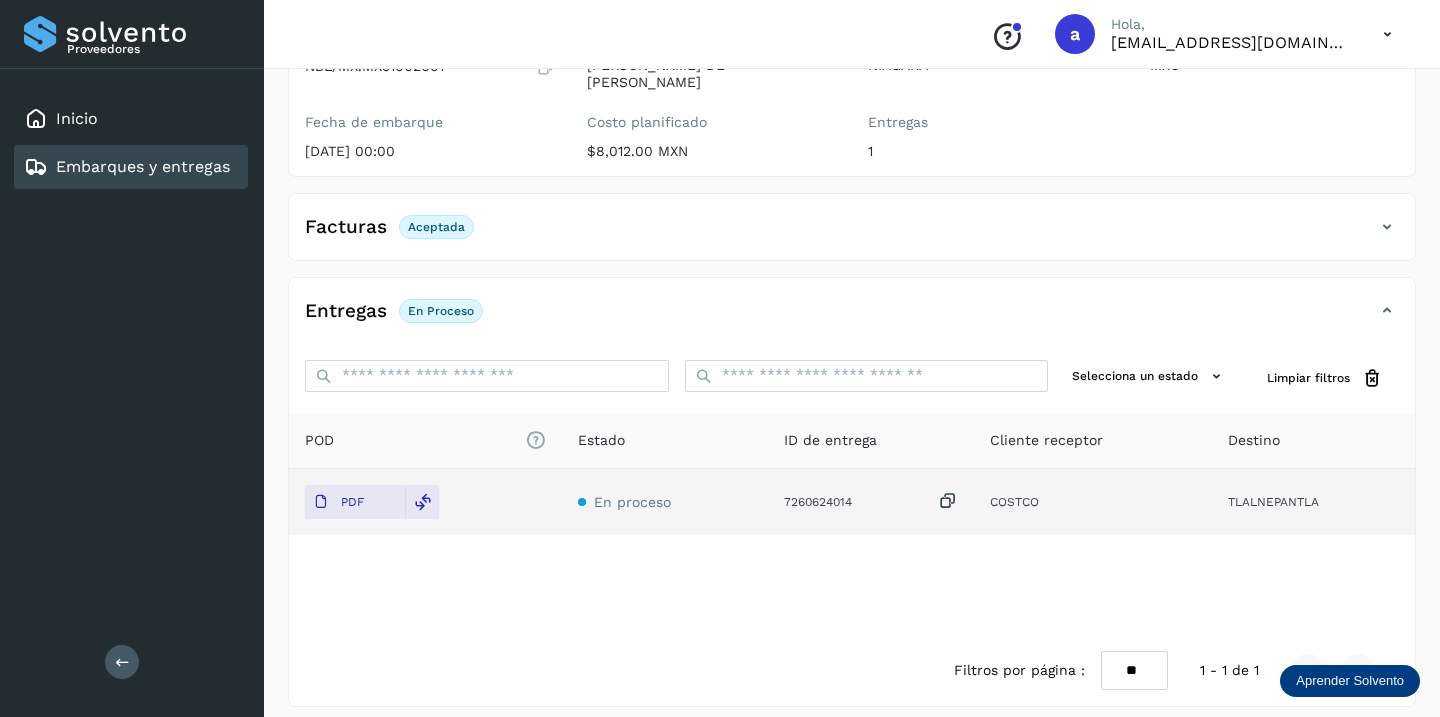 click on "Embarques y entregas" at bounding box center [143, 166] 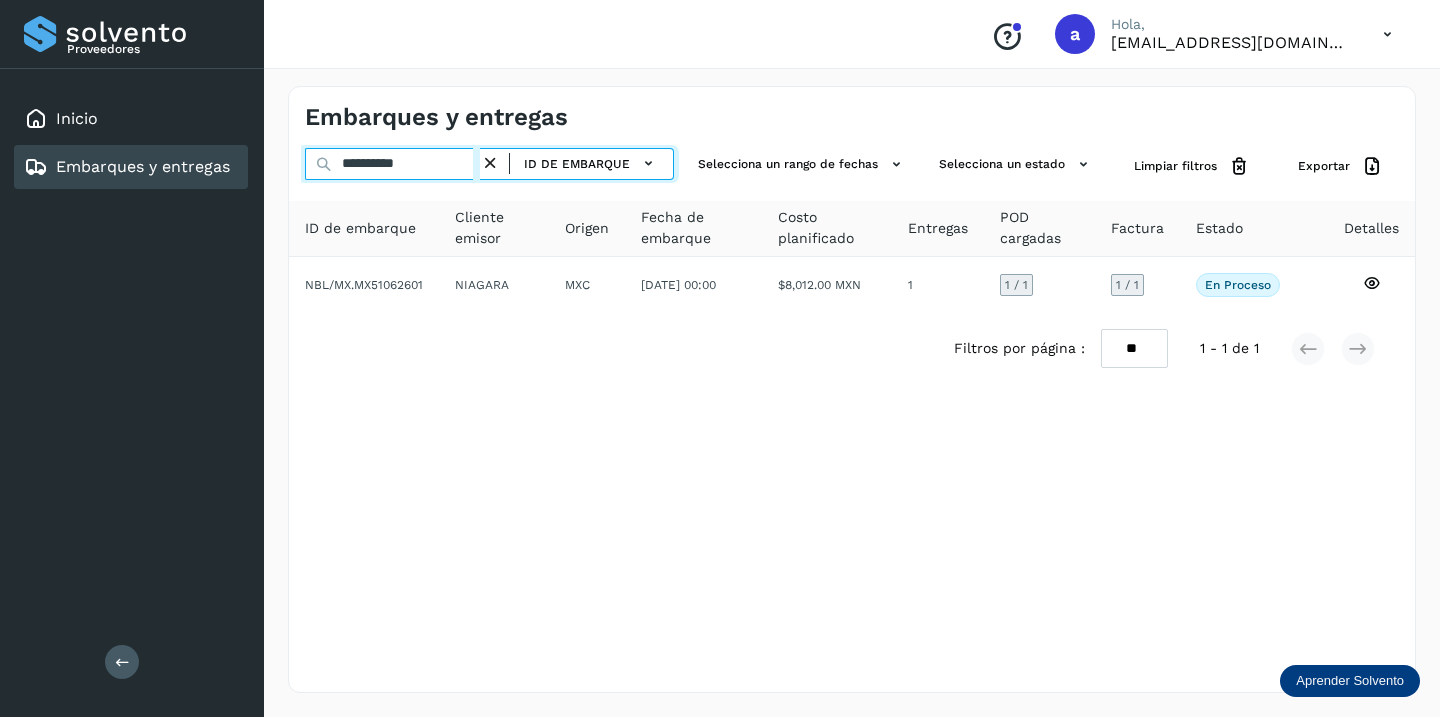 drag, startPoint x: 451, startPoint y: 166, endPoint x: 87, endPoint y: 47, distance: 382.95822 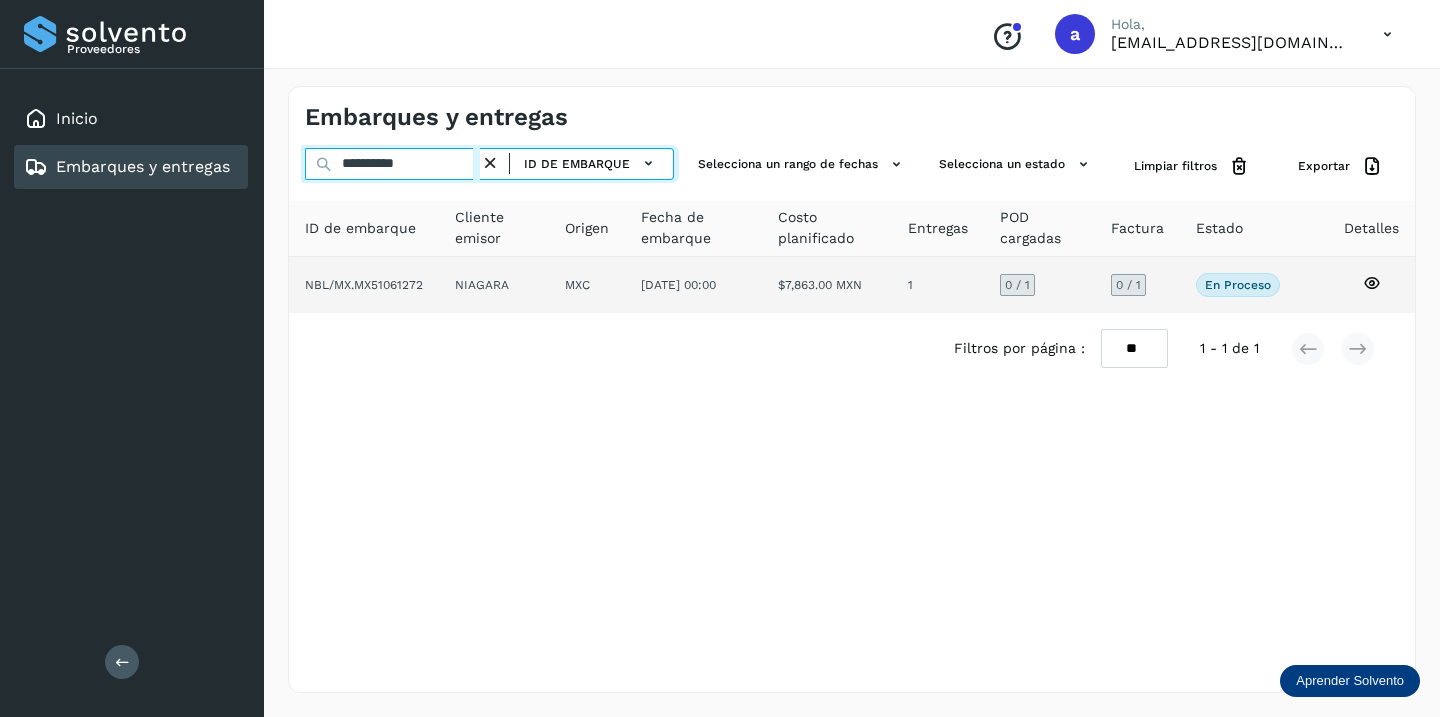 type on "**********" 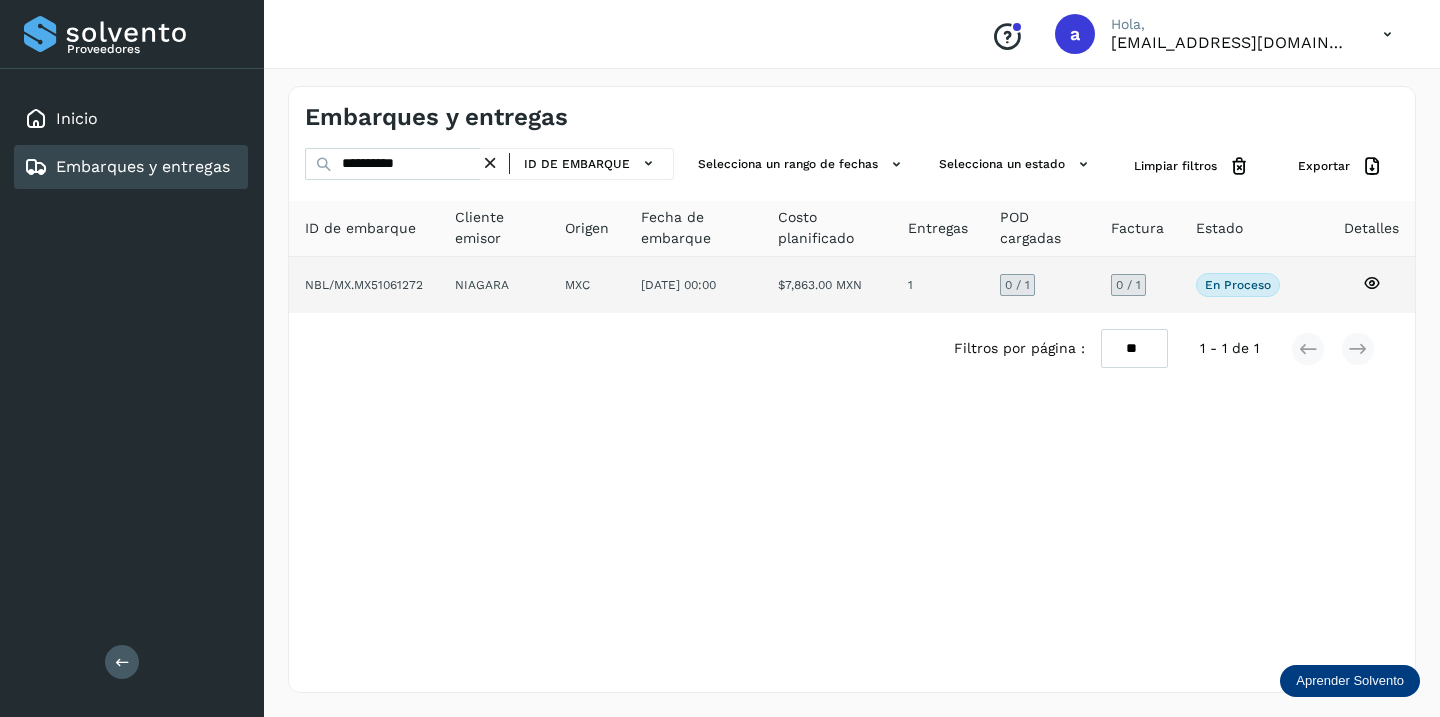 click on "0 / 1" at bounding box center [1128, 285] 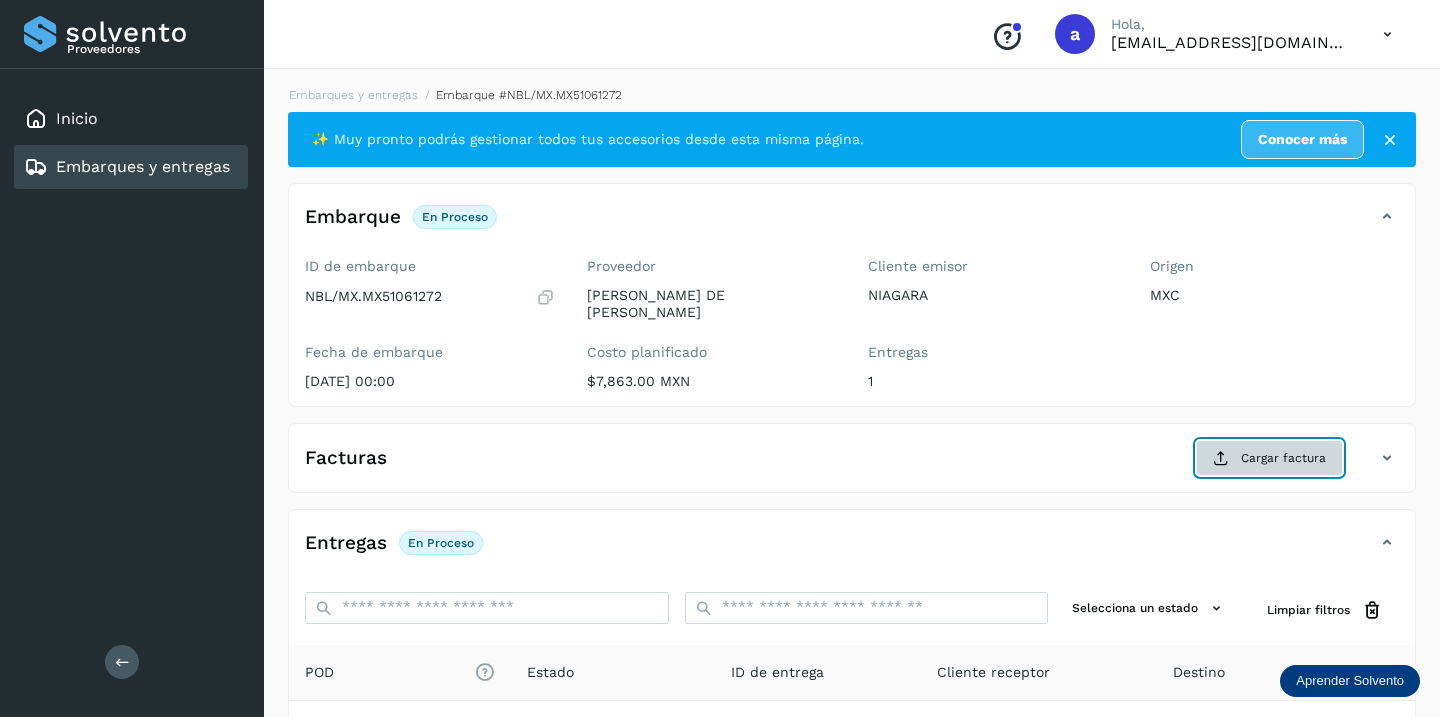 click on "Cargar factura" at bounding box center [1269, 458] 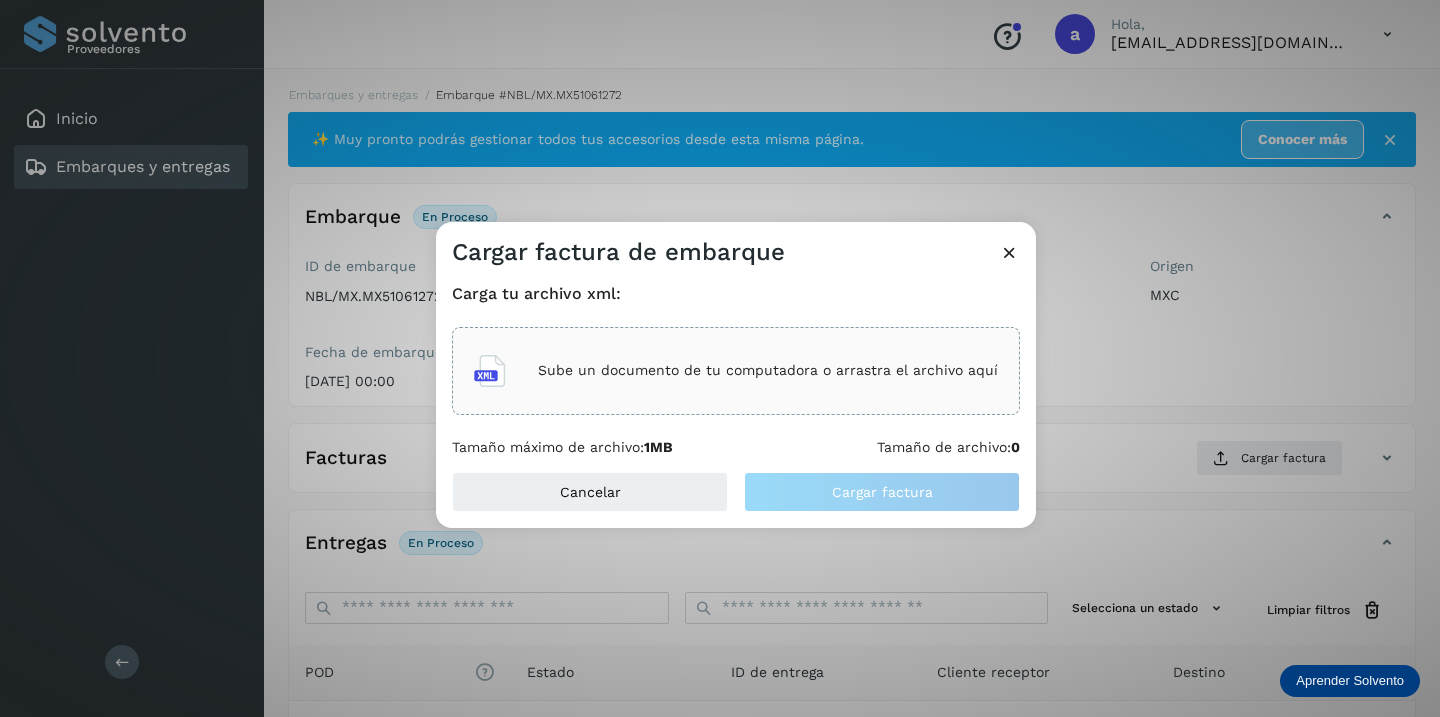 click on "Sube un documento de tu computadora o arrastra el archivo aquí" 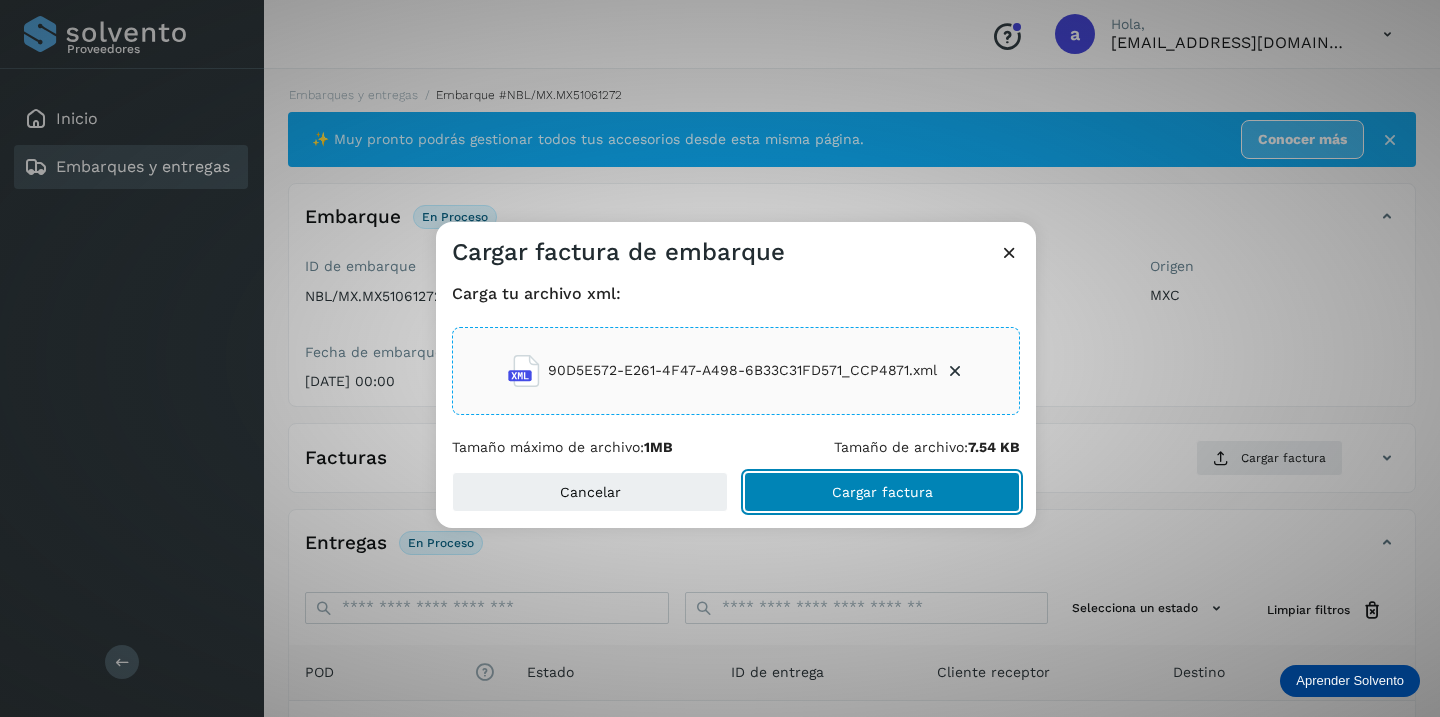 click on "Cargar factura" 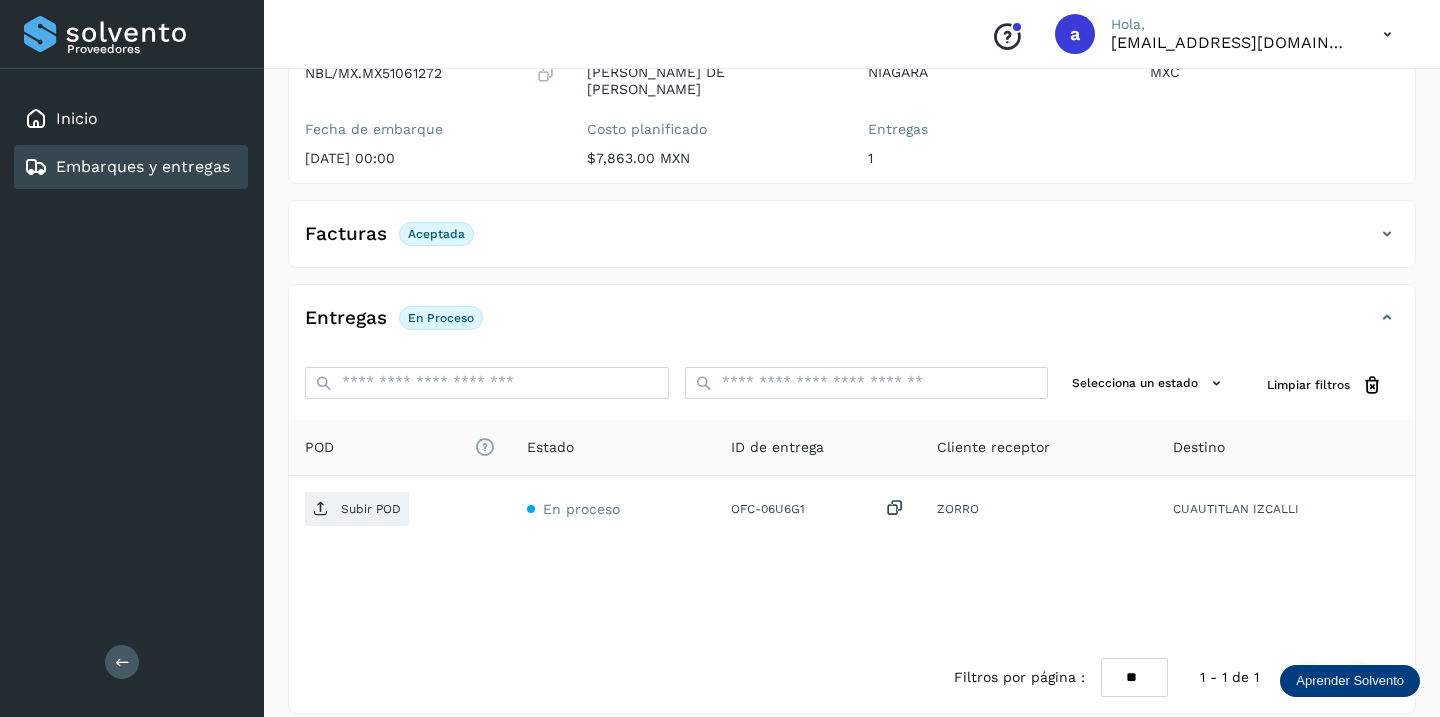 scroll, scrollTop: 230, scrollLeft: 0, axis: vertical 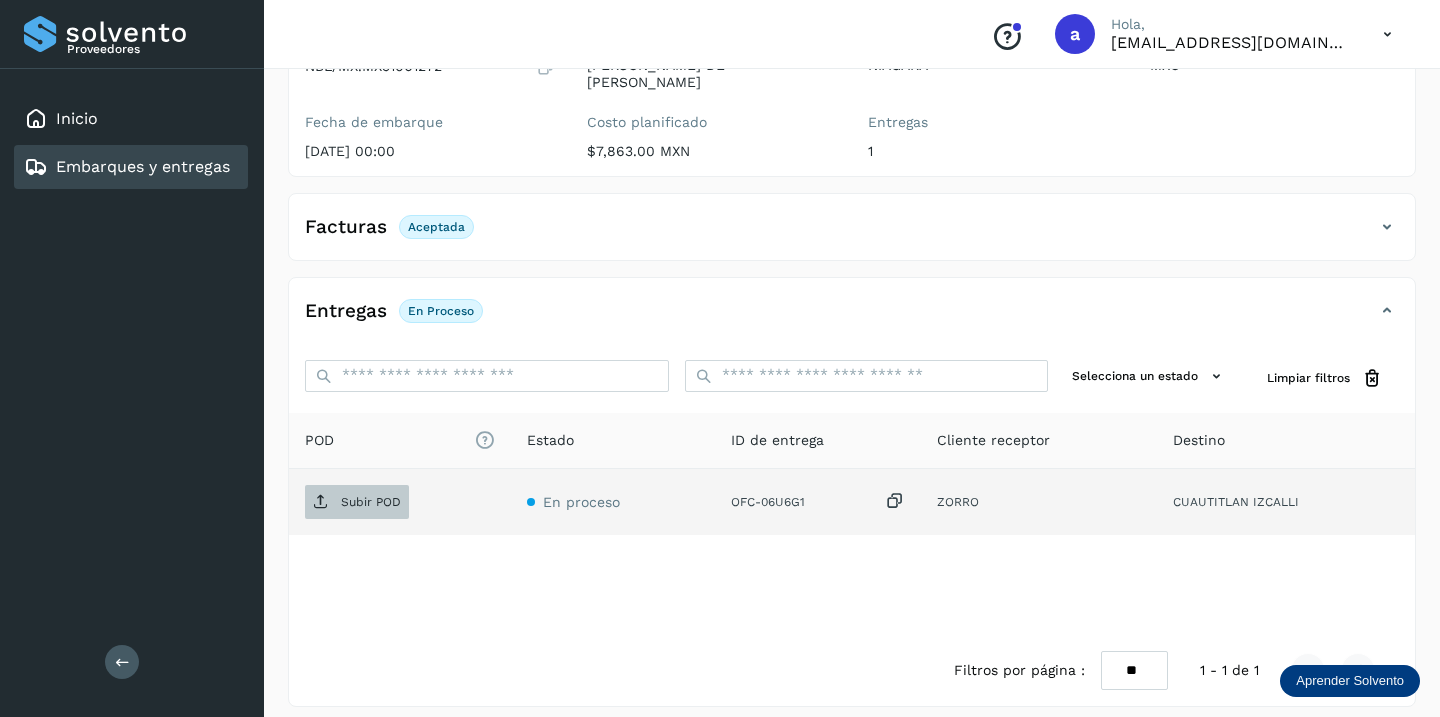 click on "Subir POD" at bounding box center [371, 502] 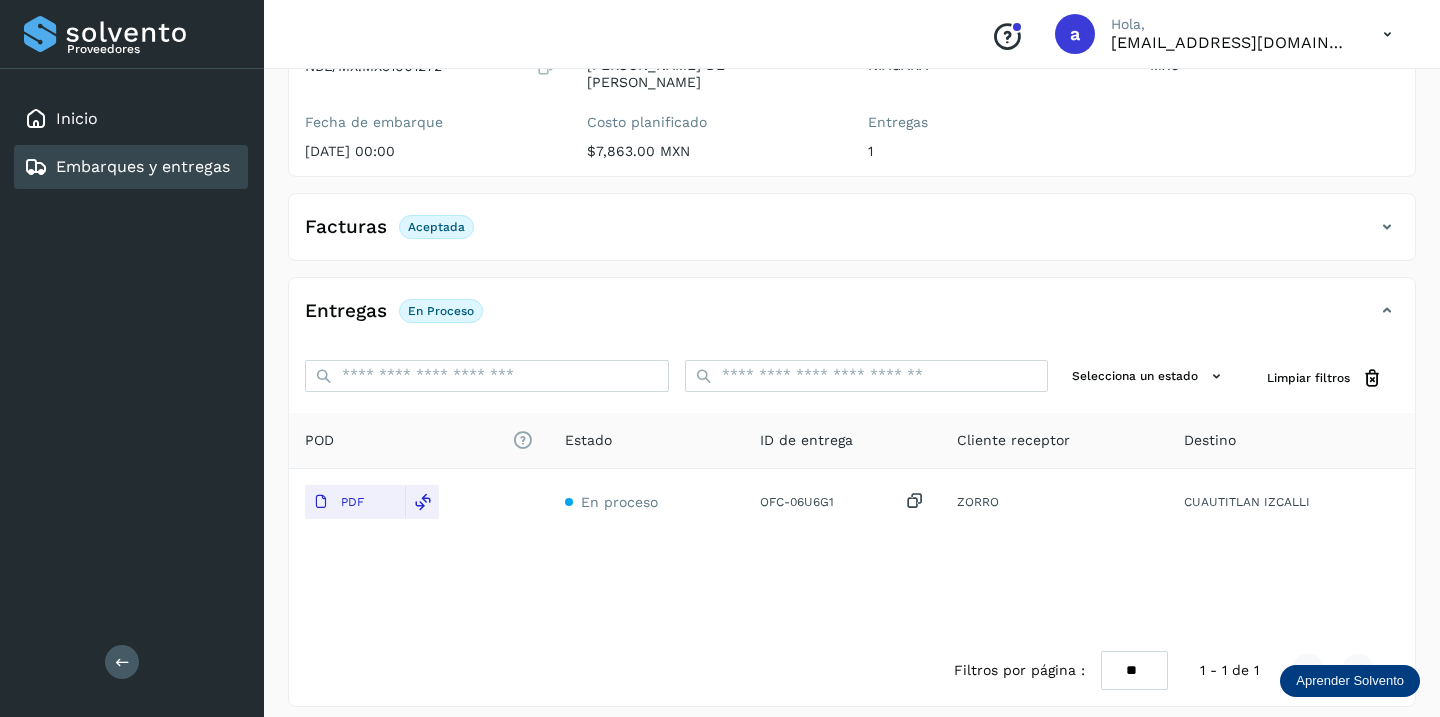 click on "Embarques y entregas" at bounding box center [143, 166] 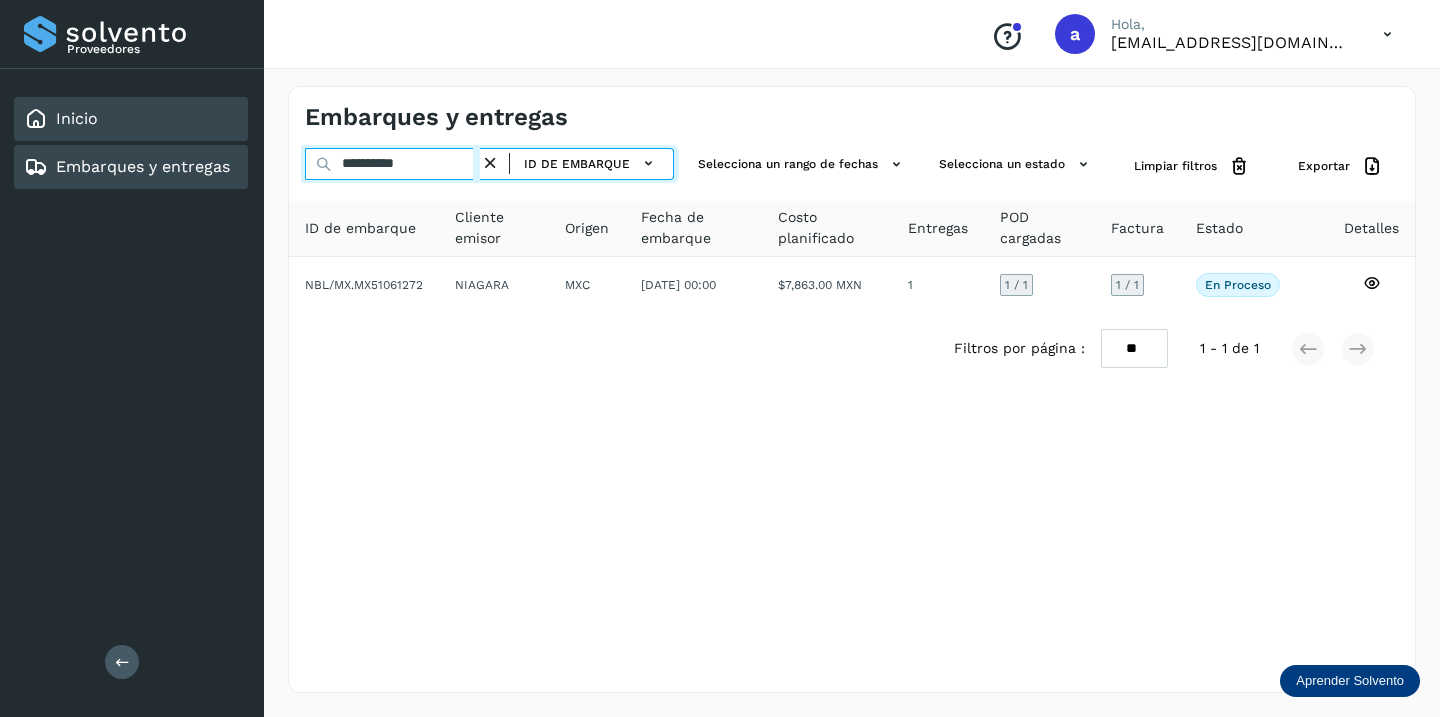 drag, startPoint x: 448, startPoint y: 163, endPoint x: 89, endPoint y: 129, distance: 360.60645 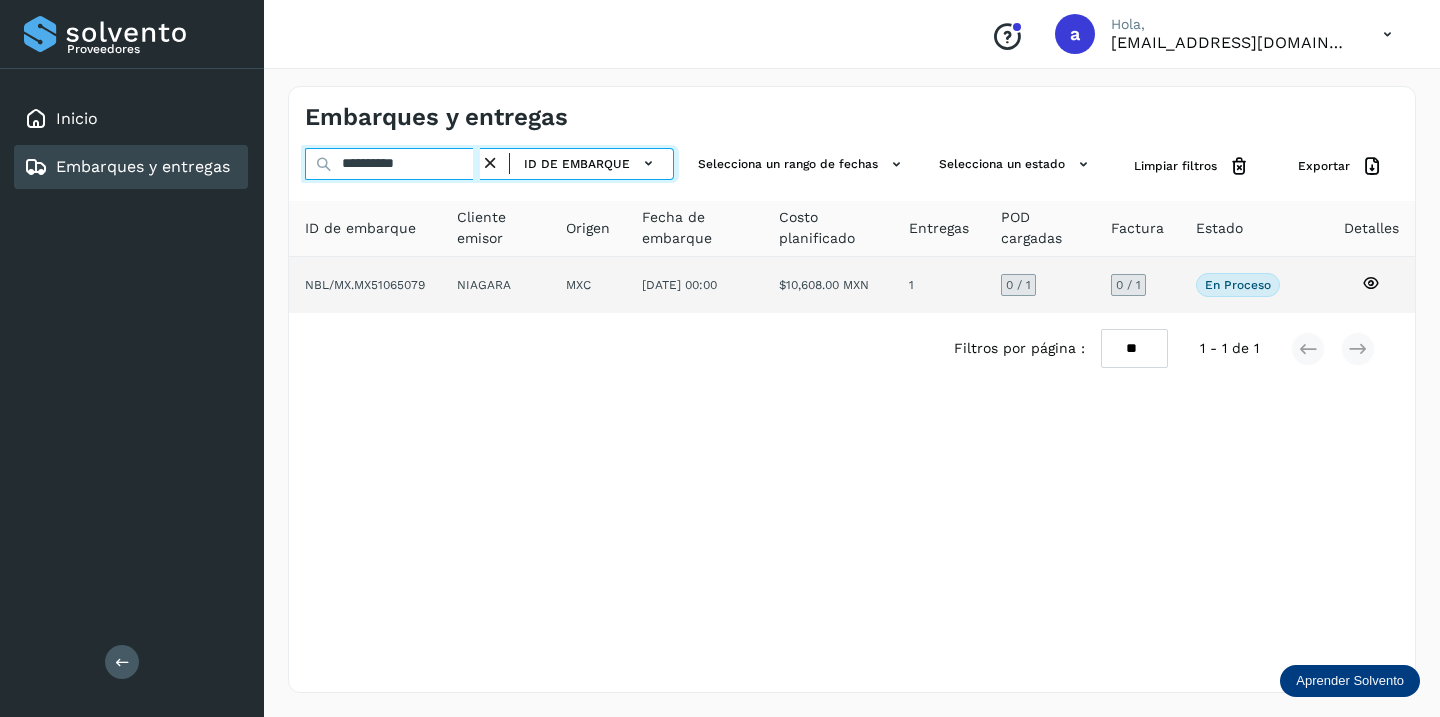 type on "**********" 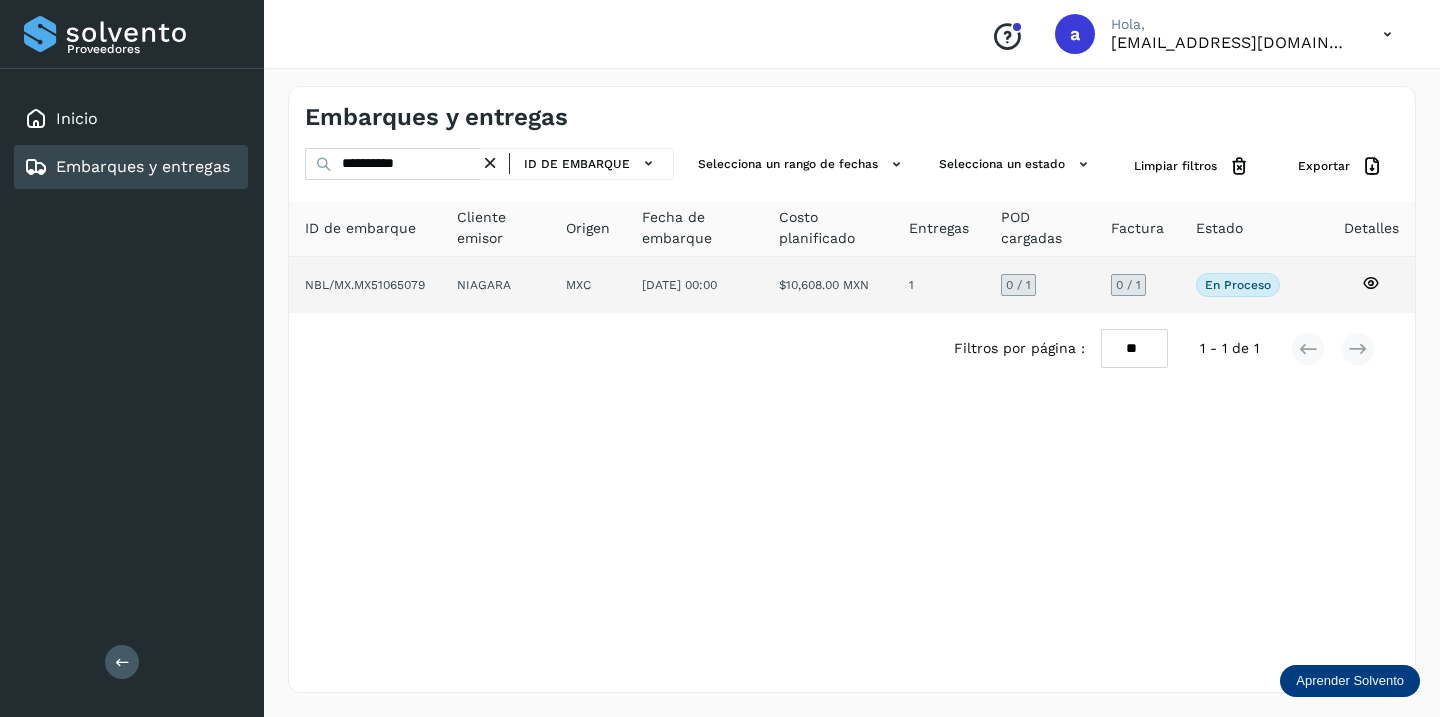 click on "0 / 1" at bounding box center [1128, 285] 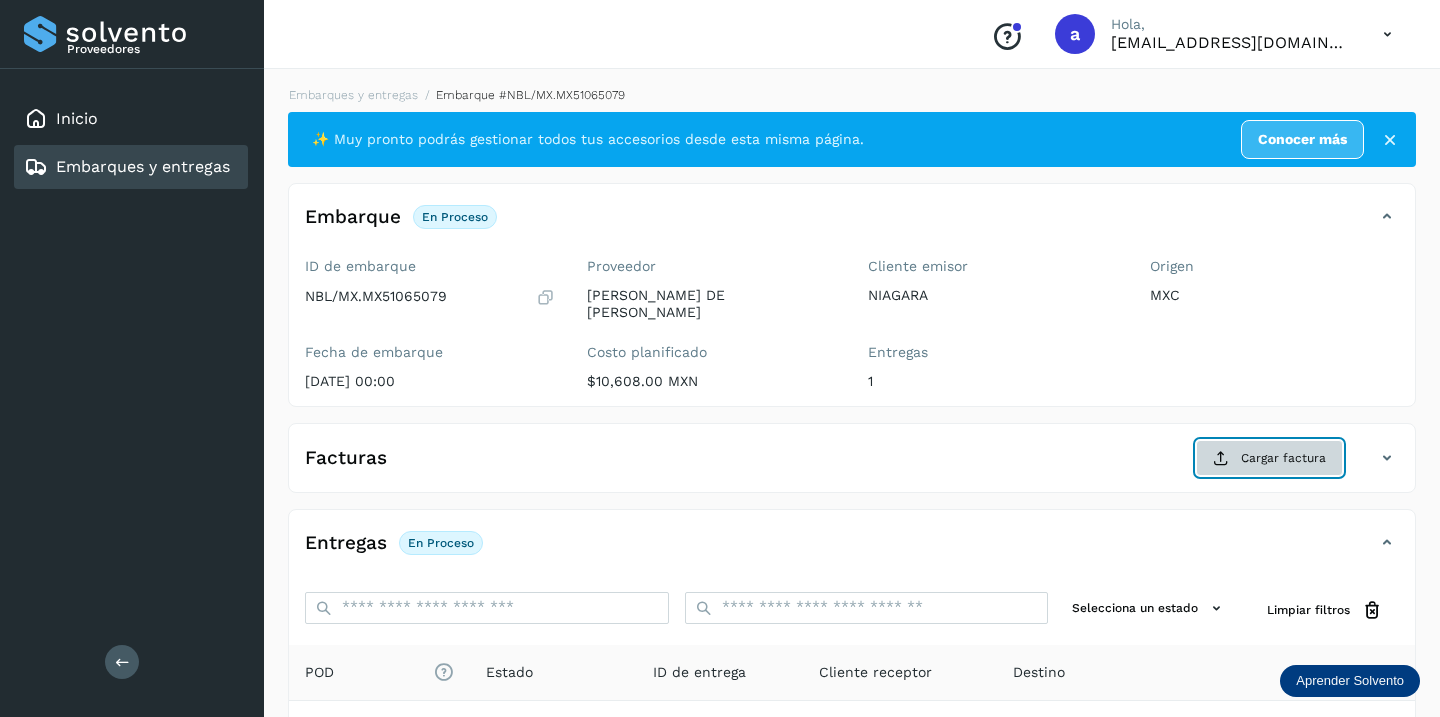 click on "Cargar factura" at bounding box center [1269, 458] 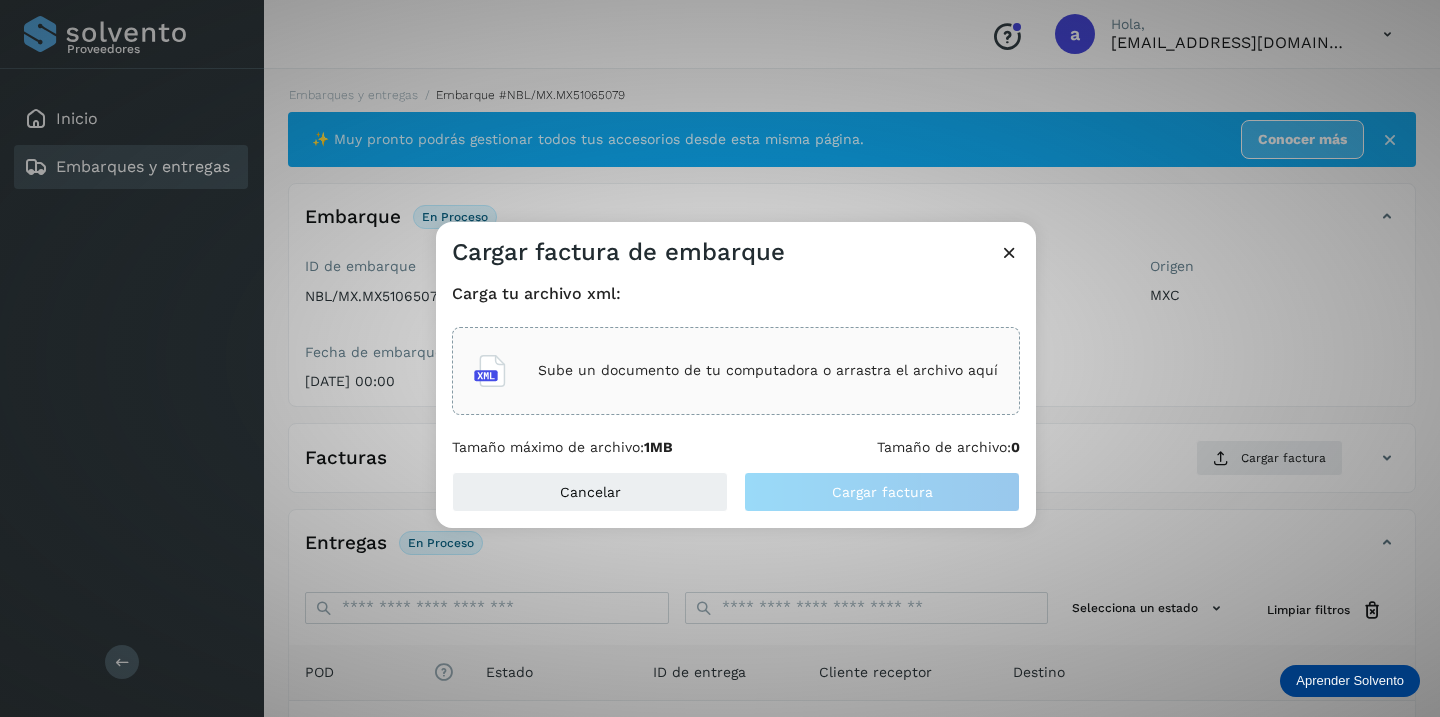 click on "Sube un documento de tu computadora o arrastra el archivo aquí" at bounding box center (768, 370) 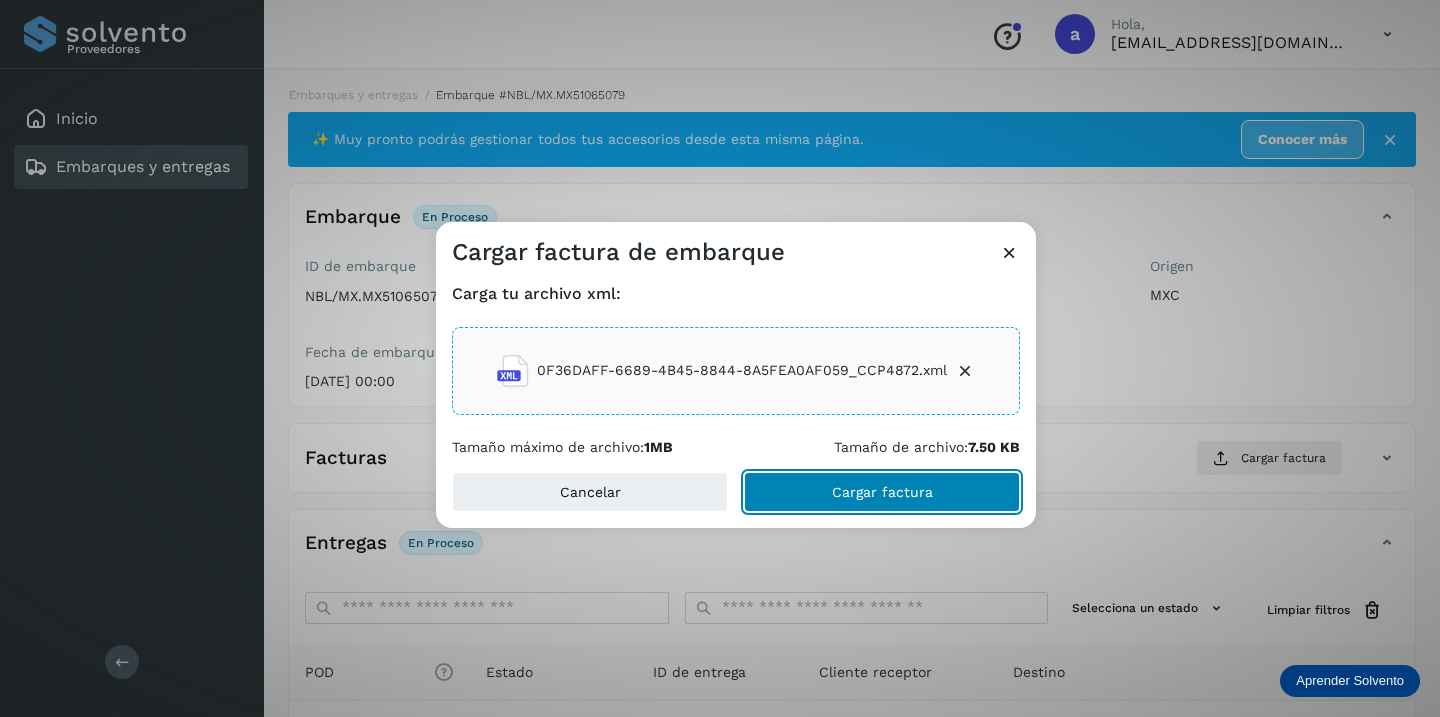 click on "Cargar factura" 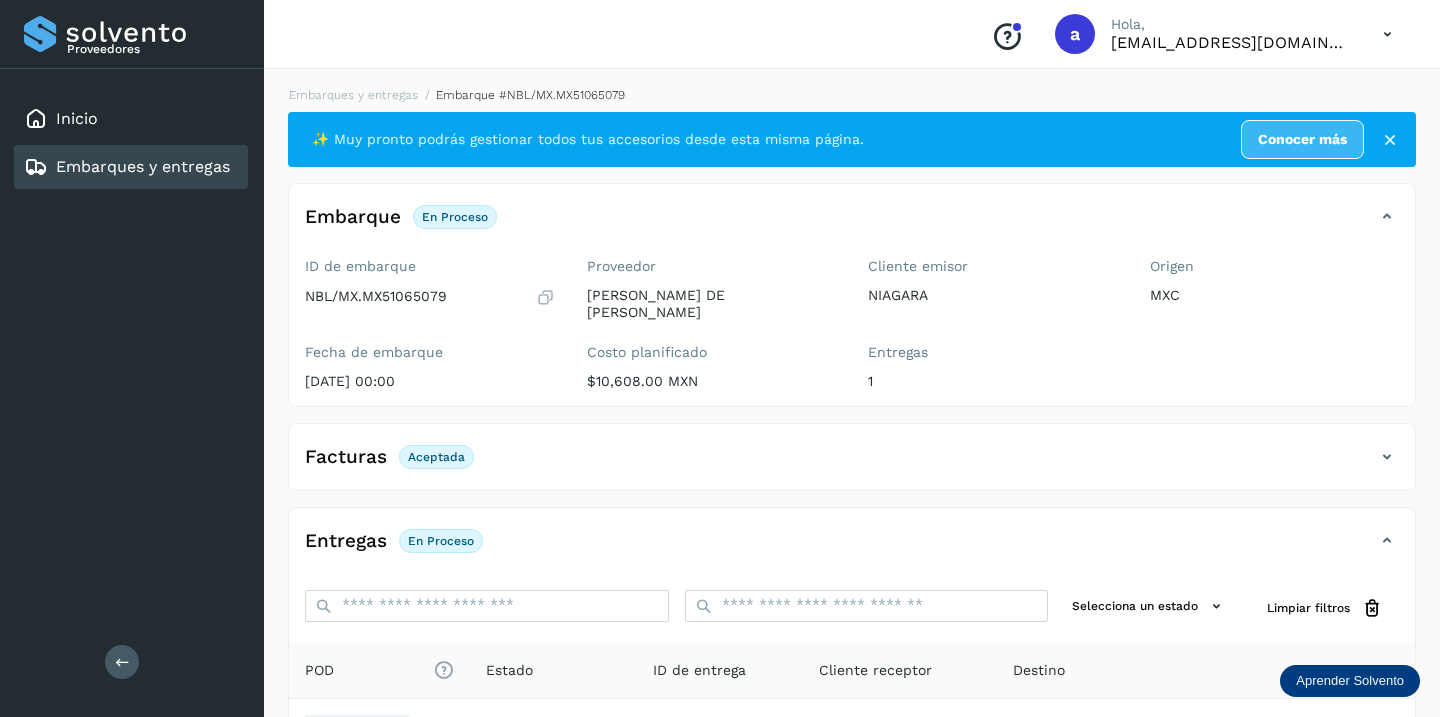 scroll, scrollTop: 230, scrollLeft: 0, axis: vertical 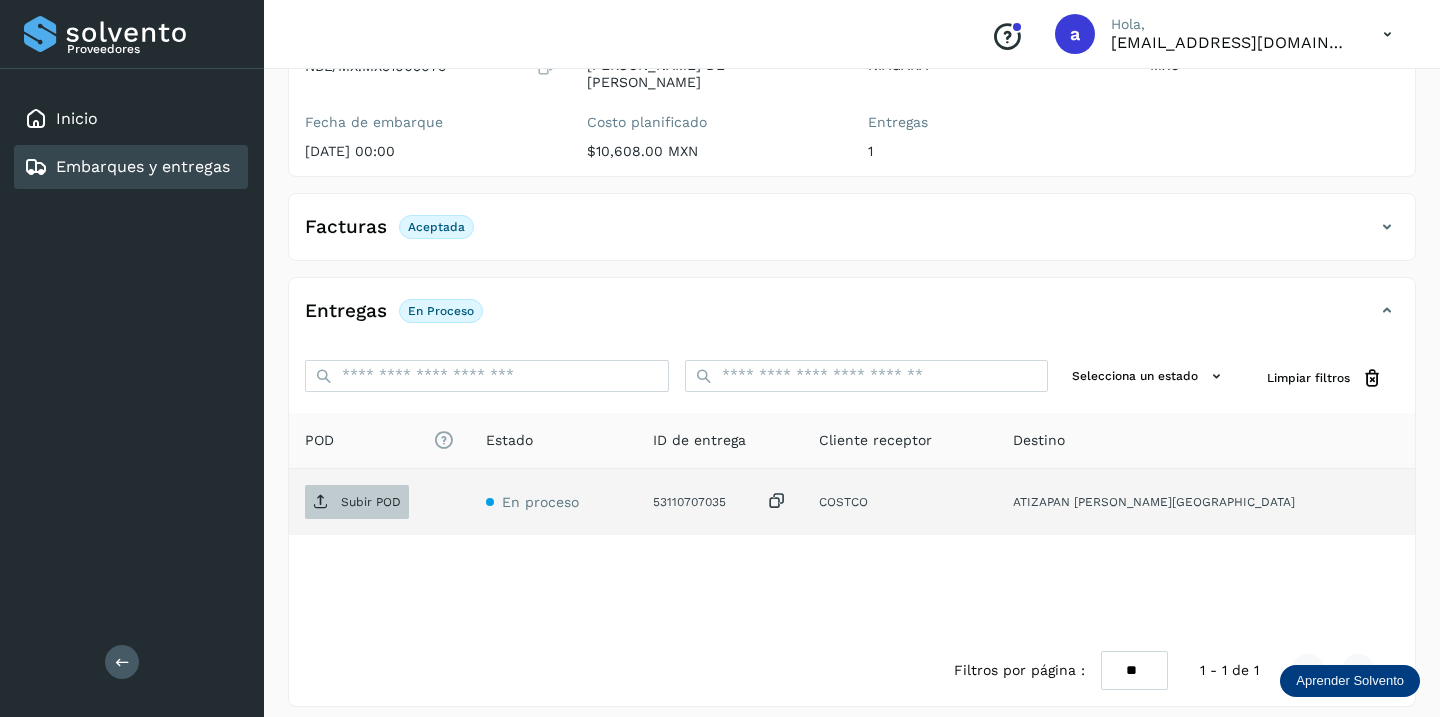 click on "Subir POD" at bounding box center (371, 502) 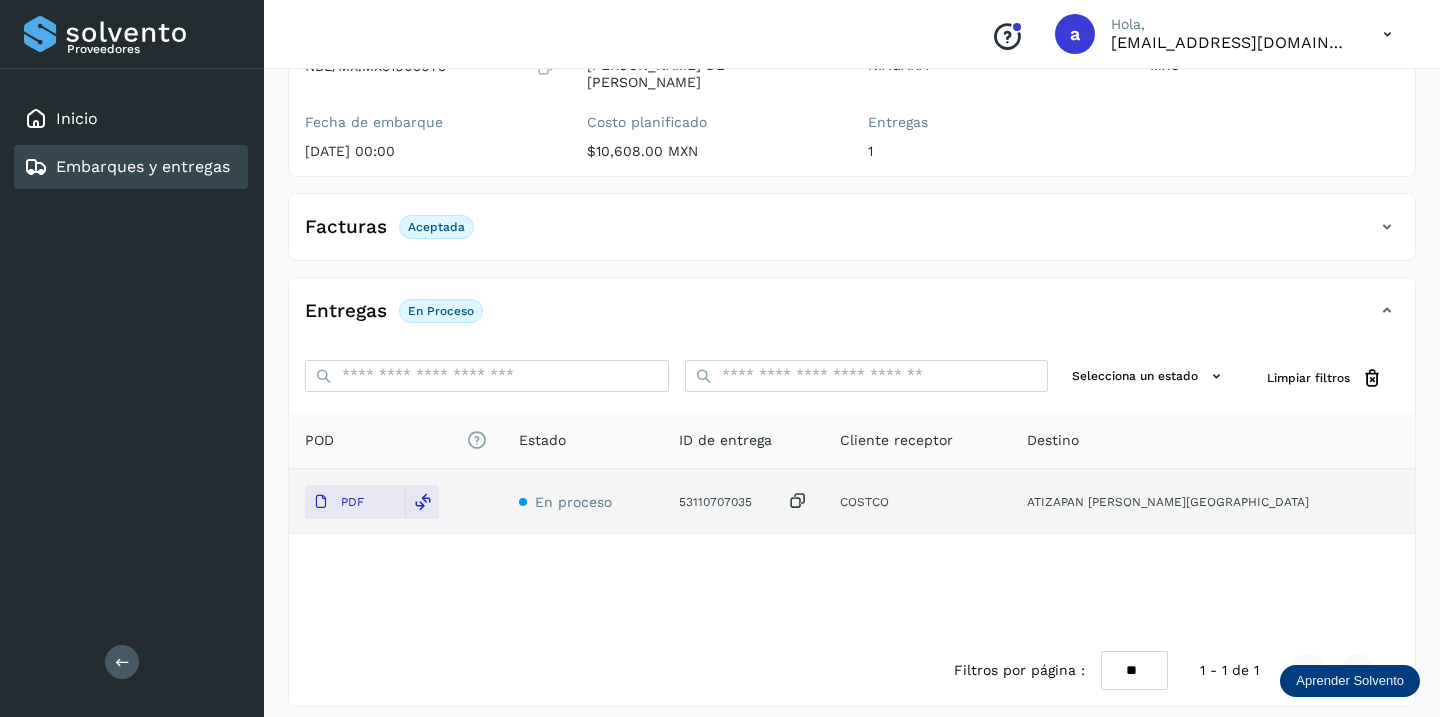 click on "Embarques y entregas" at bounding box center [143, 166] 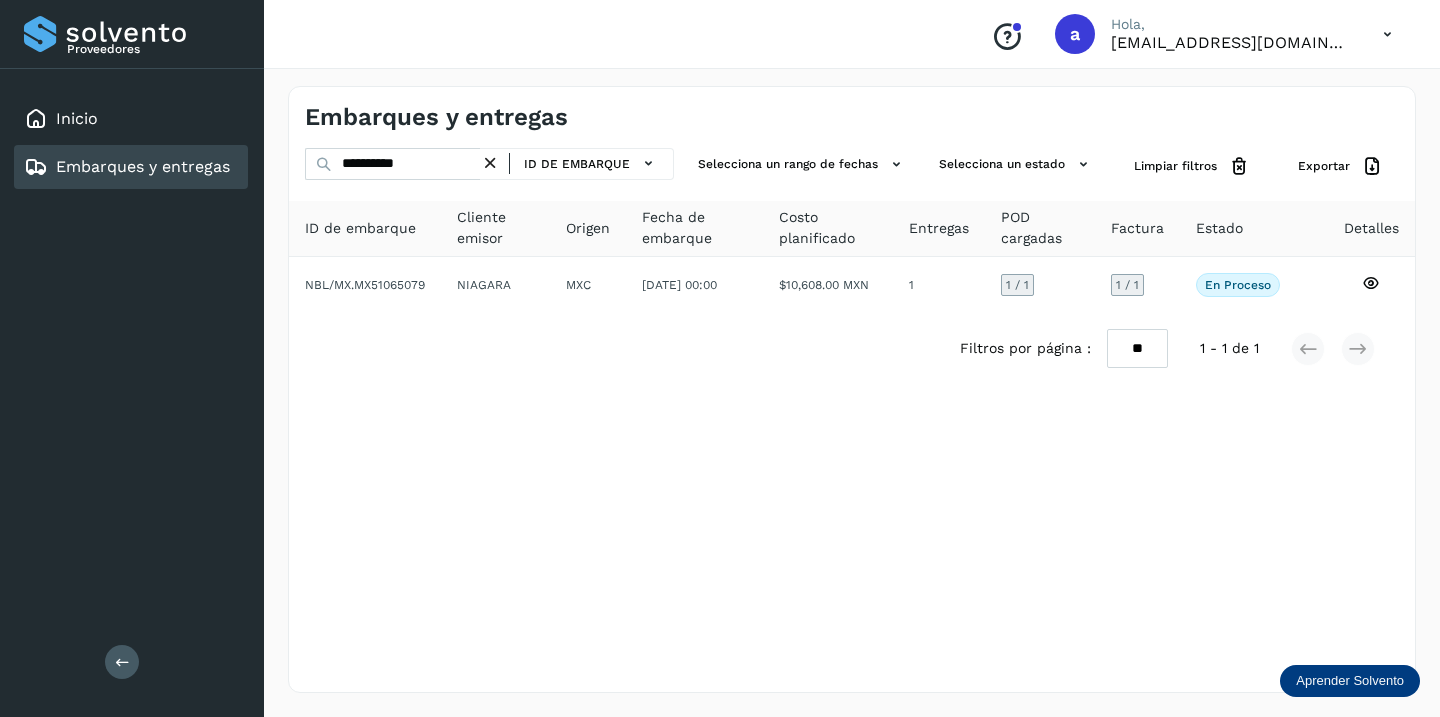 scroll, scrollTop: 0, scrollLeft: 0, axis: both 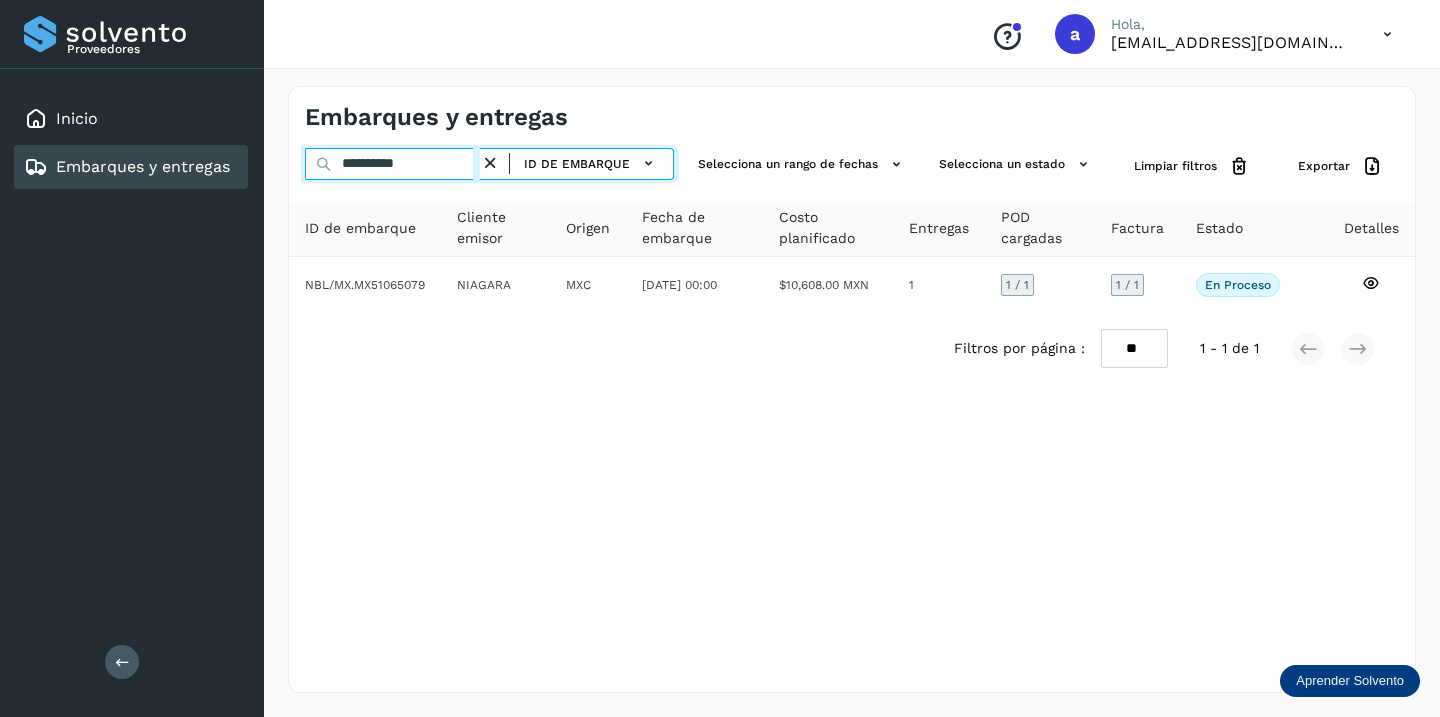 drag, startPoint x: 458, startPoint y: 164, endPoint x: 169, endPoint y: 85, distance: 299.60306 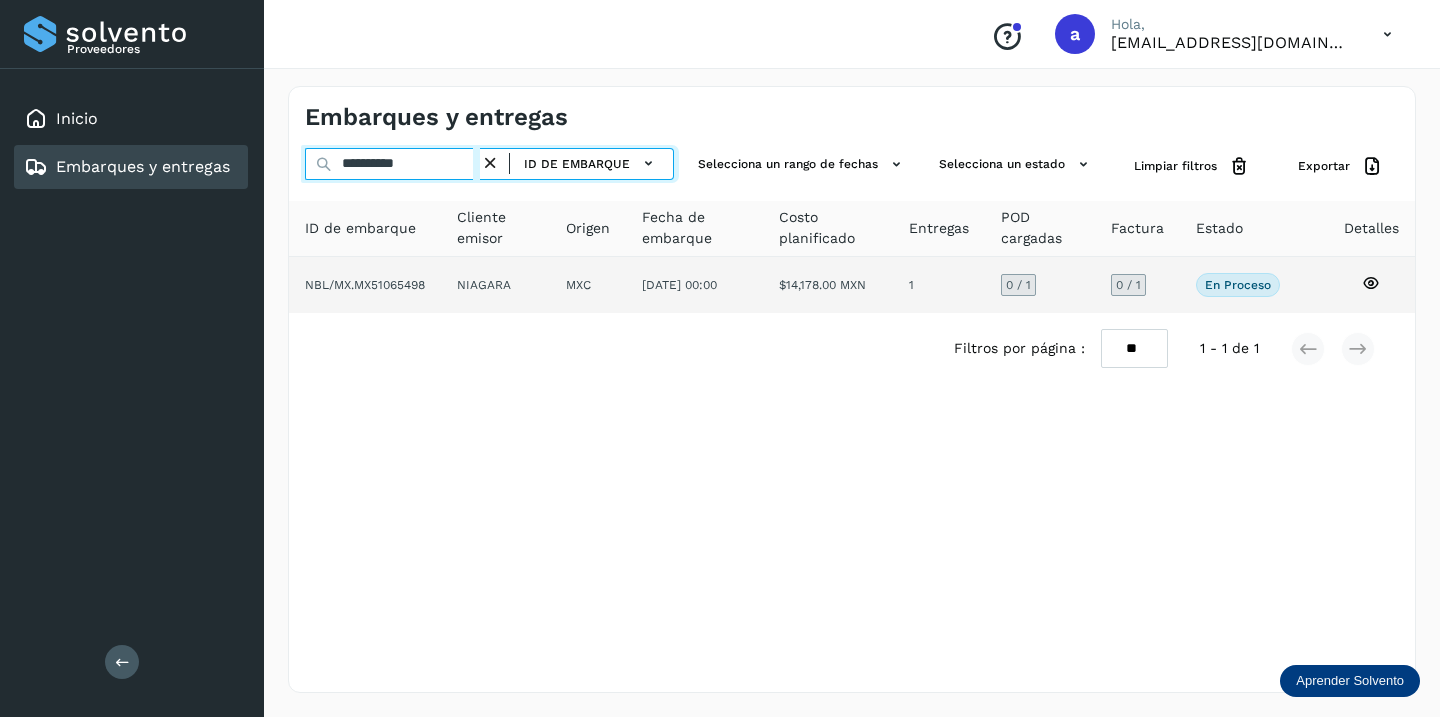 type on "**********" 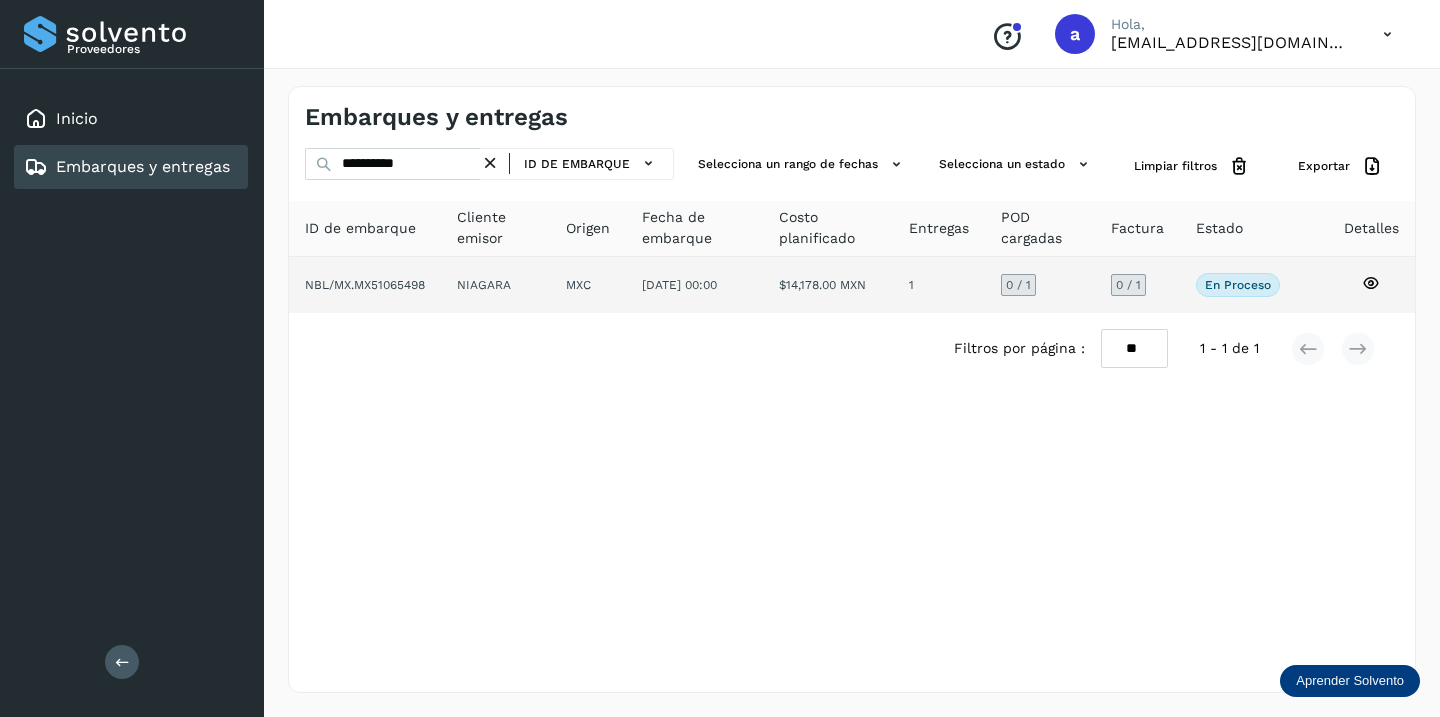 click on "0 / 1" 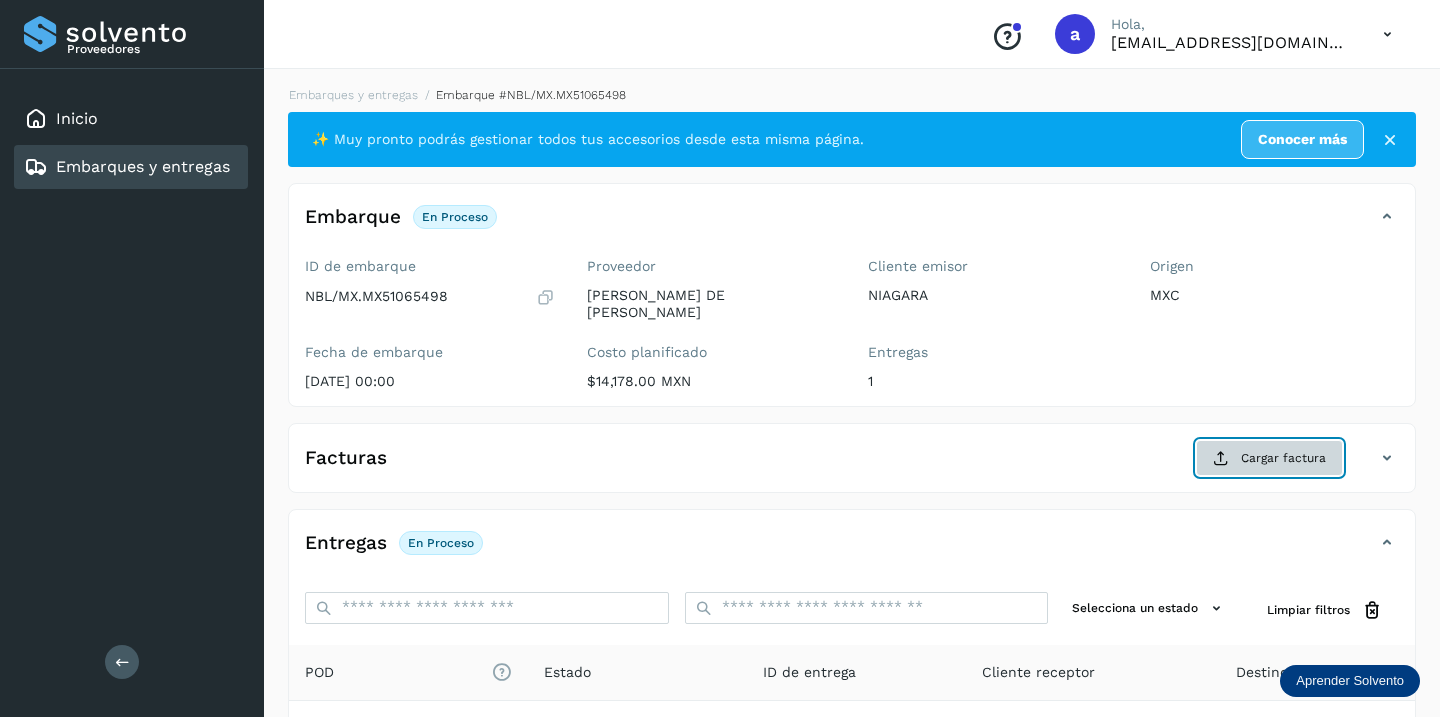 click on "Cargar factura" 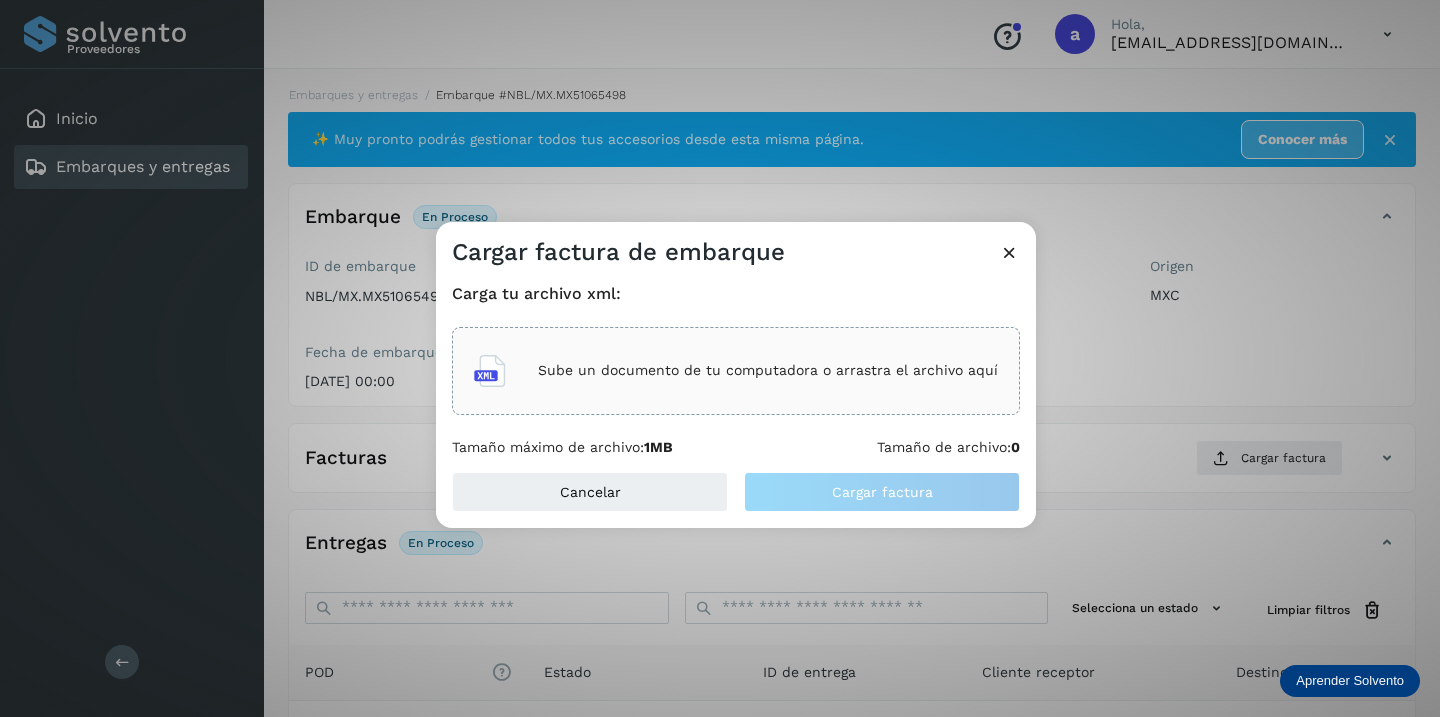 click on "Sube un documento de tu computadora o arrastra el archivo aquí" at bounding box center (768, 370) 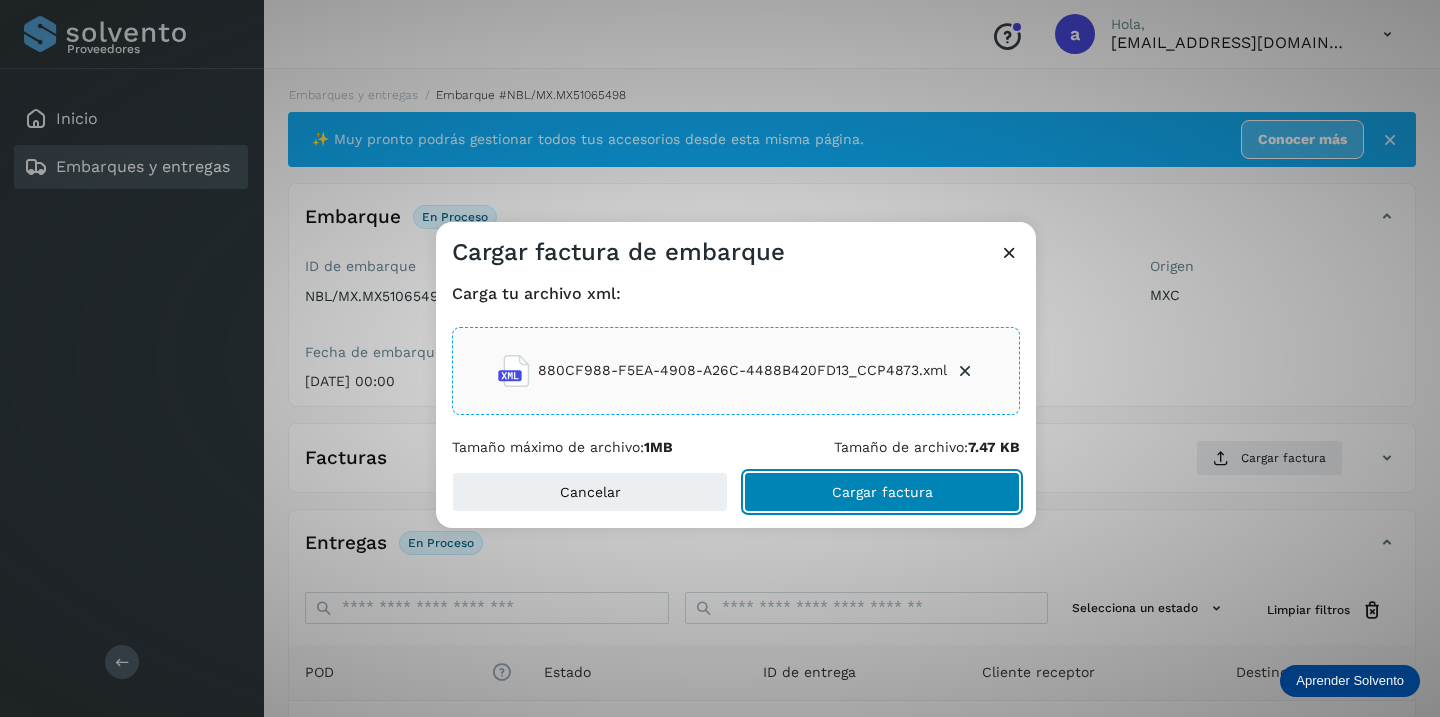 click on "Cargar factura" 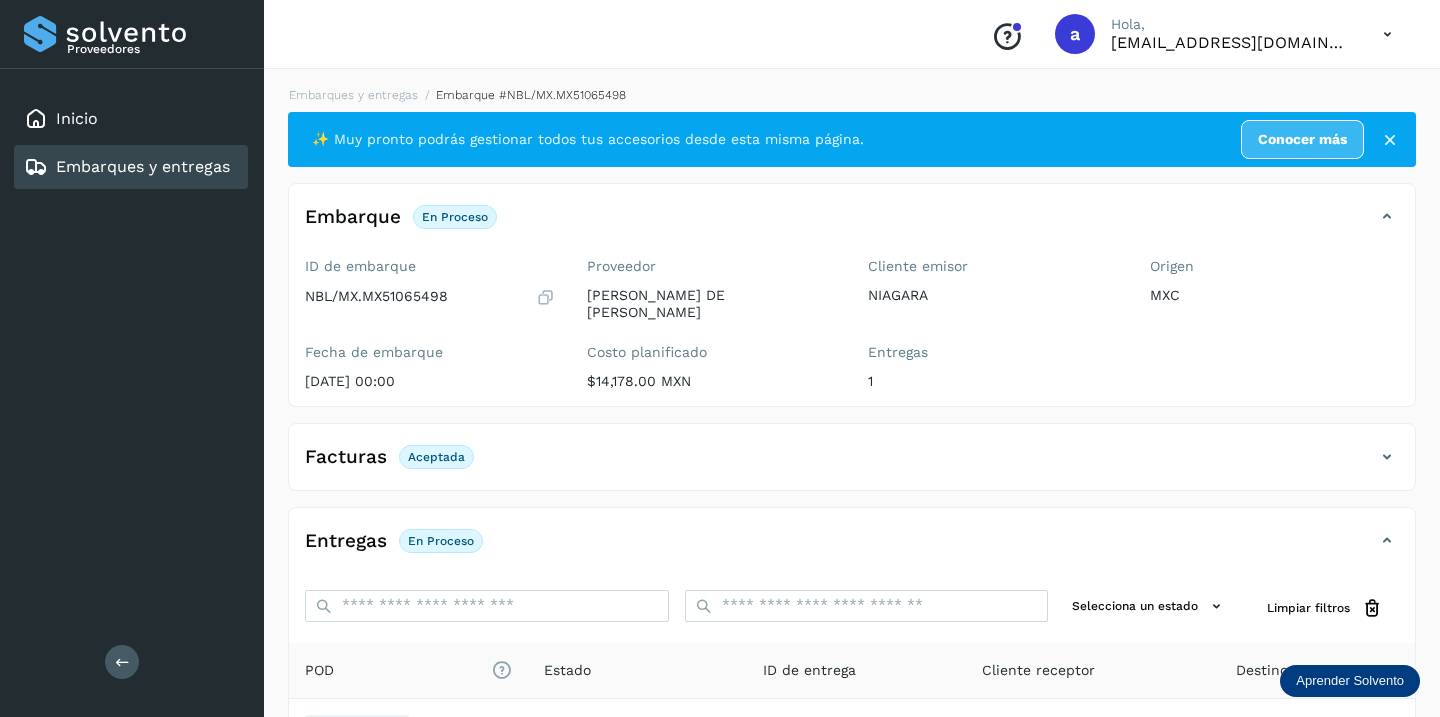 scroll, scrollTop: 230, scrollLeft: 0, axis: vertical 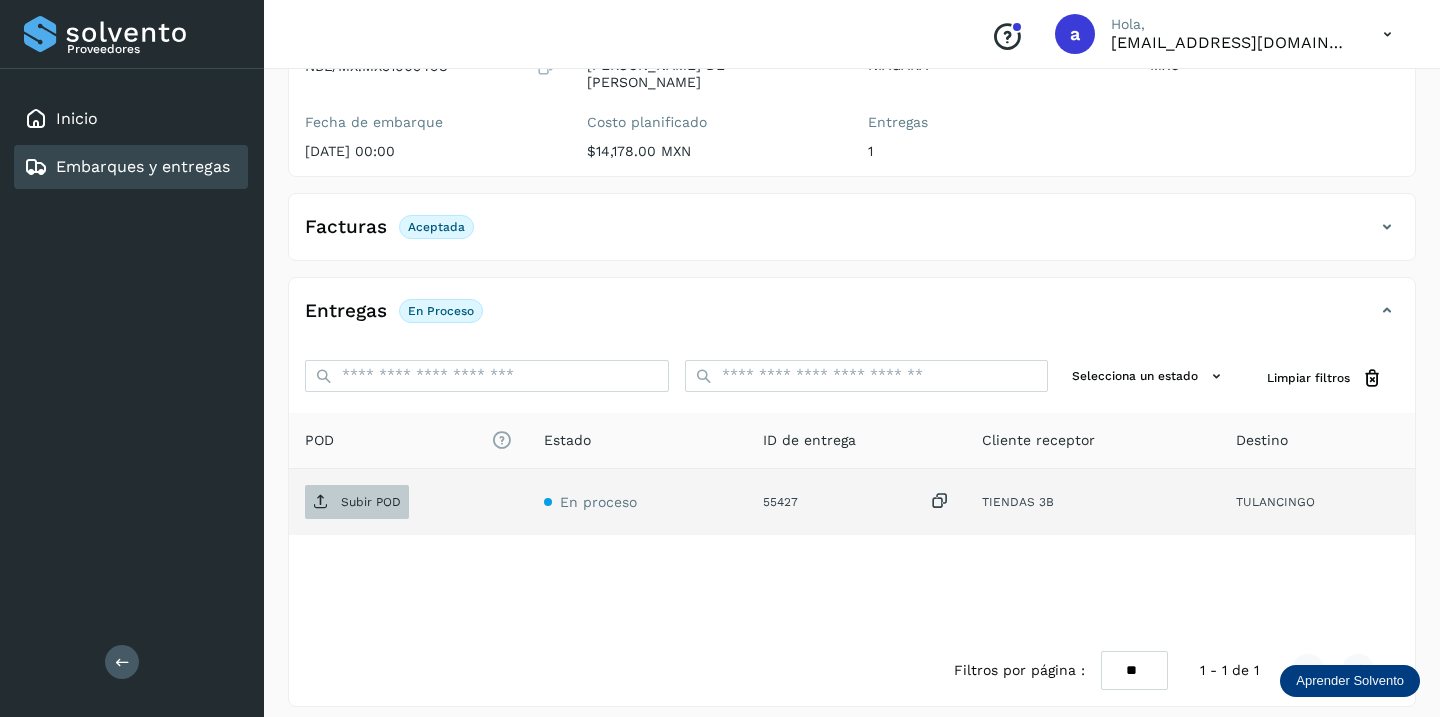 click on "Subir POD" at bounding box center (371, 502) 